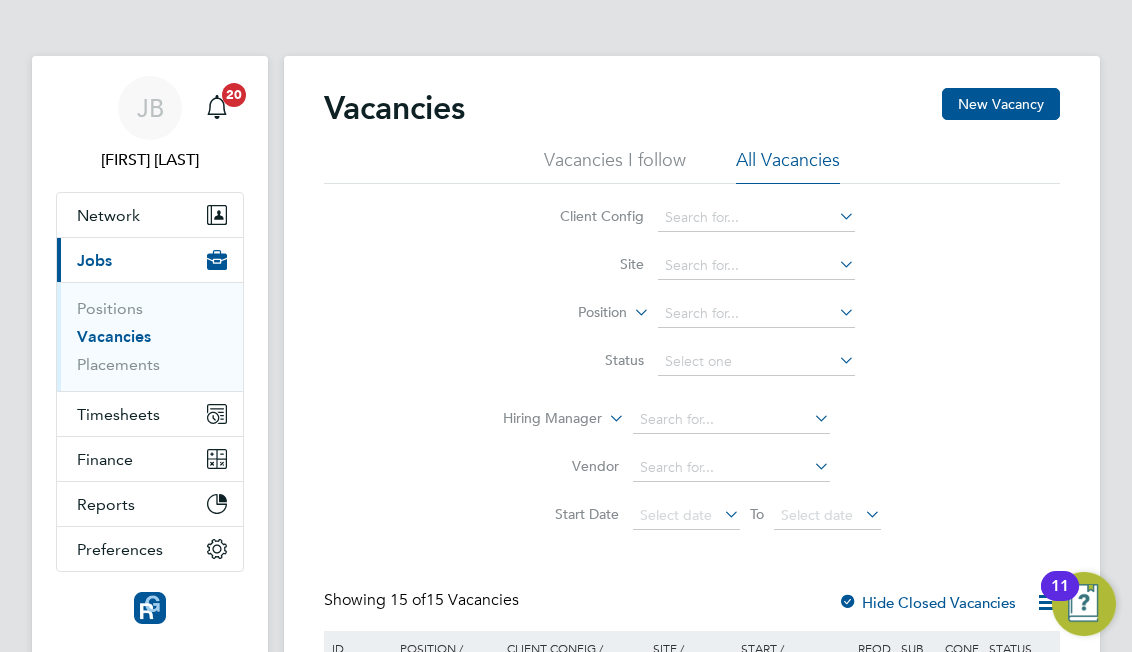 scroll, scrollTop: 0, scrollLeft: 0, axis: both 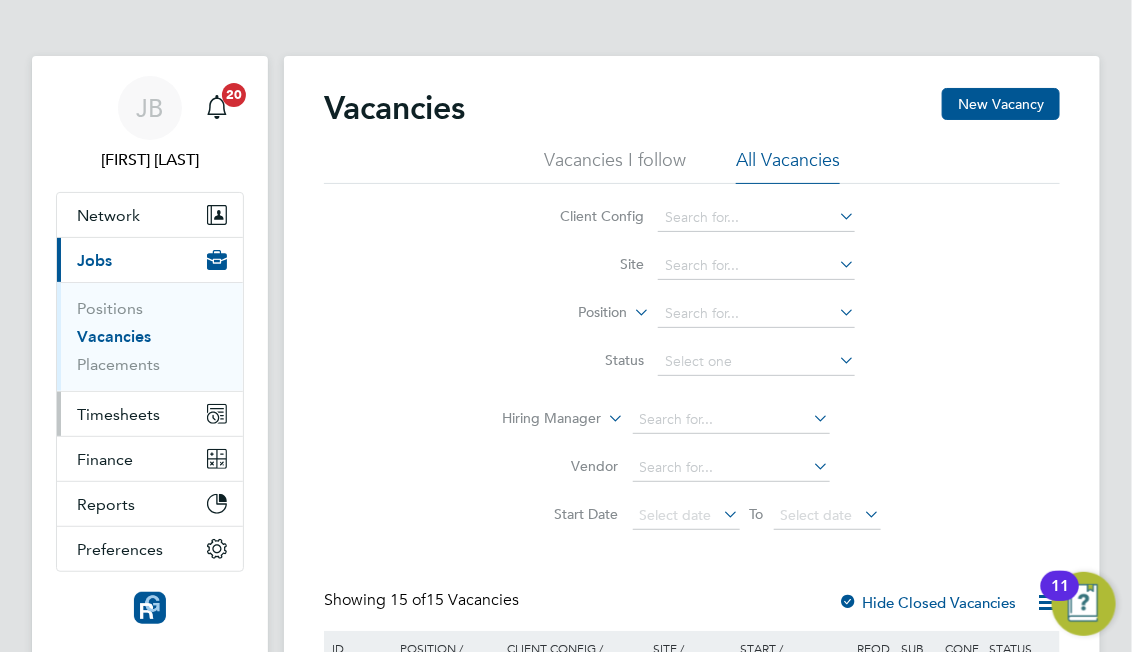 click on "Timesheets" at bounding box center [150, 414] 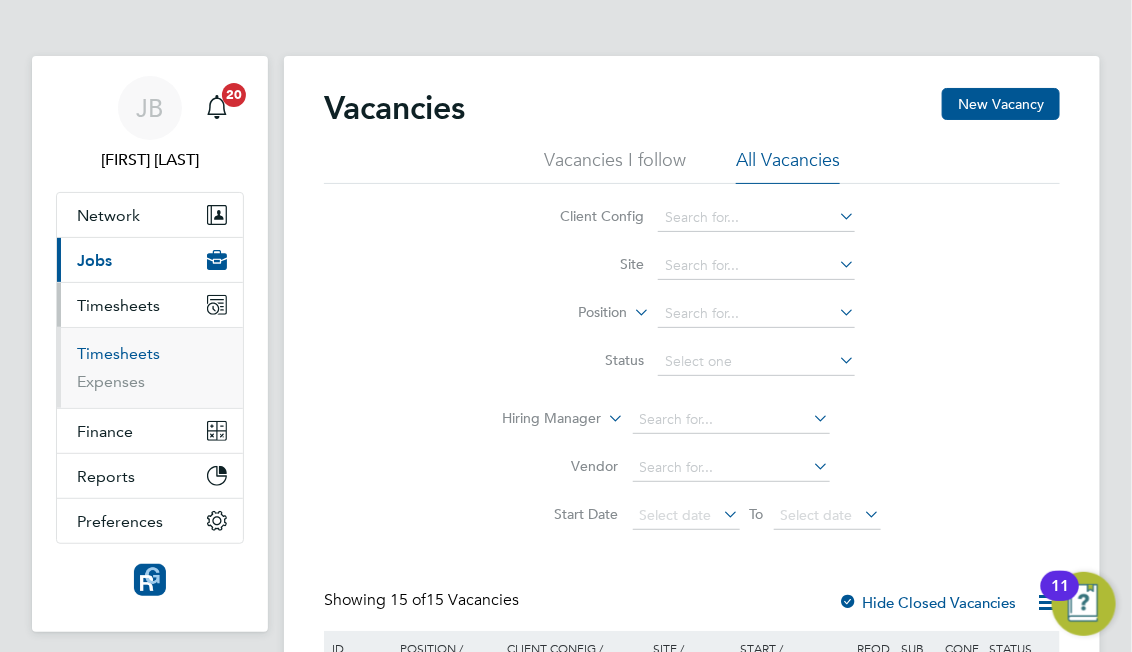 click on "Timesheets" at bounding box center [118, 353] 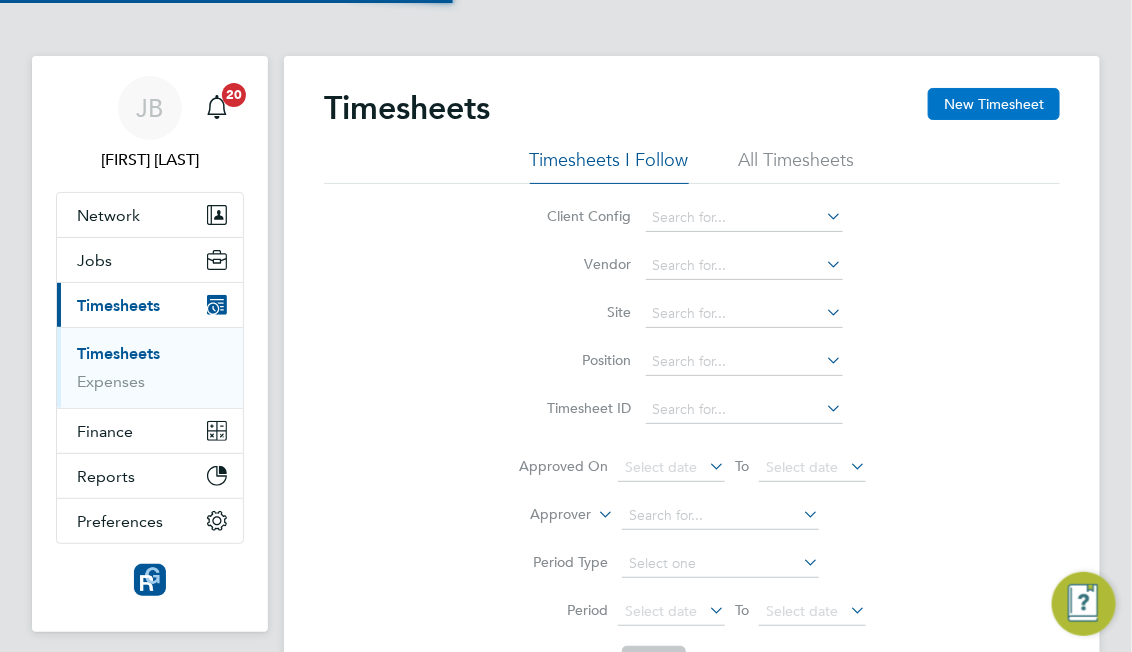 click on "New Timesheet" 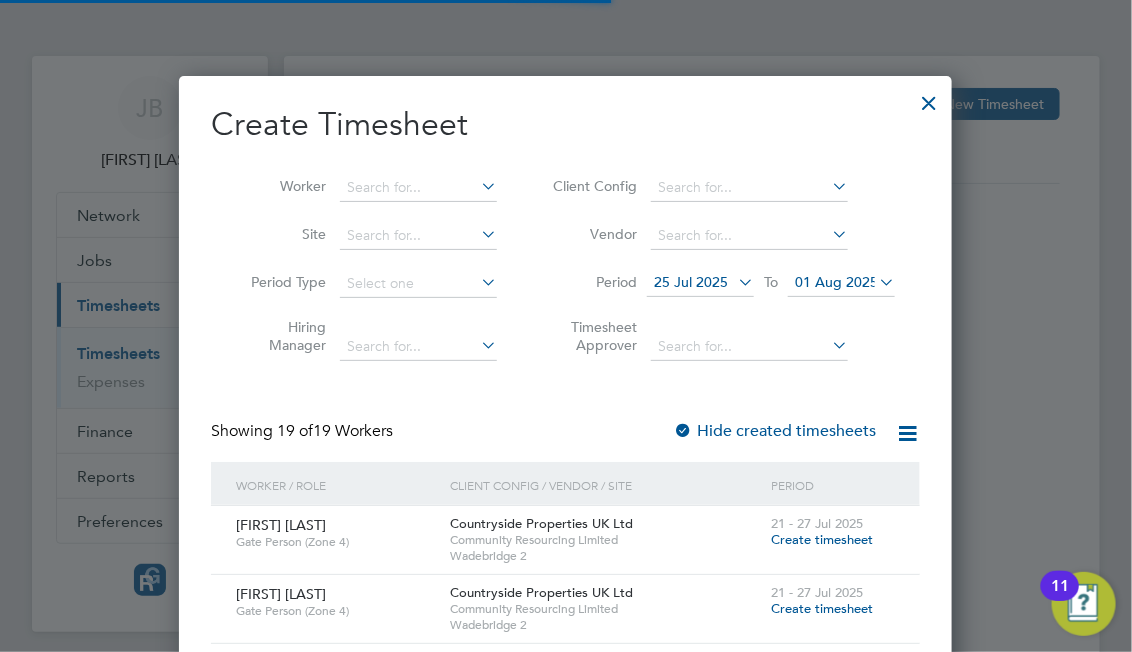 scroll, scrollTop: 10, scrollLeft: 10, axis: both 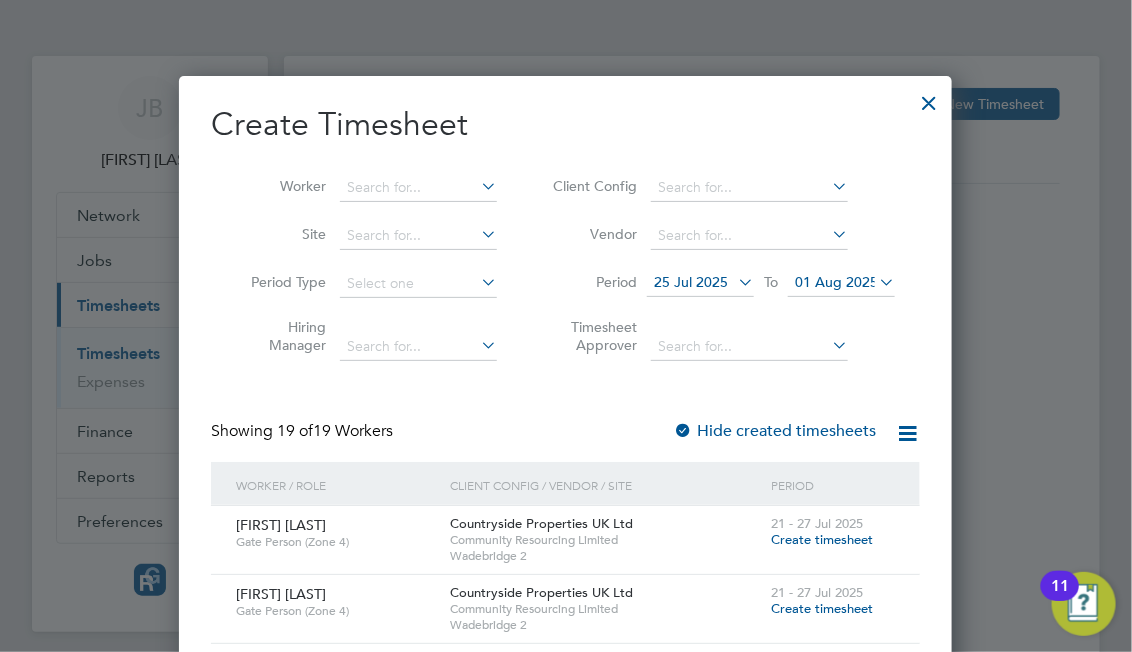 click on "Worker" at bounding box center (366, 188) 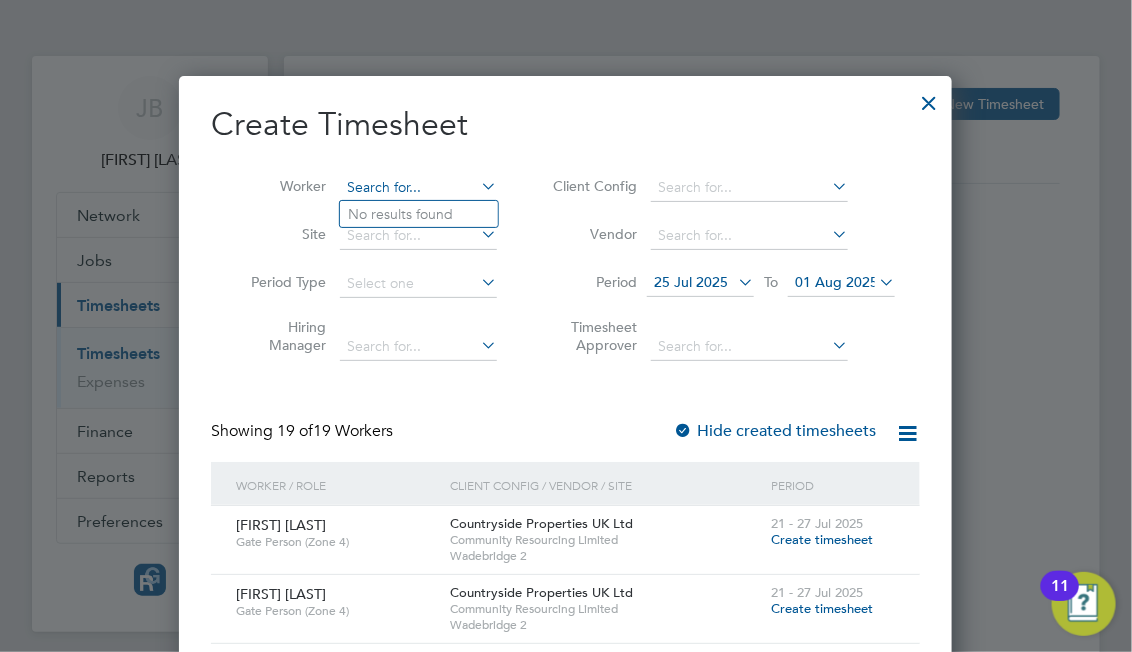 drag, startPoint x: 398, startPoint y: 176, endPoint x: 410, endPoint y: 189, distance: 17.691807 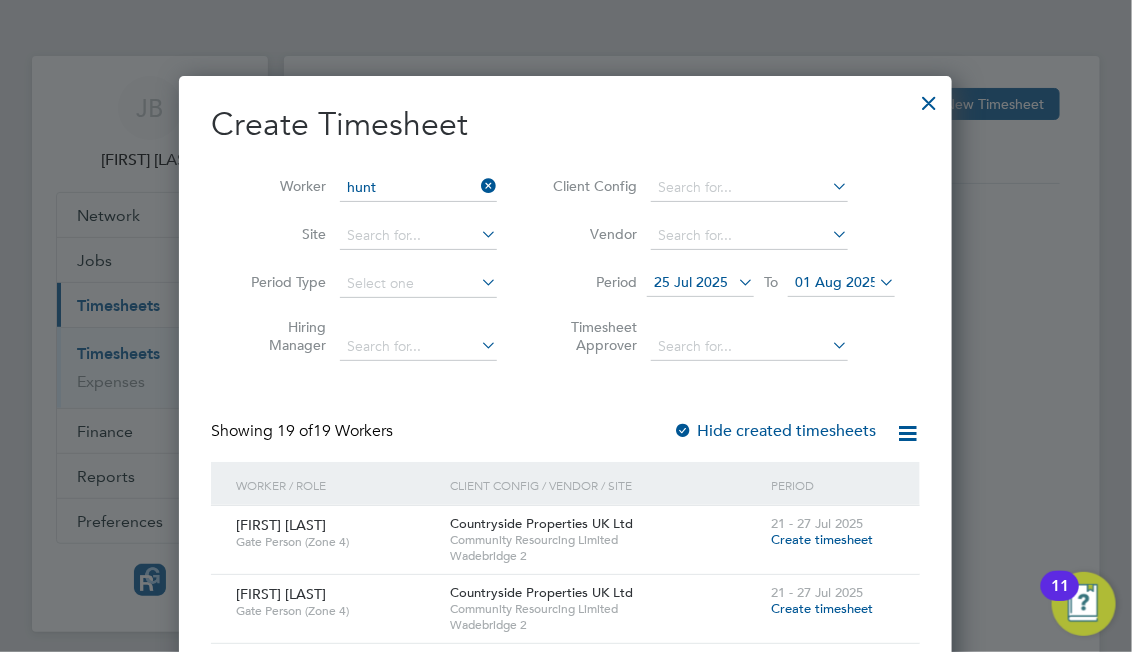 click on "Hunt" 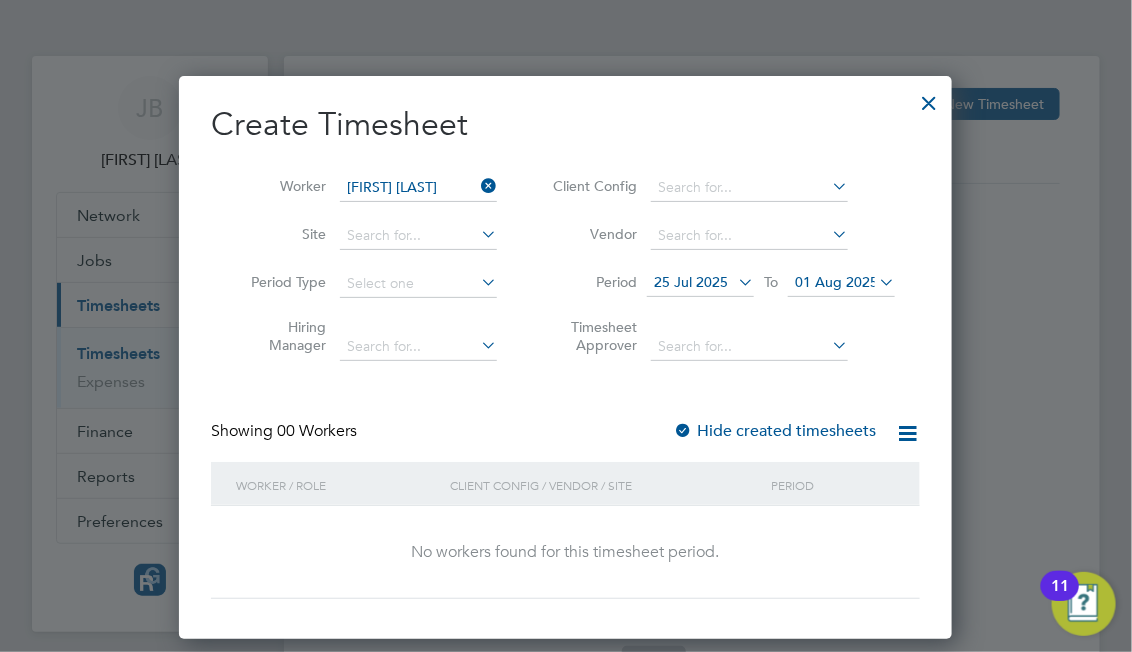 click on "01 Aug 2025" at bounding box center [836, 282] 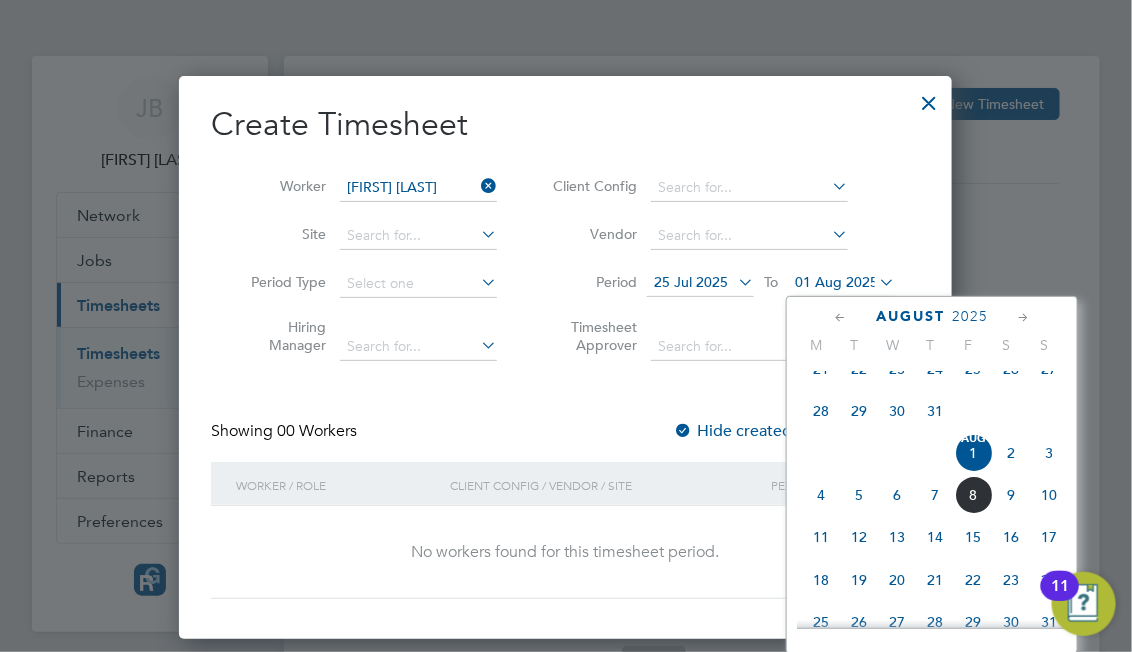 click on "12" 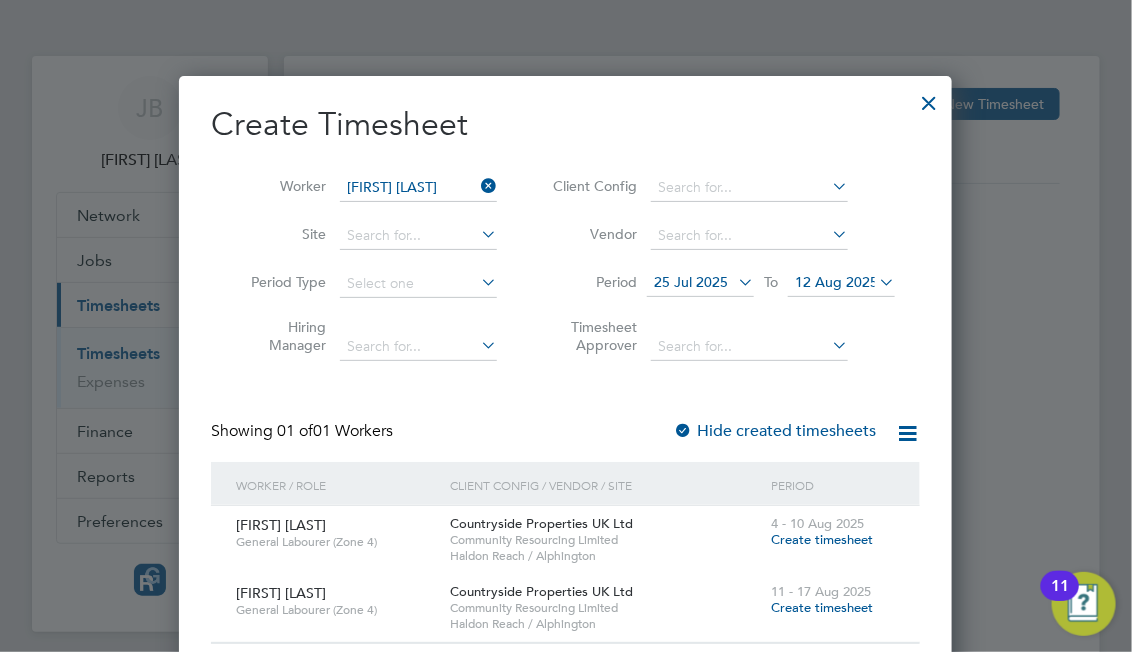 click on "Create timesheet" at bounding box center (822, 539) 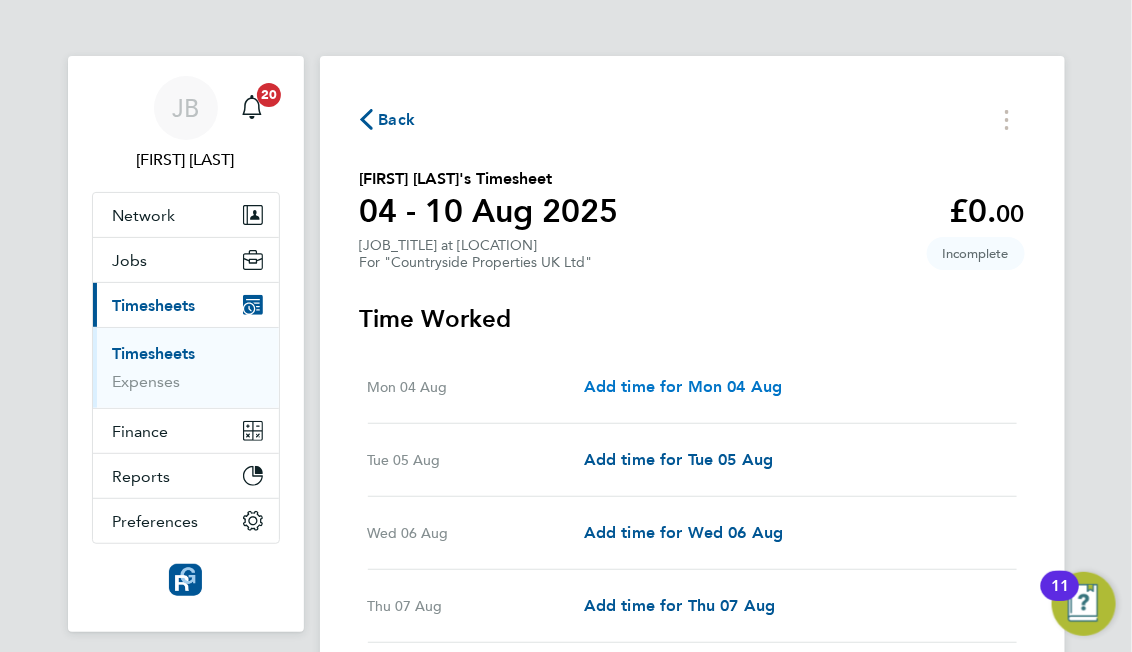 click on "Add time for Mon 04 Aug" at bounding box center (683, 386) 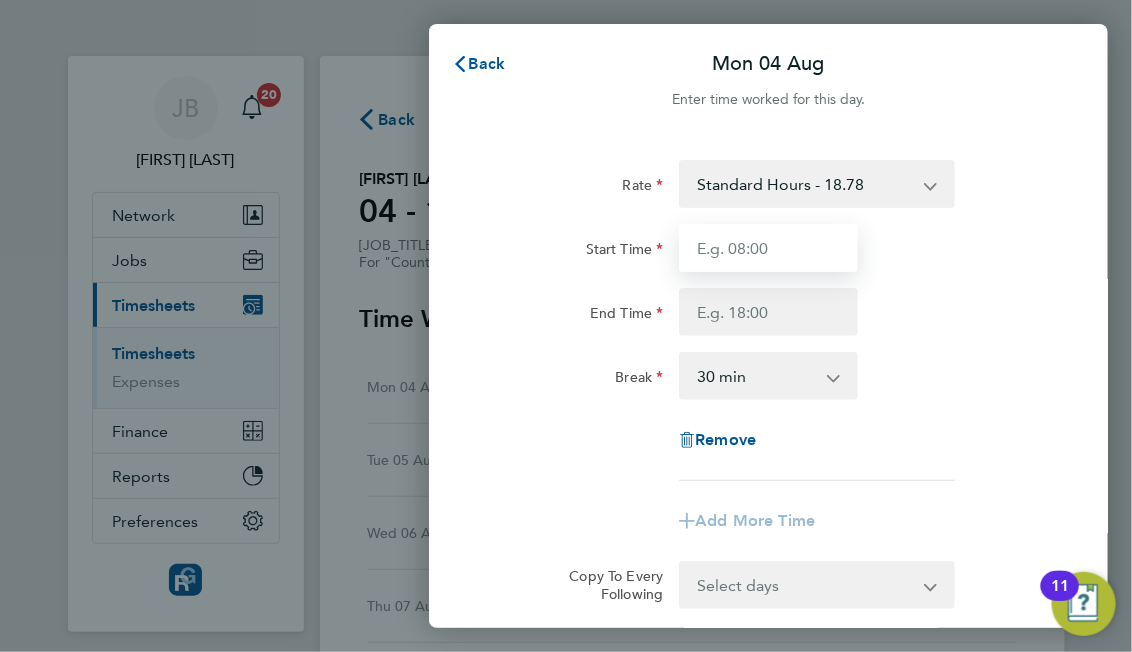 click on "Start Time" at bounding box center [768, 248] 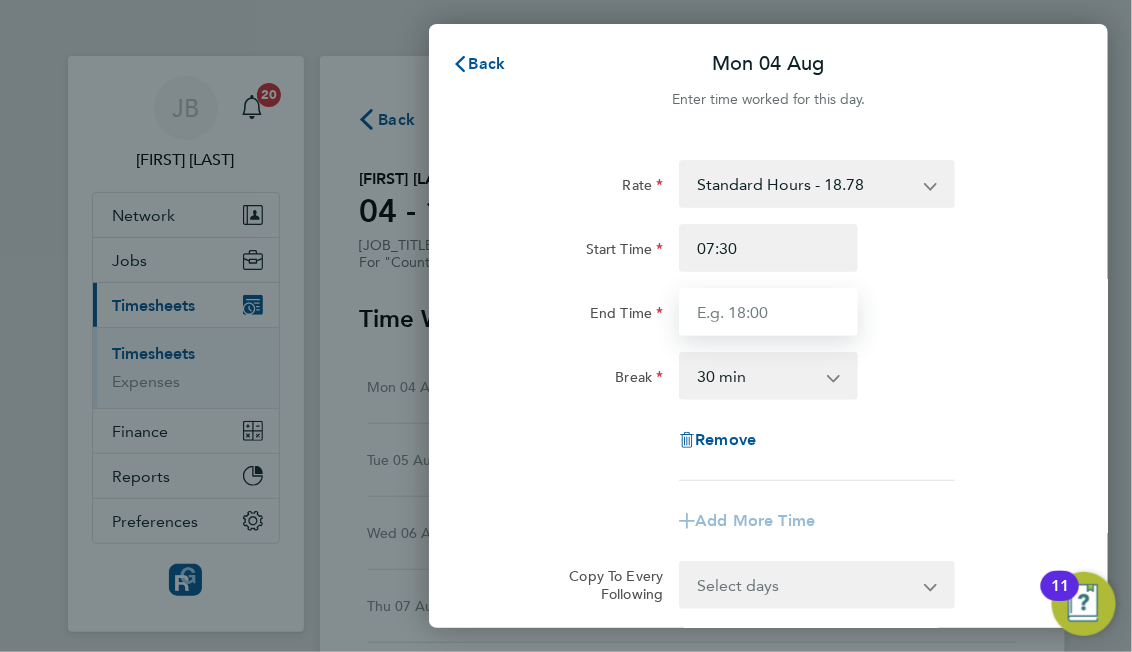 click on "End Time" at bounding box center [768, 312] 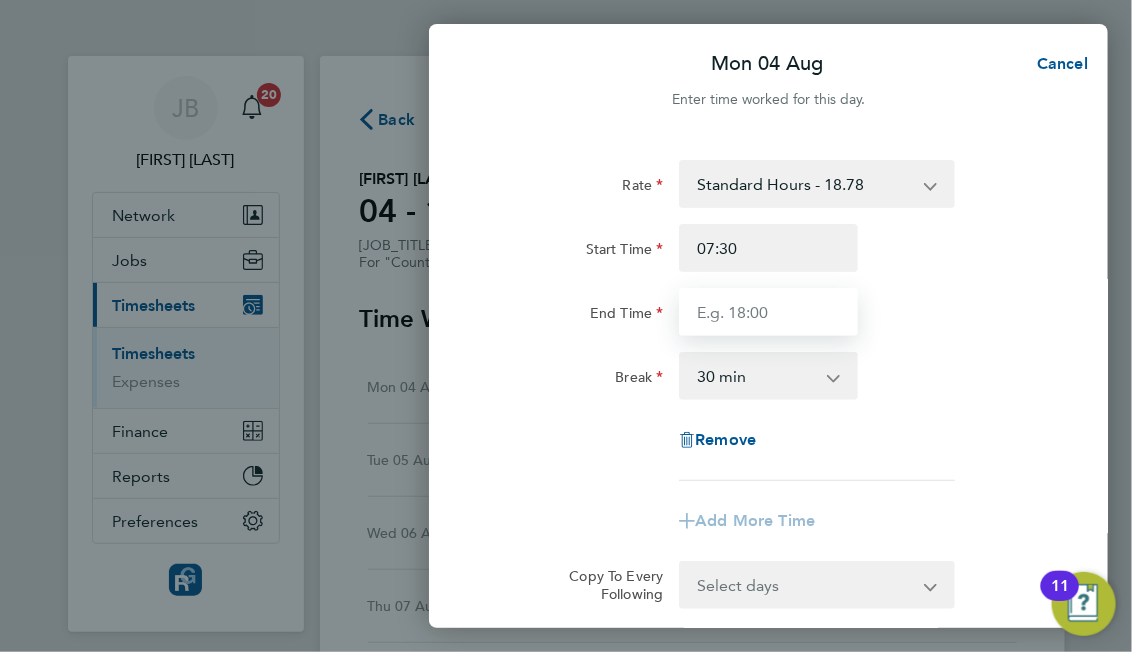 type on "17:00" 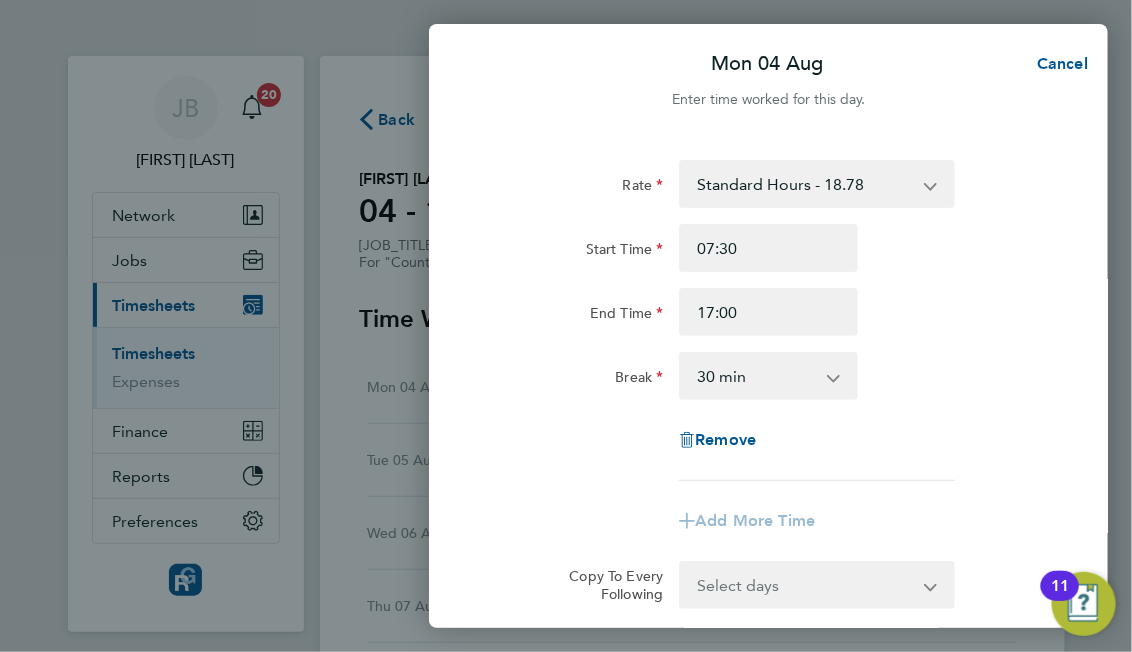 click on "Remove" 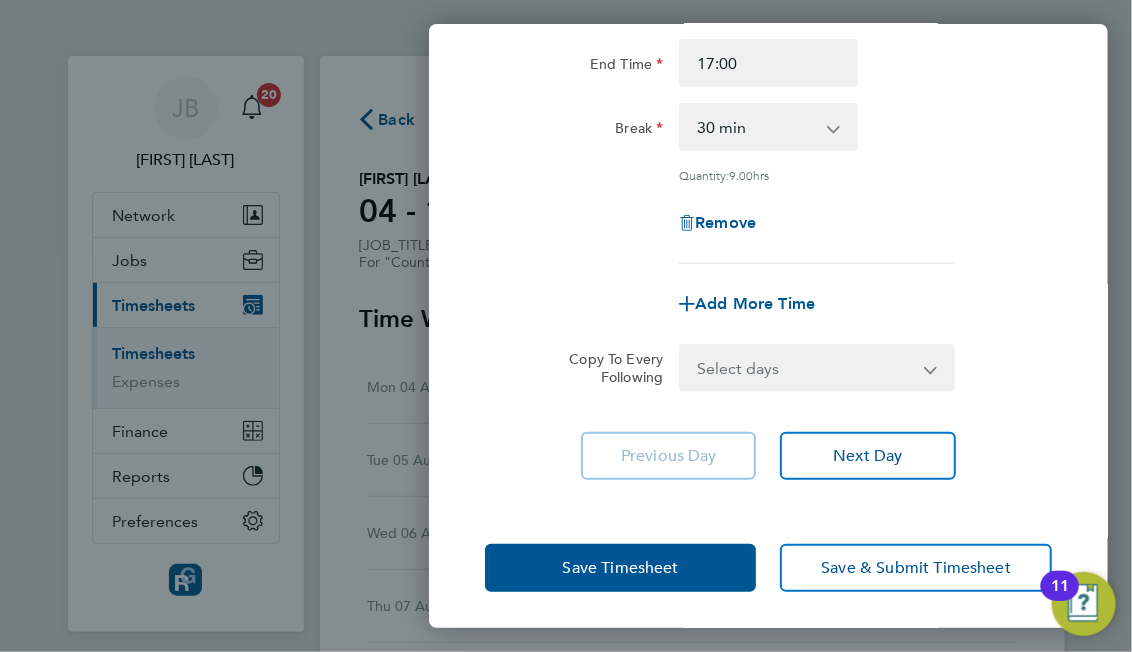 click on "Select days   Day   Weekday (Mon-Fri)   Weekend (Sat-Sun)   Tuesday   Wednesday   Thursday   Friday   Saturday   Sunday" at bounding box center (806, 368) 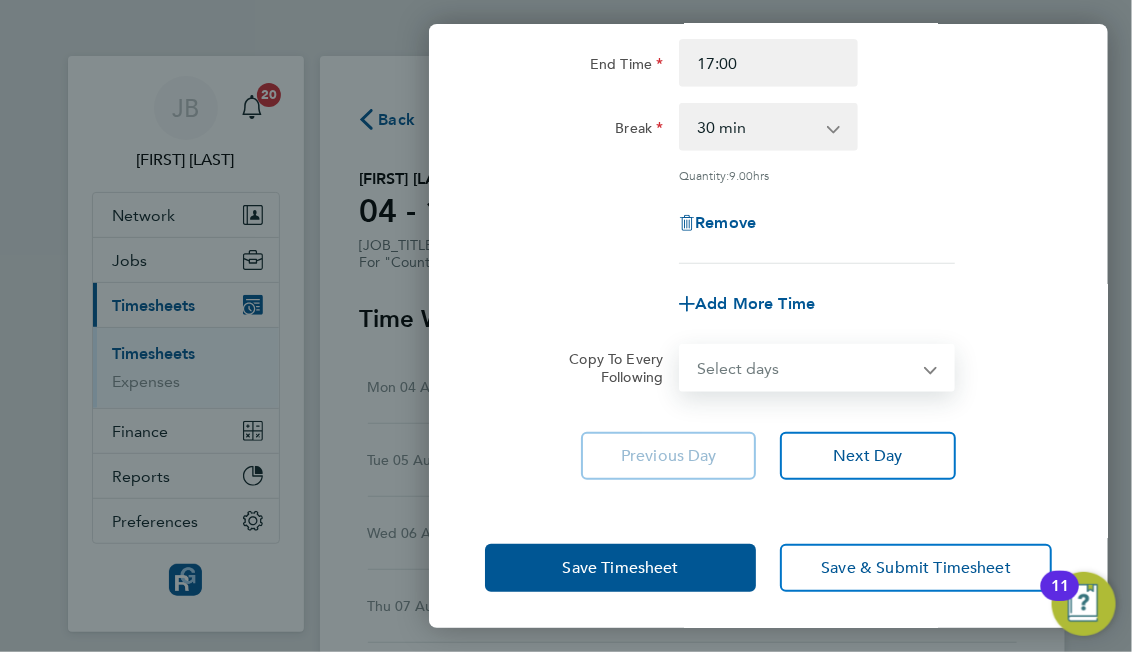 select on "WEEKDAY" 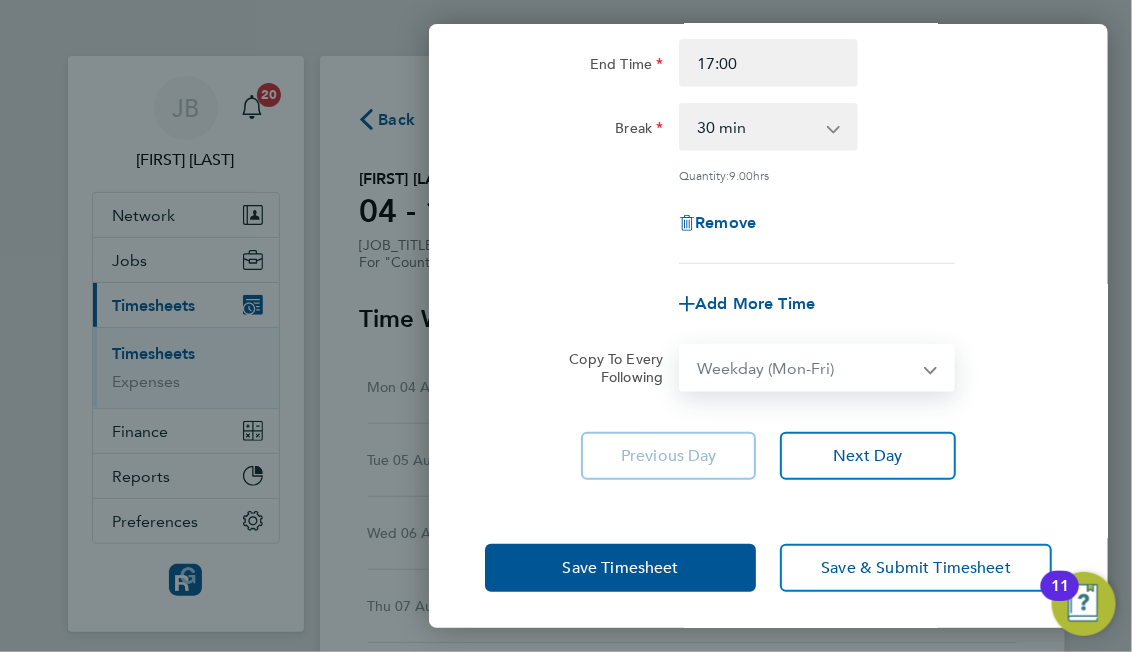 click on "Select days   Day   Weekday (Mon-Fri)   Weekend (Sat-Sun)   Tuesday   Wednesday   Thursday   Friday   Saturday   Sunday" at bounding box center [806, 368] 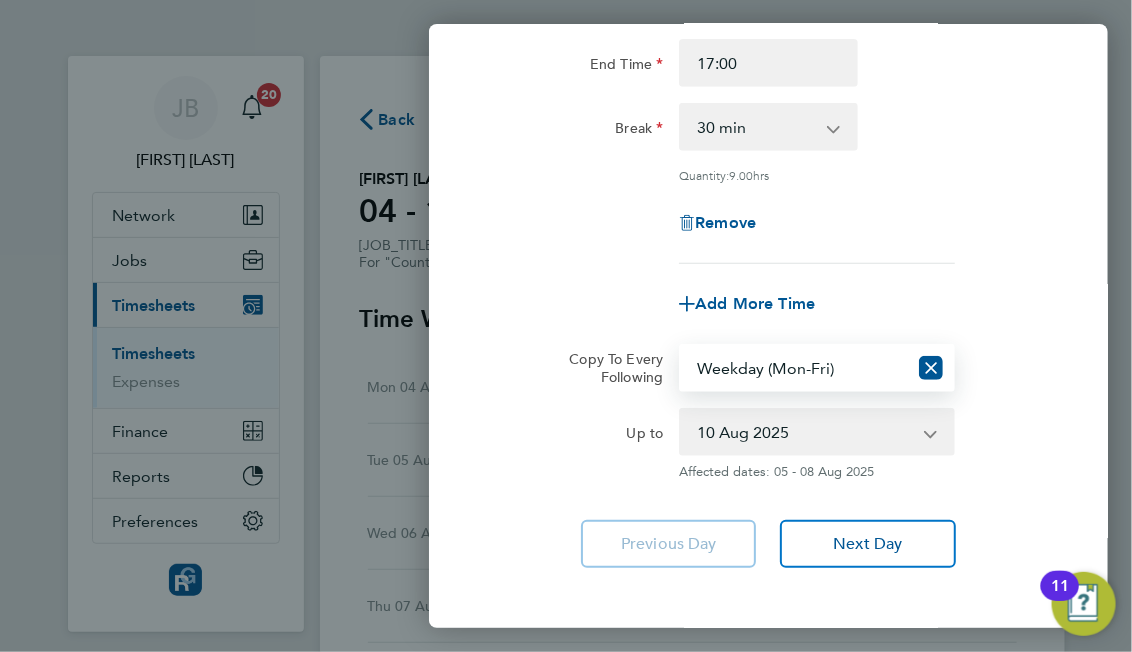 click on "Up to  05 Aug 2025   06 Aug 2025   07 Aug 2025   08 Aug 2025   09 Aug 2025   10 Aug 2025
Affected dates: 05 - 08 Aug 2025" 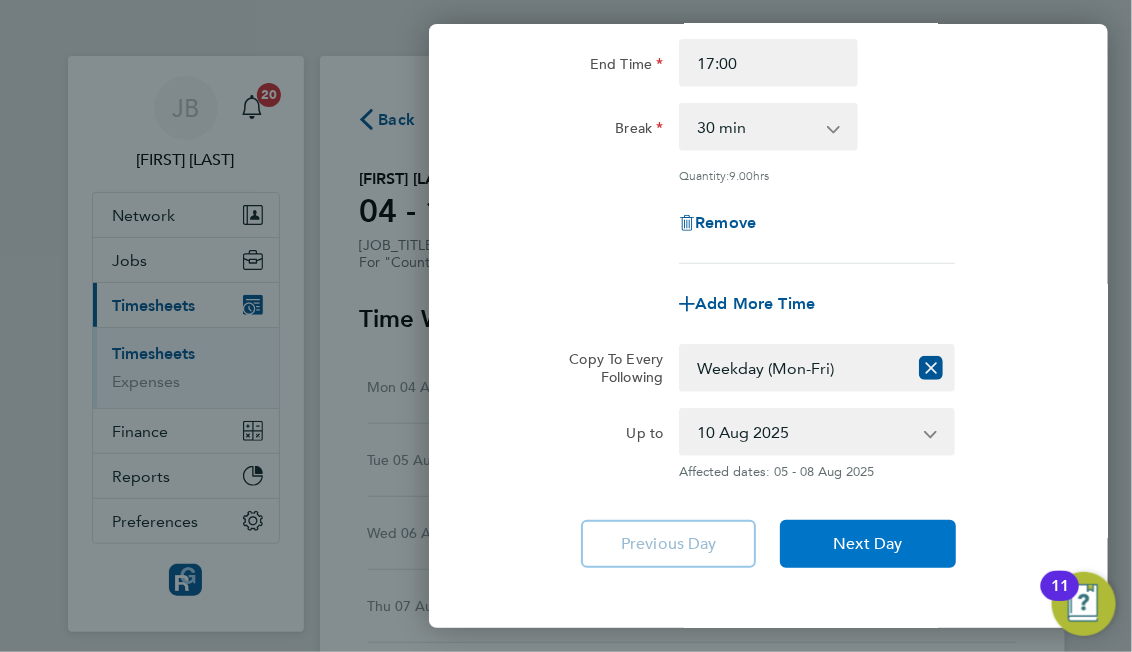 click on "Next Day" 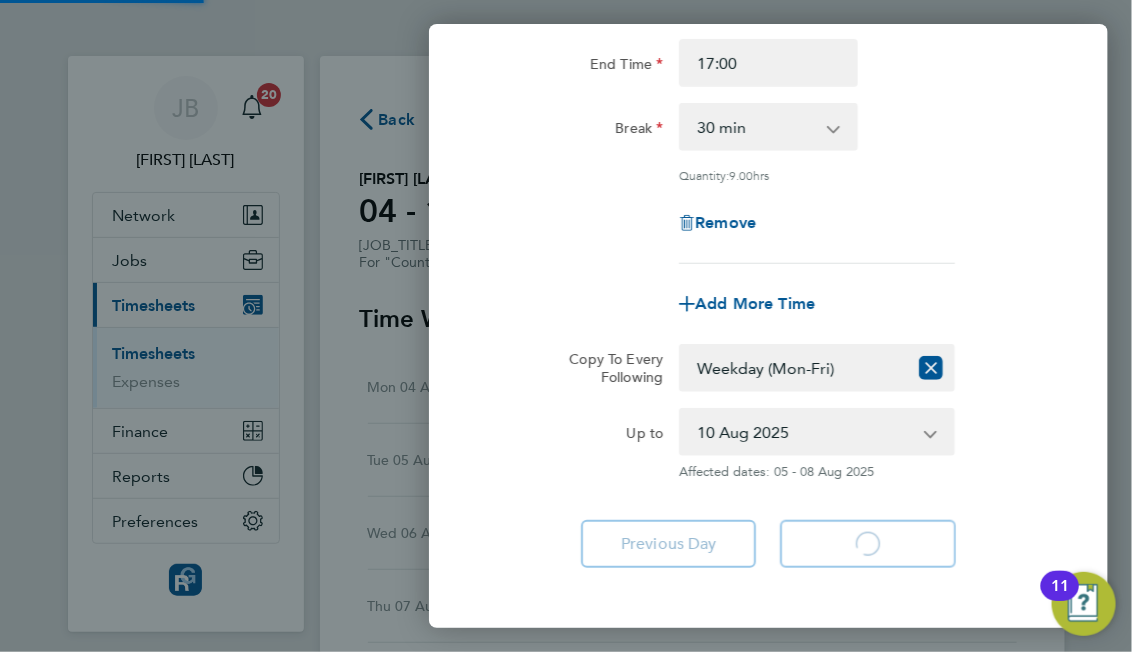click on "Next Day
Loading" 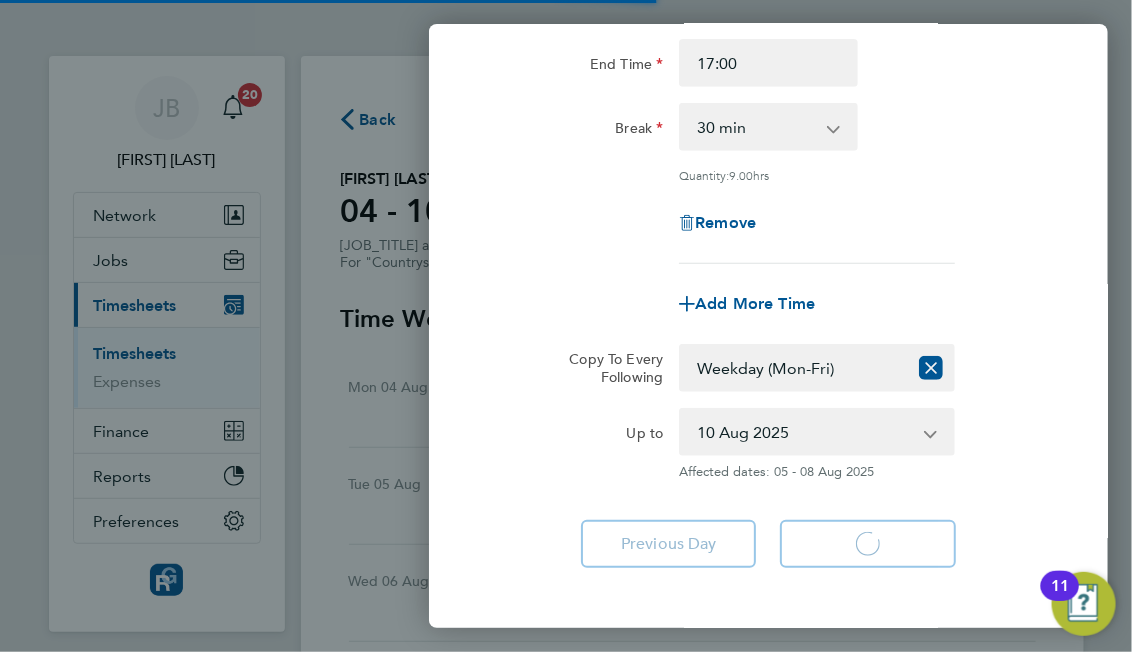 select on "30" 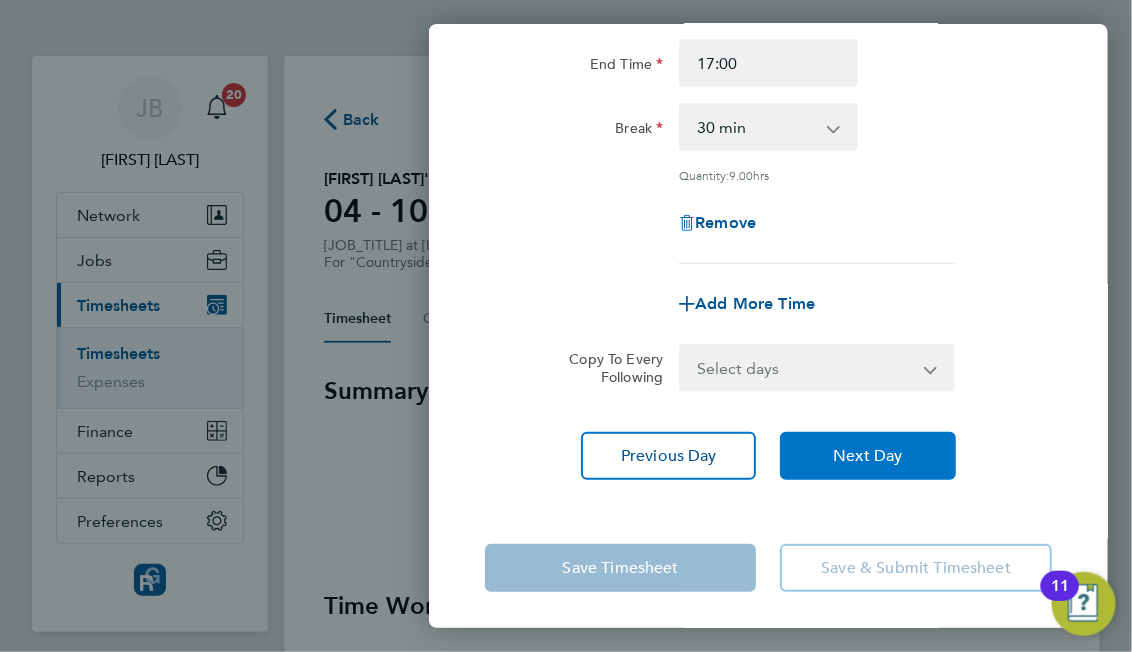 click on "Next Day" 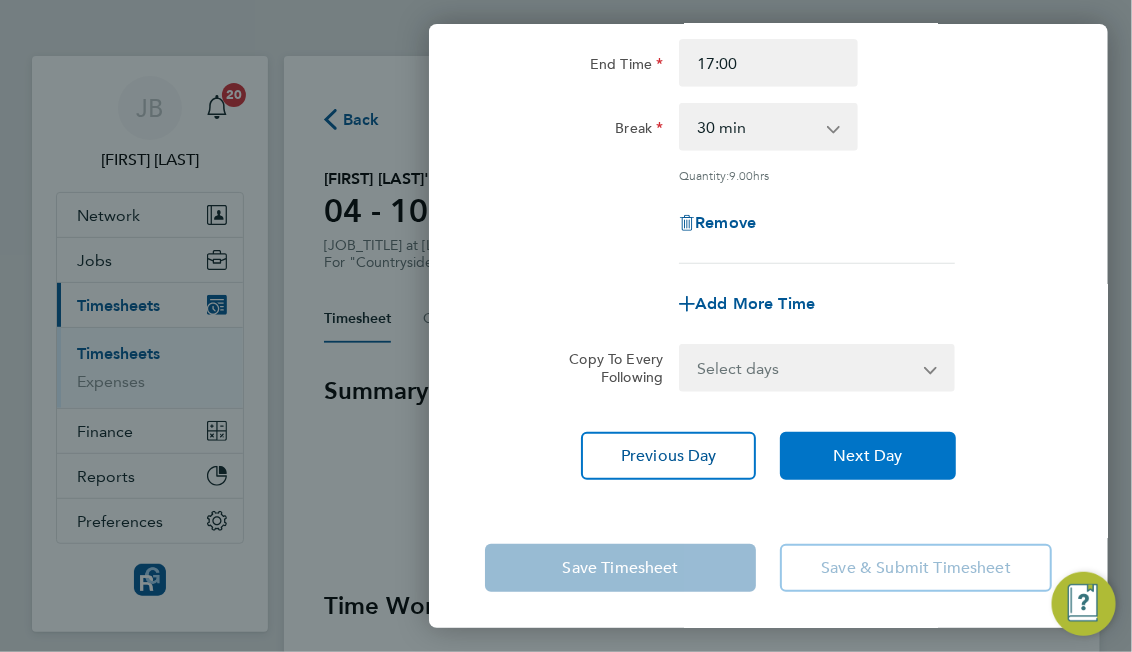 click on "Next Day" 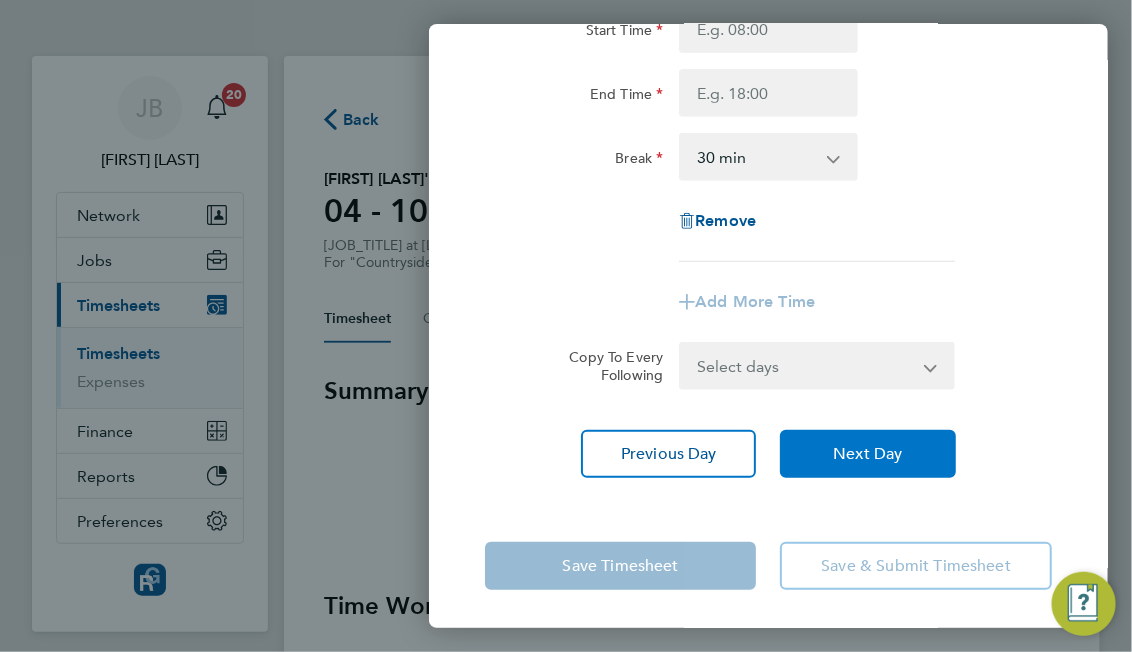 click on "Next Day" 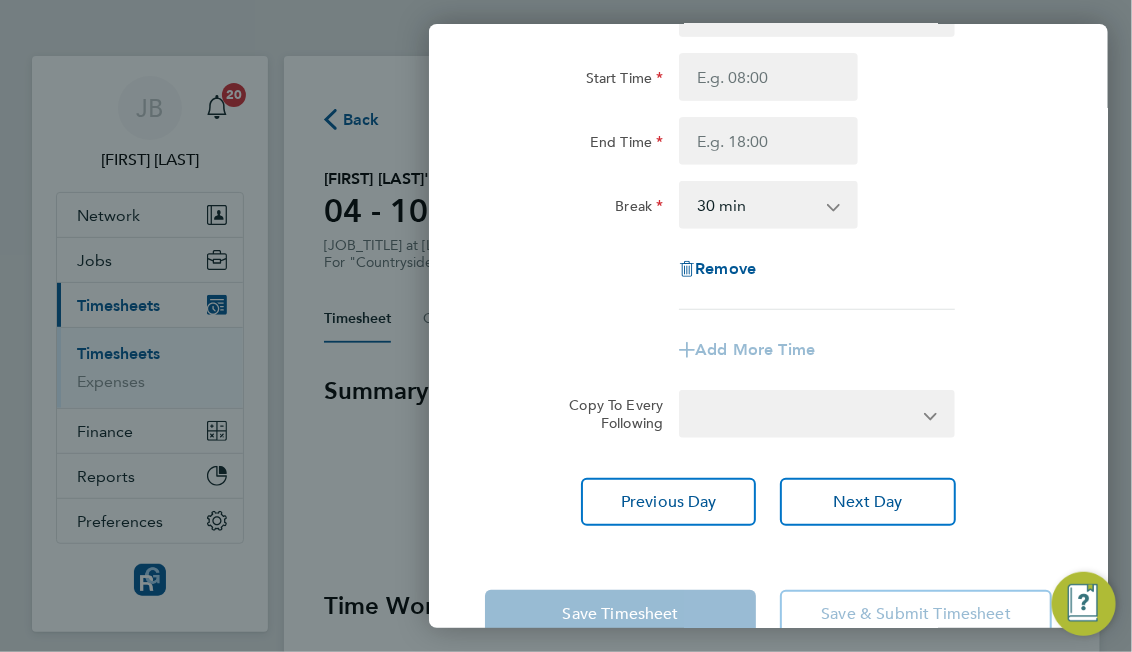 select on "30" 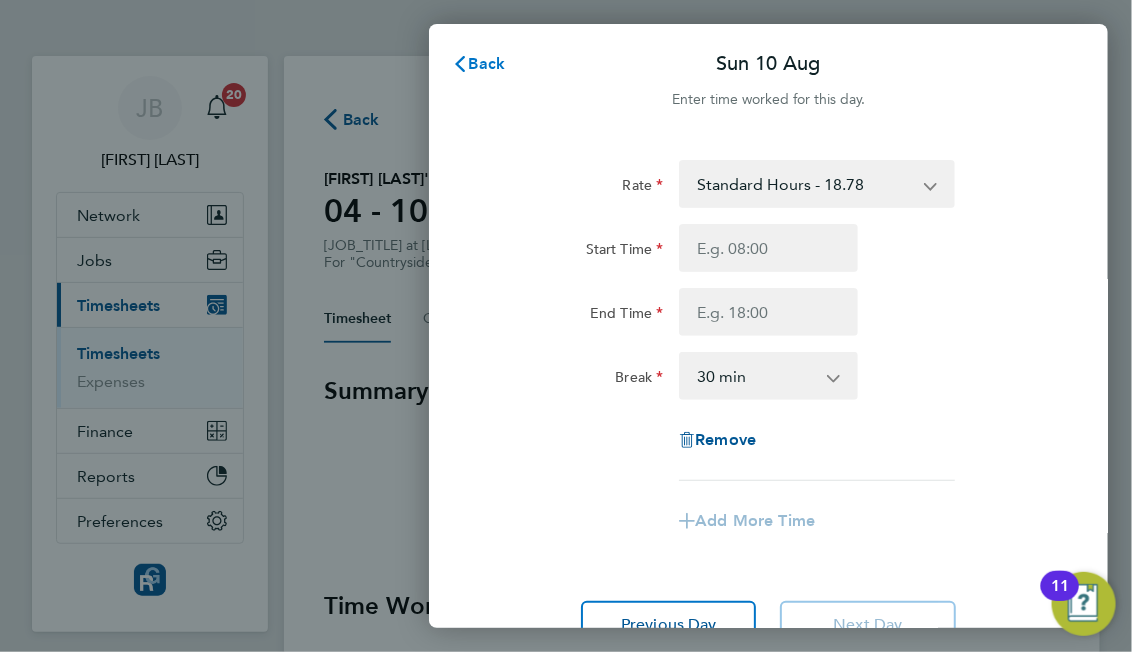 click on "Back" 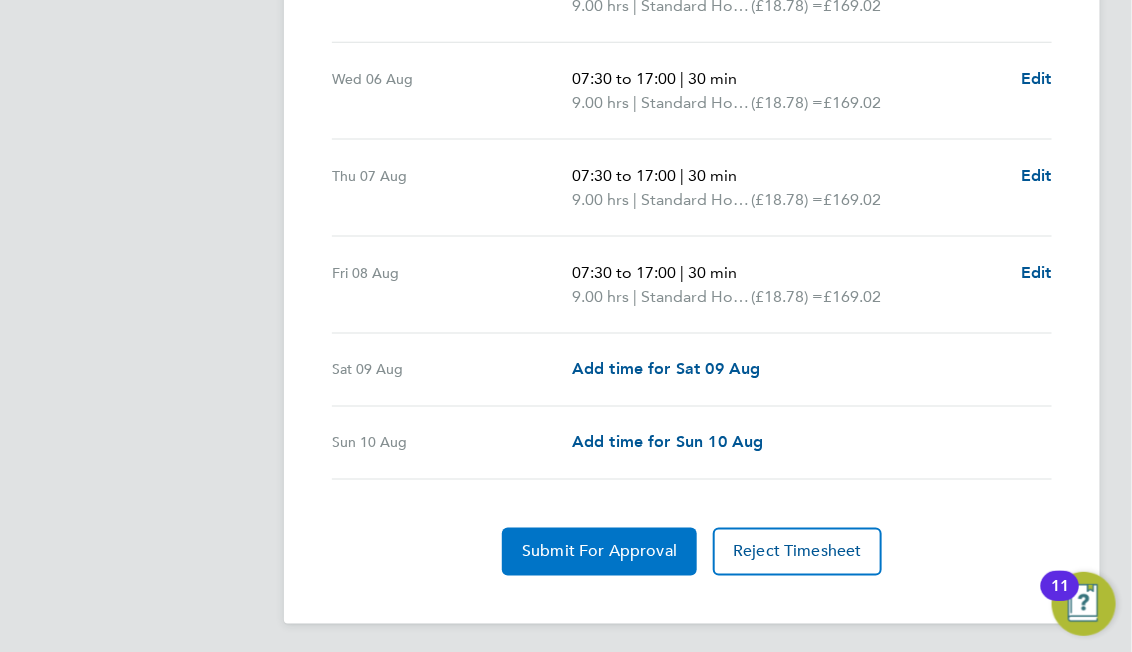 click on "Submit For Approval" 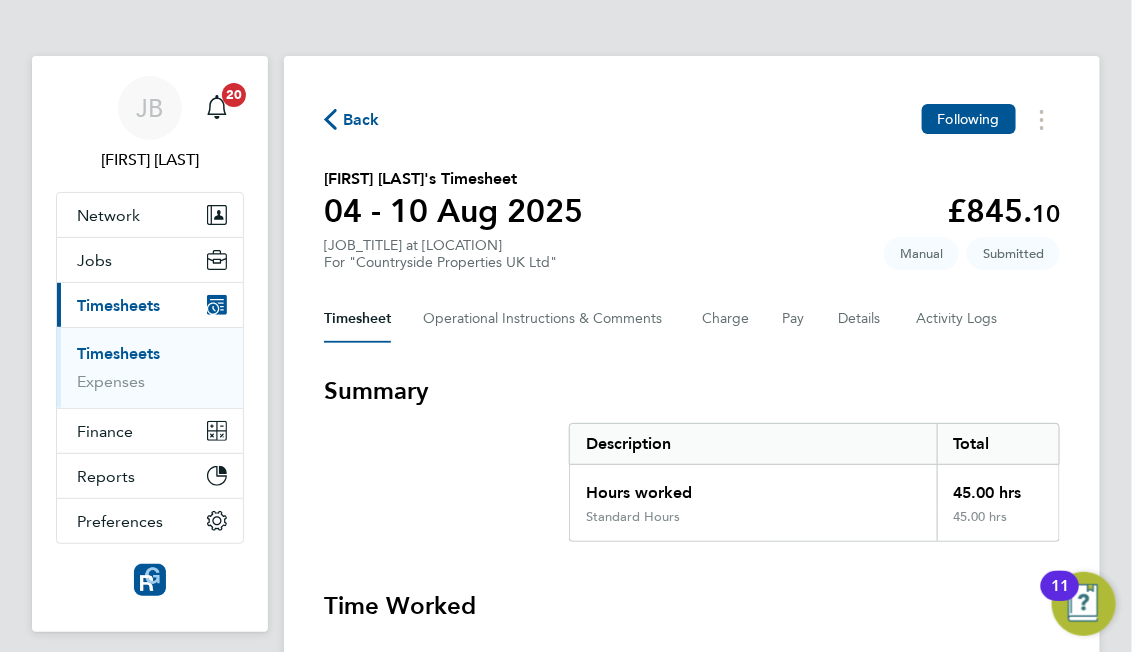 click on "Back" 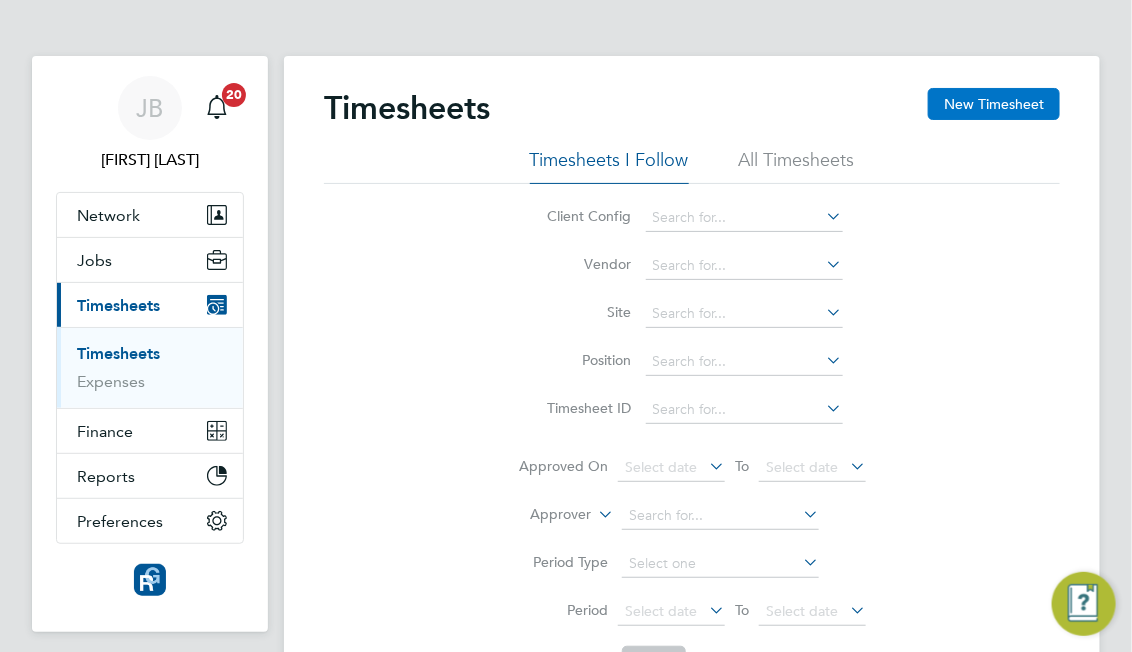 click on "New Timesheet" 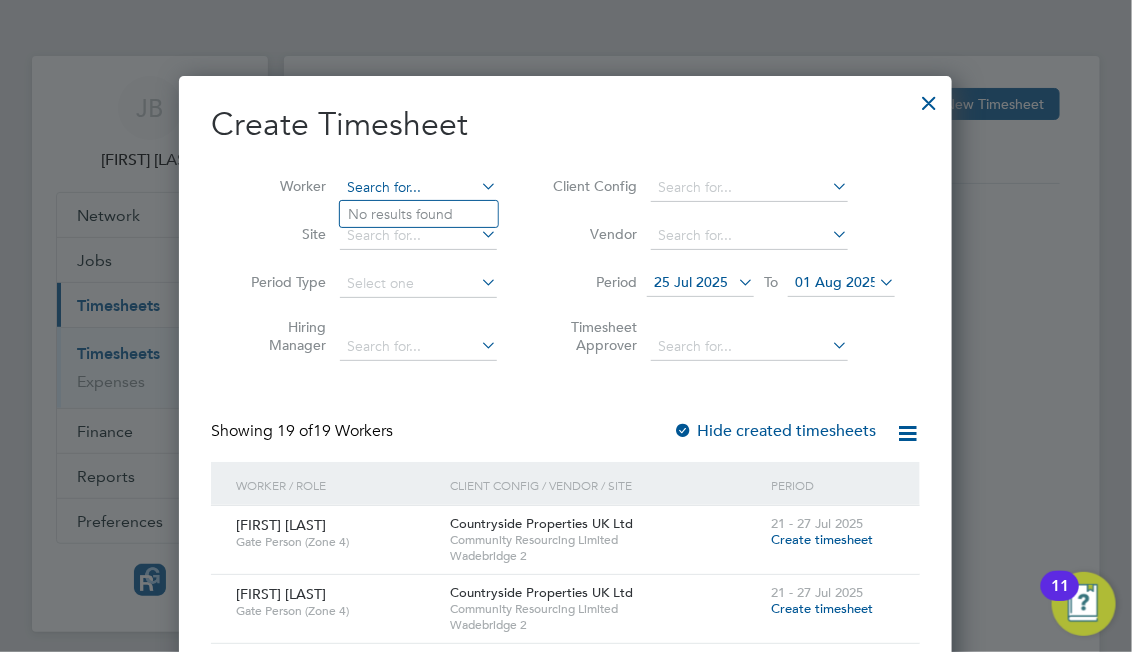 click at bounding box center (418, 188) 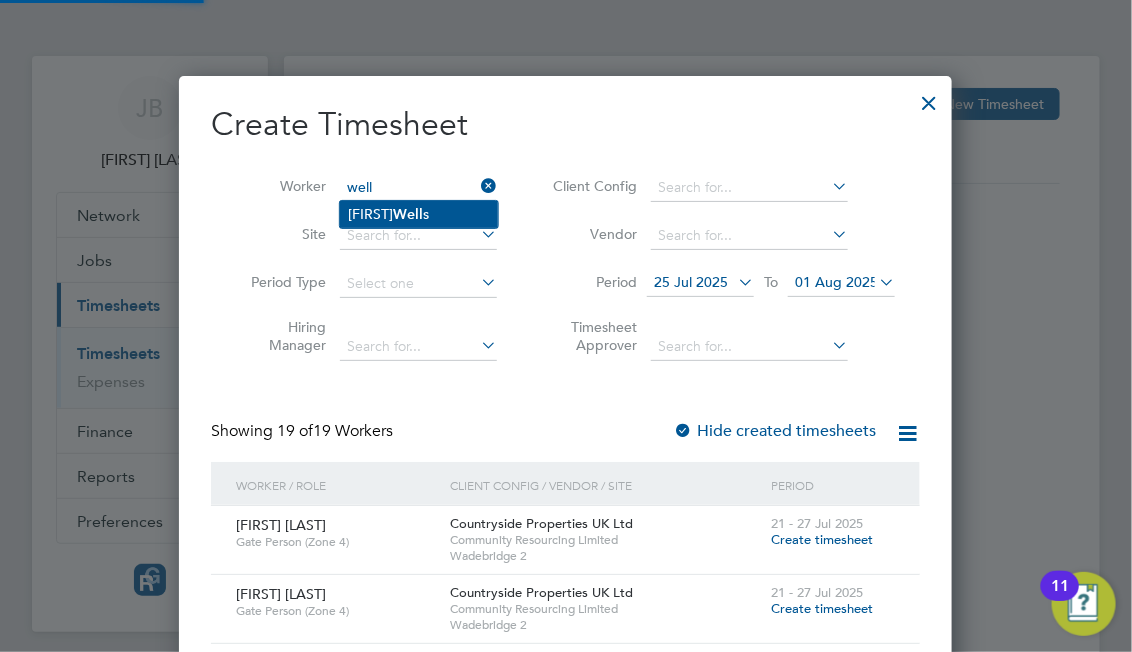 click on "Patrick  Well s" 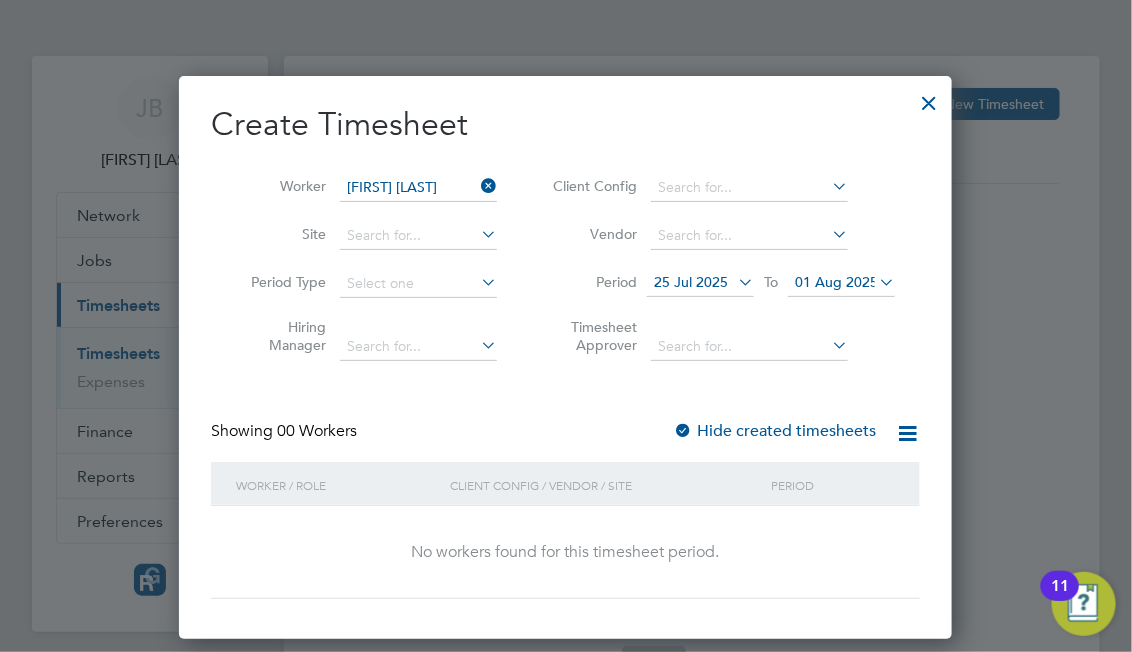 click on "01 Aug 2025" at bounding box center [841, 283] 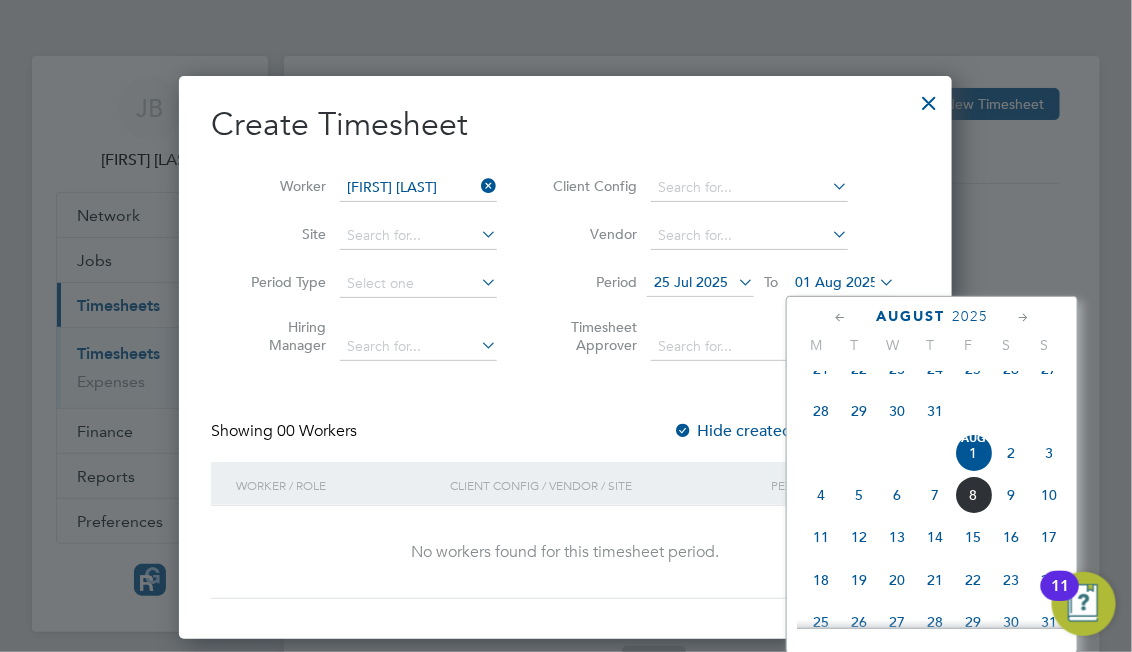click on "12" 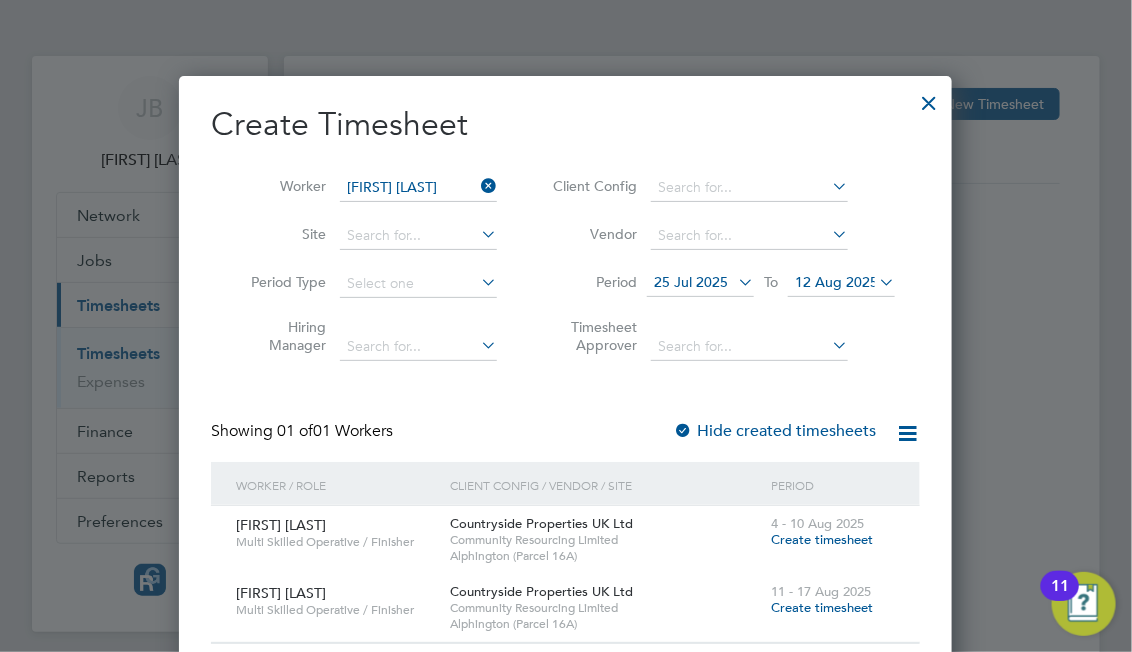 click on "Create timesheet" at bounding box center (822, 539) 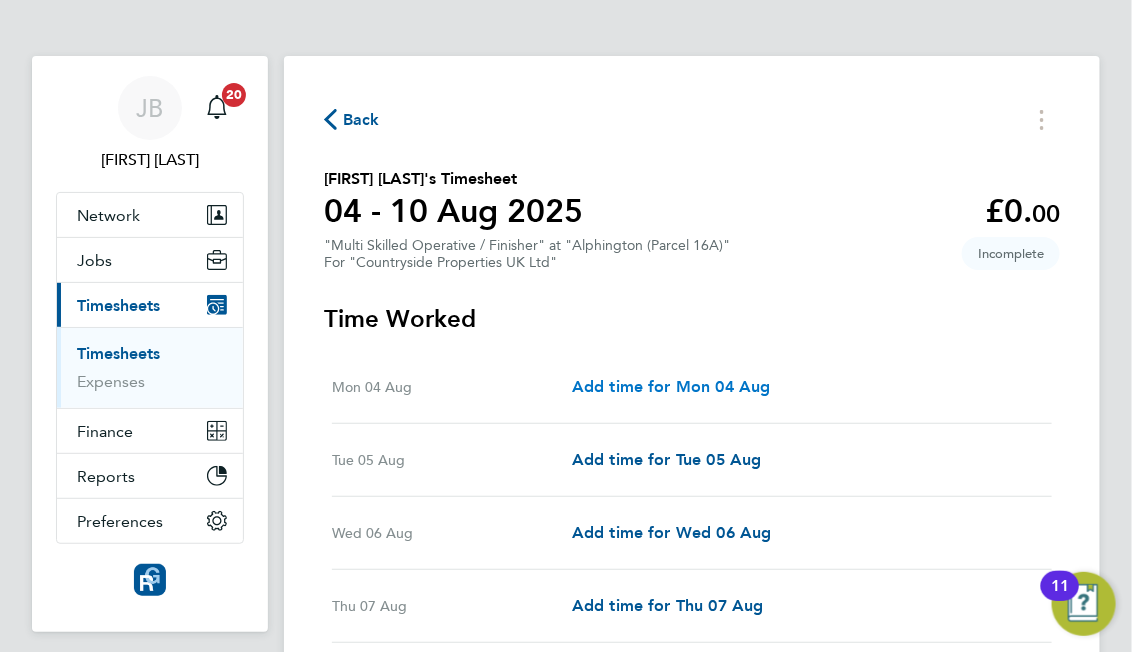 click on "Add time for Mon 04 Aug" at bounding box center [671, 386] 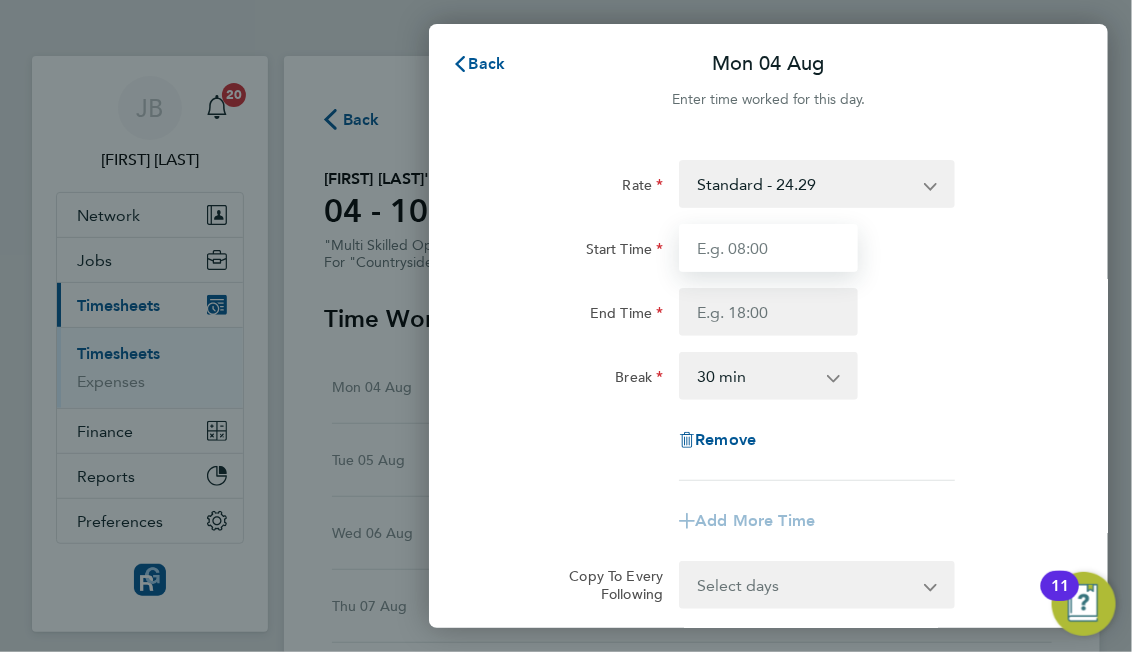 click on "Start Time" at bounding box center [768, 248] 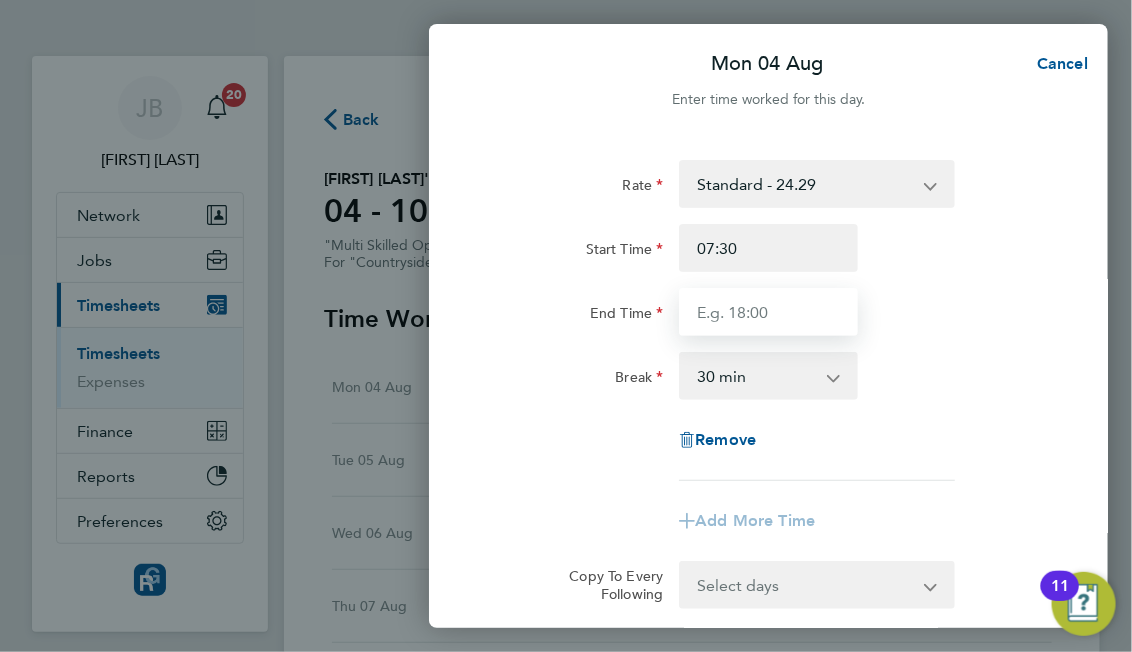 click on "End Time" at bounding box center [768, 312] 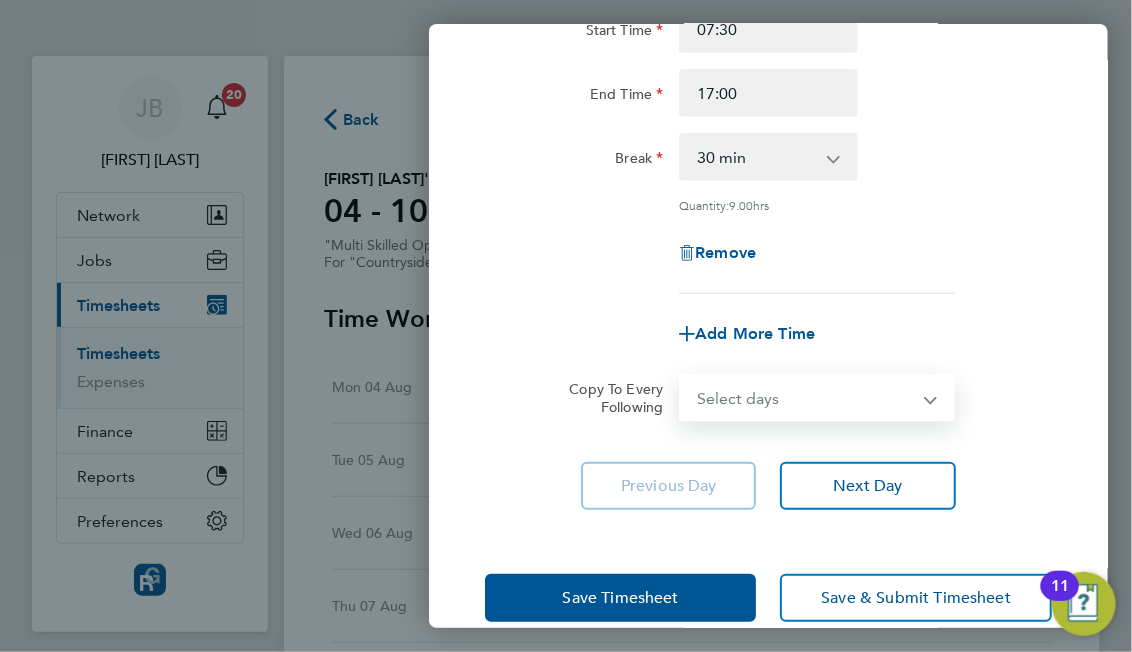 click on "Select days   Day   Weekday (Mon-Fri)   Weekend (Sat-Sun)   Tuesday   Wednesday   Thursday   Friday   Saturday   Sunday" at bounding box center (806, 398) 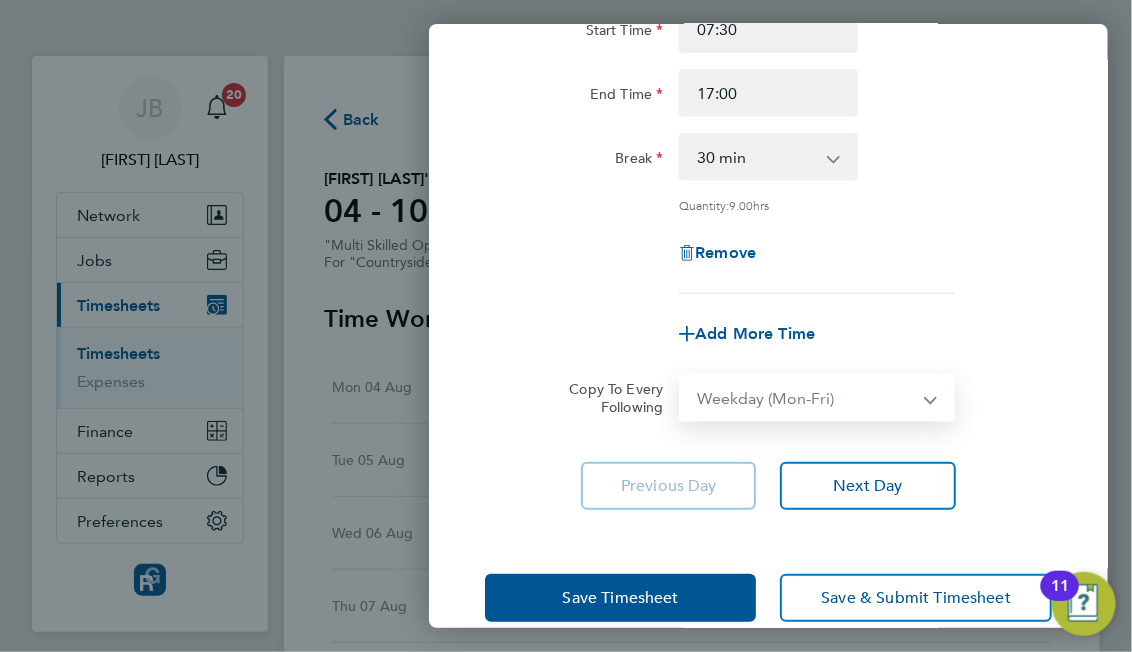 click on "Select days   Day   Weekday (Mon-Fri)   Weekend (Sat-Sun)   Tuesday   Wednesday   Thursday   Friday   Saturday   Sunday" at bounding box center [806, 398] 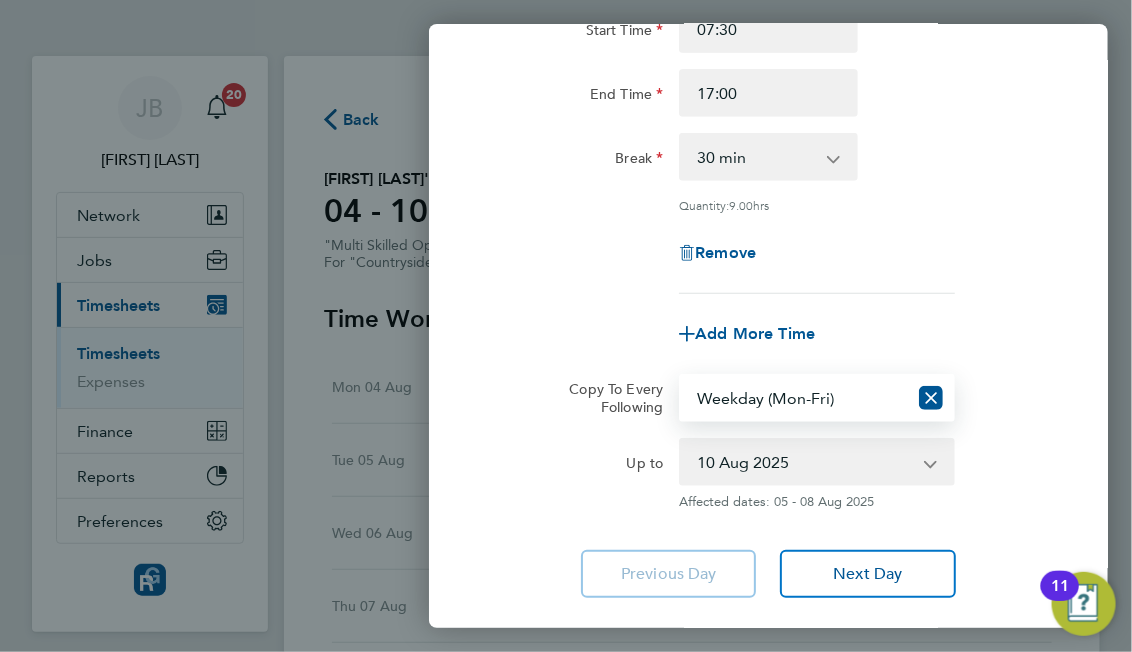 click on "Add More Time" 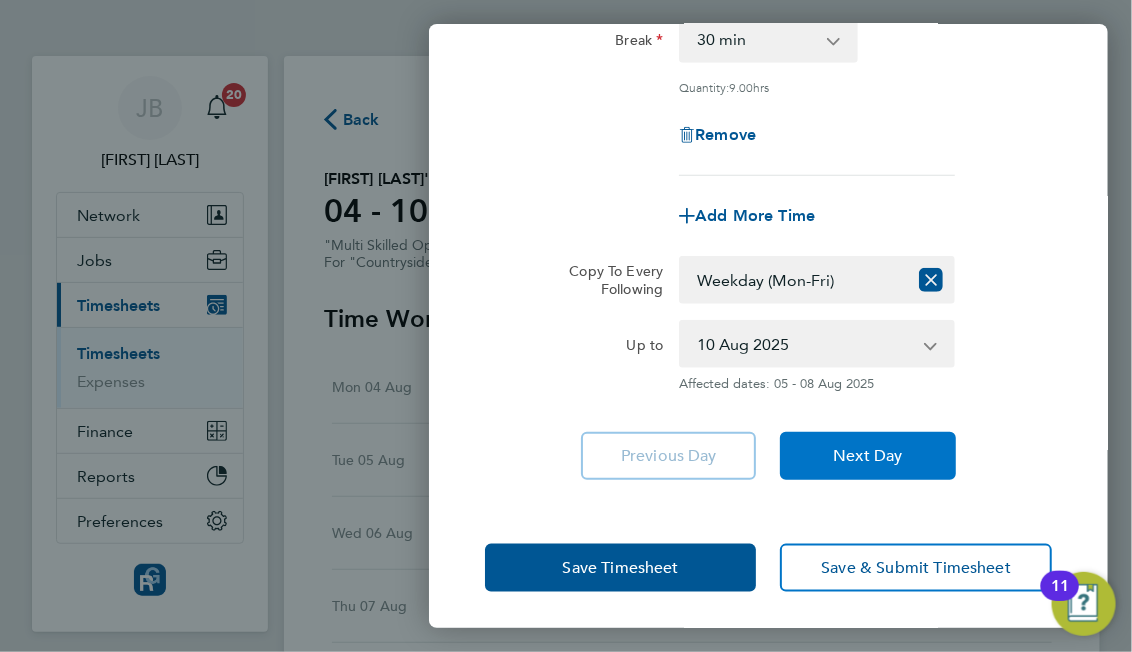 click on "Next Day" 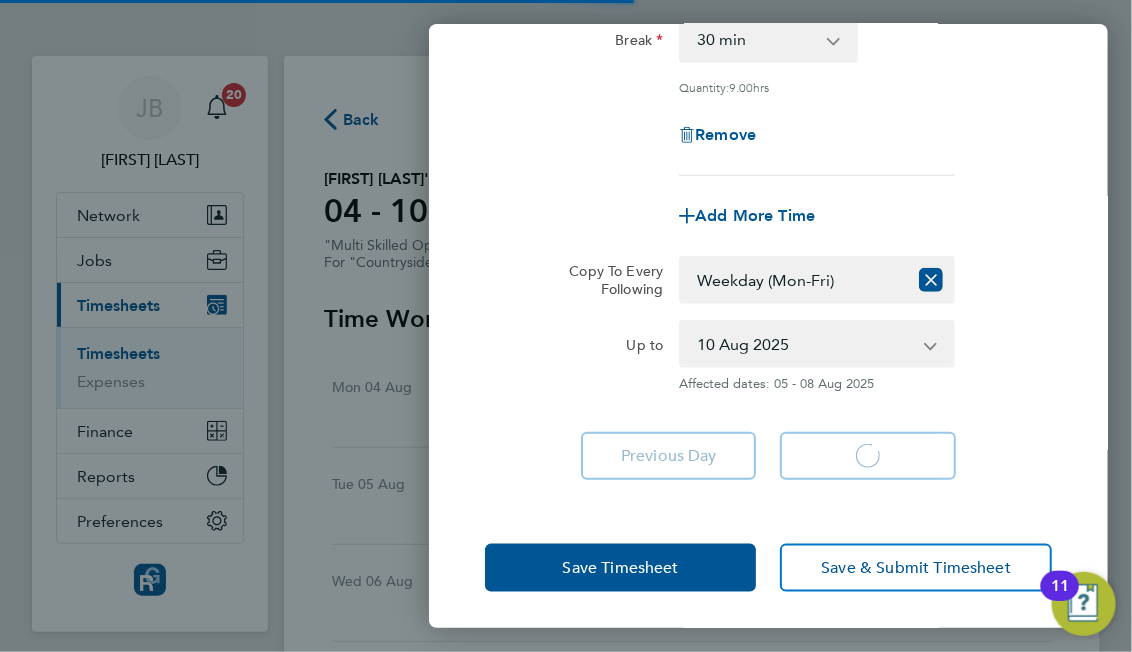 select on "30" 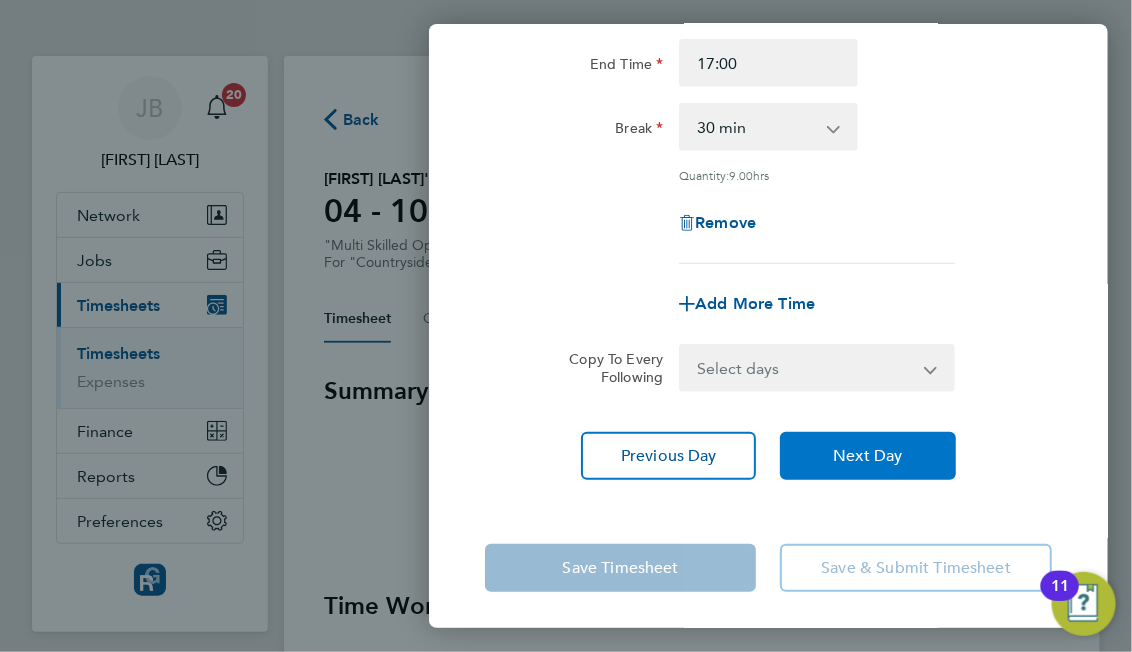click on "Next Day" 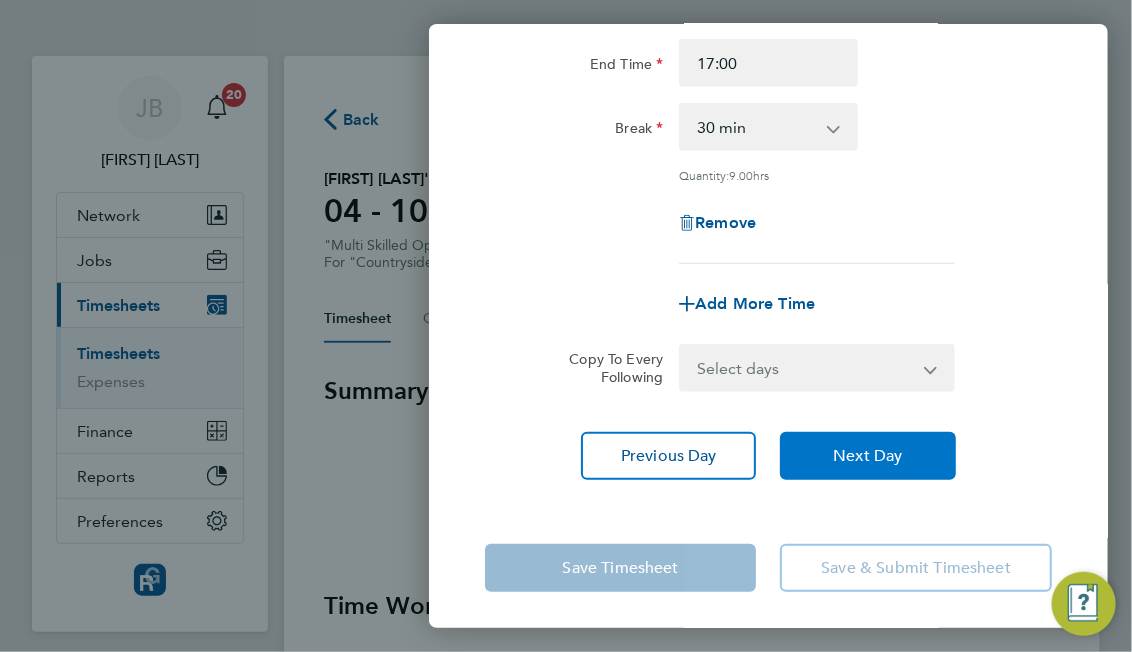 click on "Next Day" 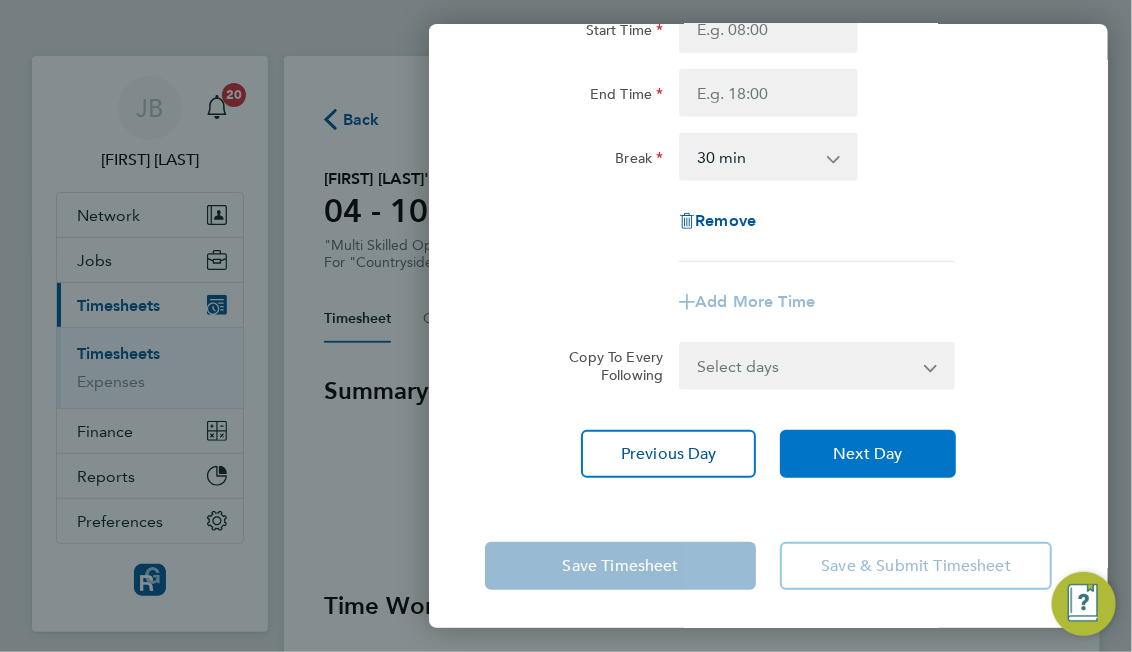 click on "Next Day" 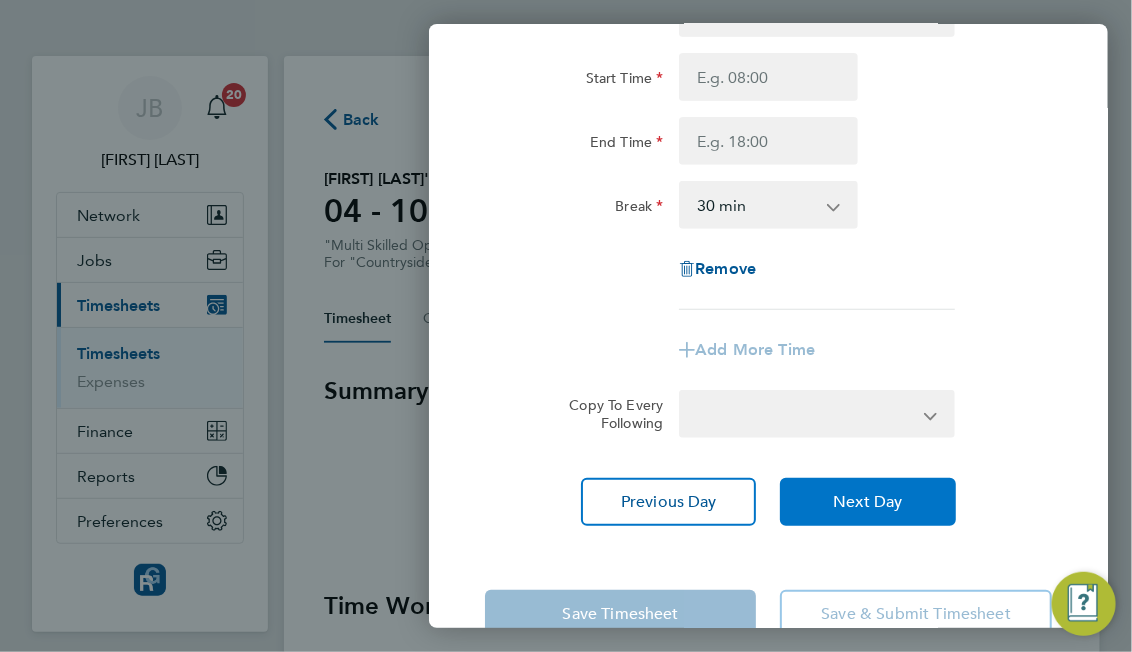 select on "30" 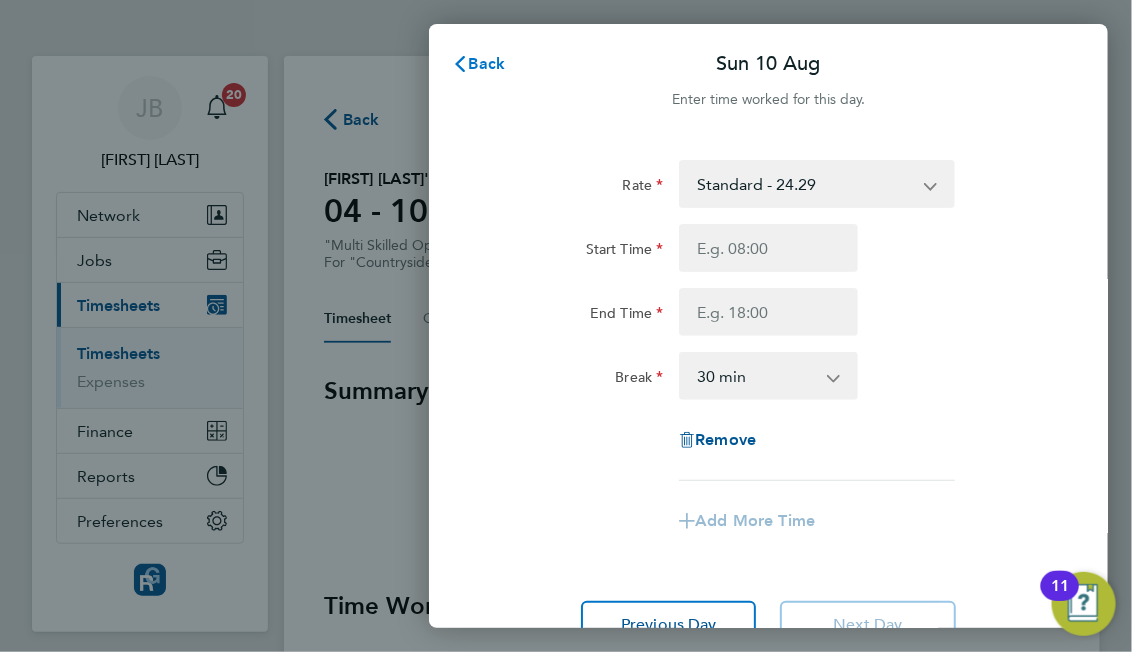 click 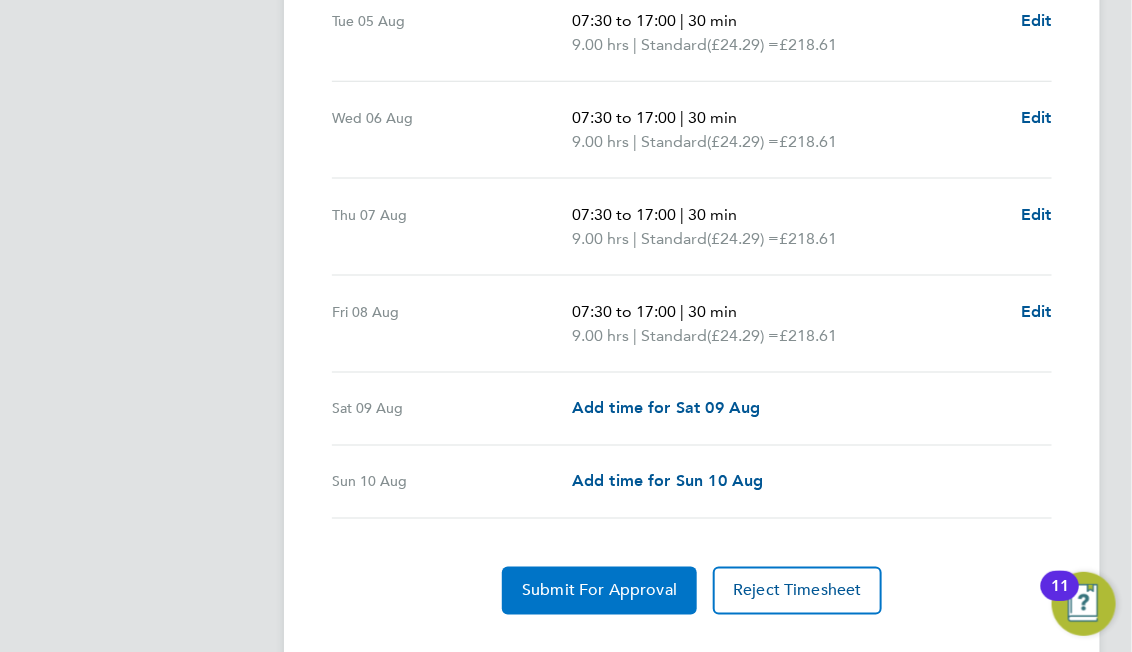 click on "Submit For Approval" 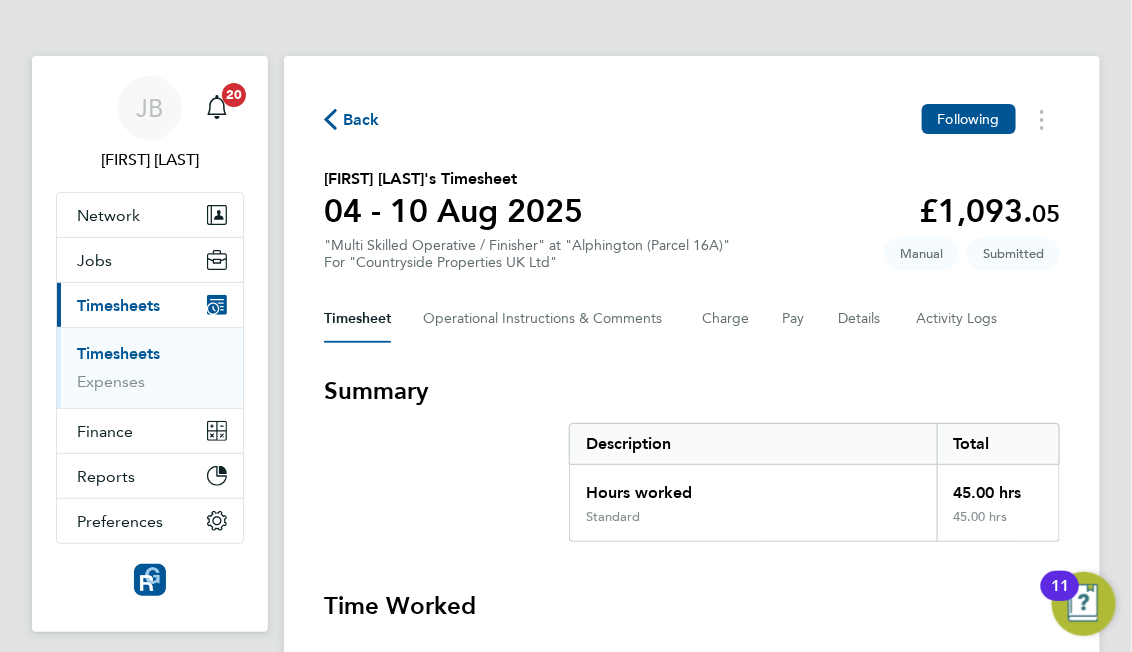 click on "Back" 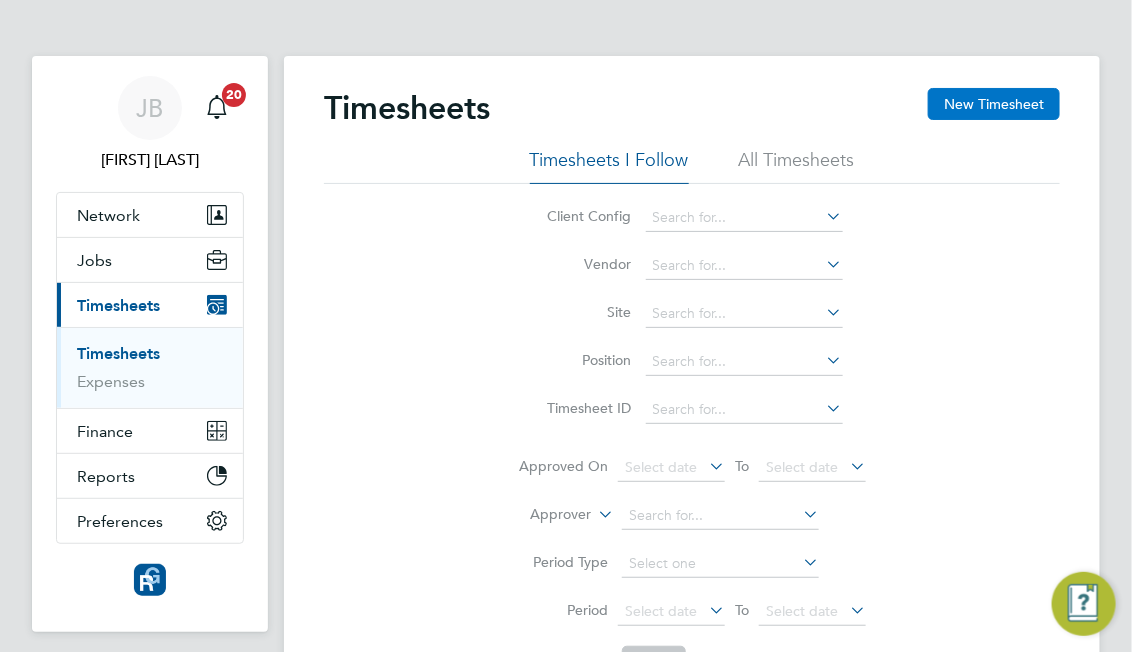 click on "New Timesheet" 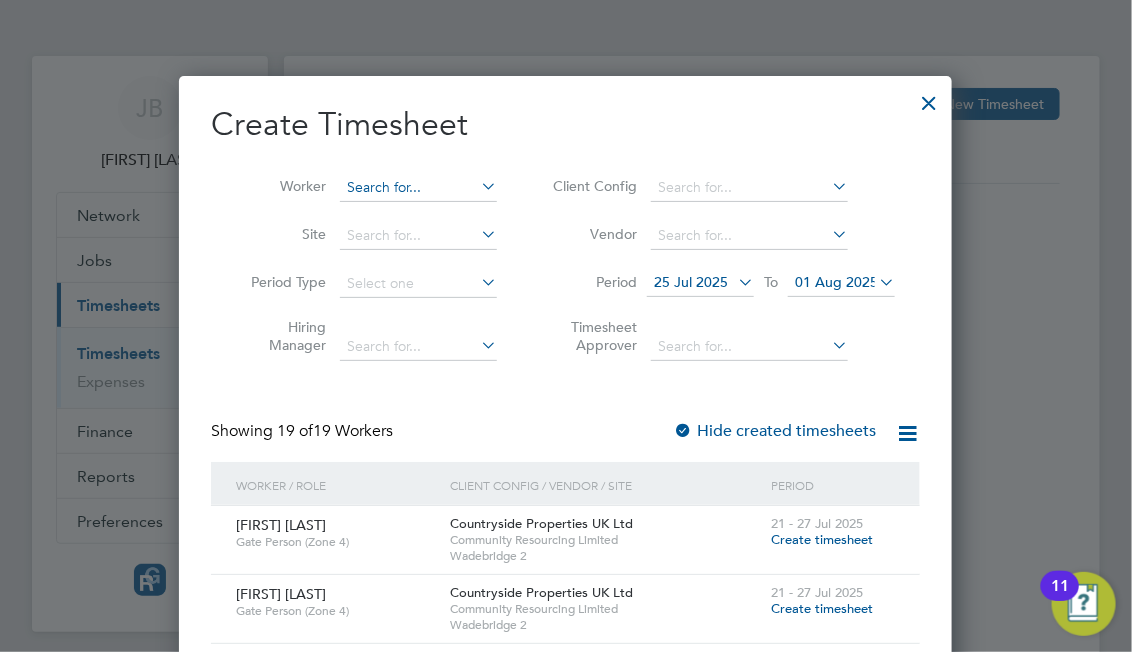 click at bounding box center (418, 188) 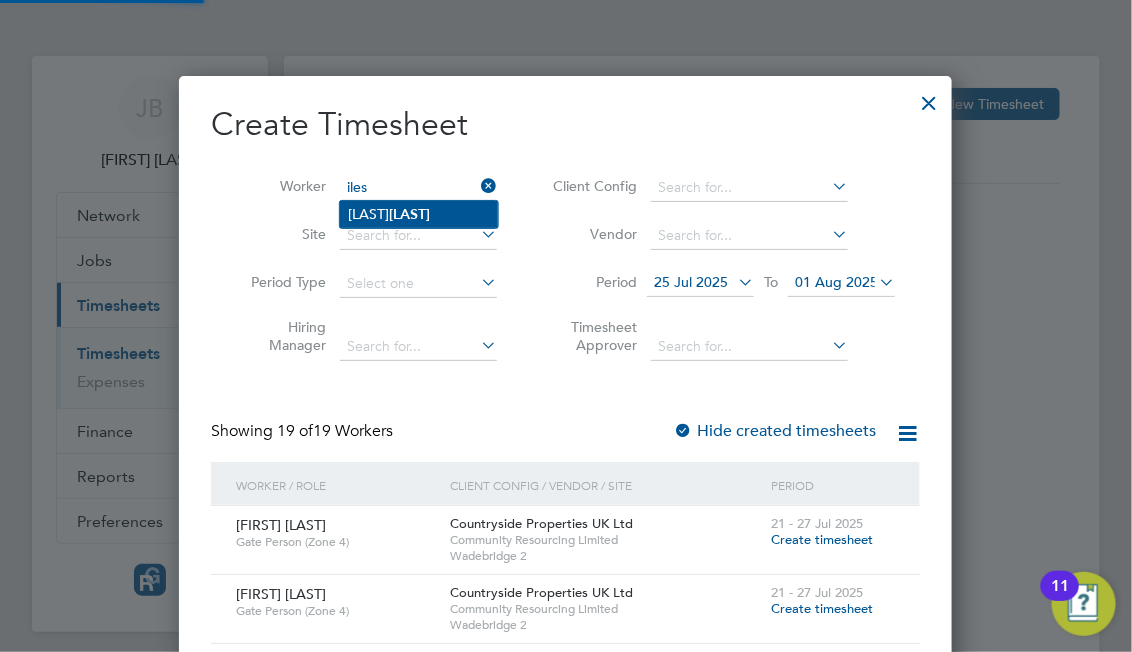 click on "Connor  Iles" 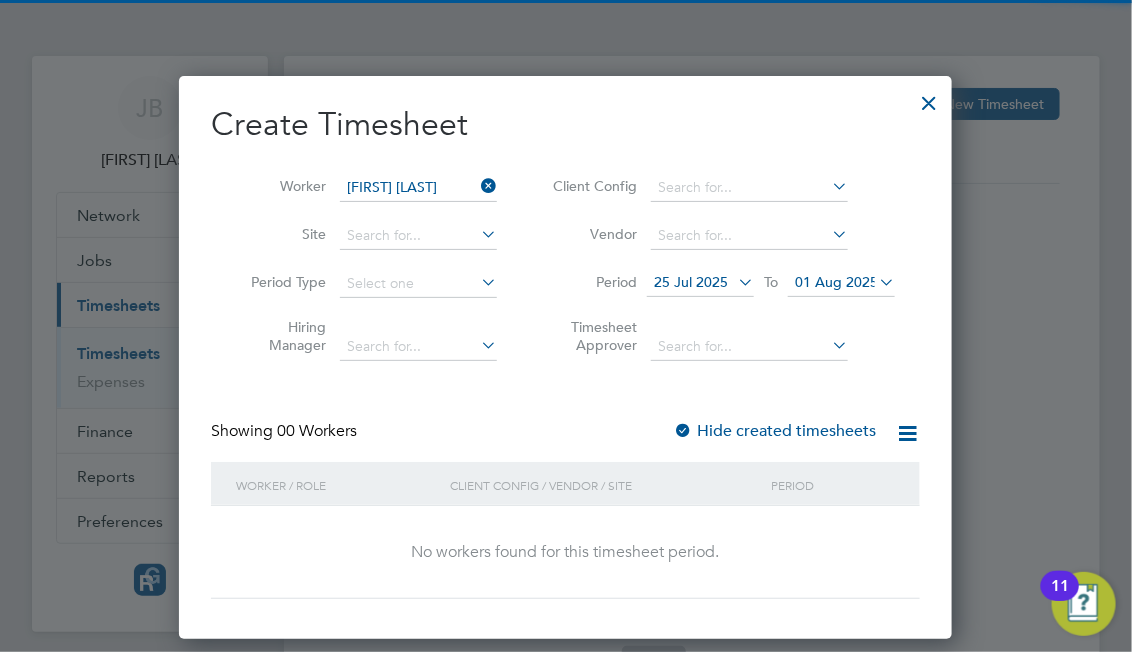 click on "25 Jul 2025
To
01 Aug 2025" at bounding box center (771, 284) 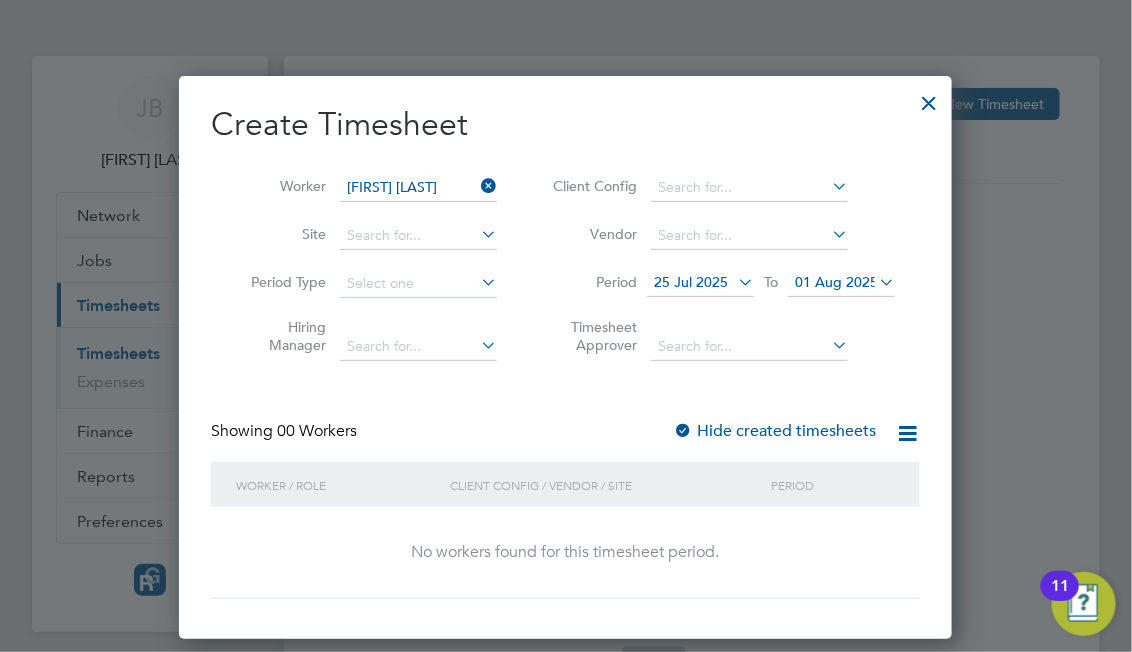 click on "01 Aug 2025" at bounding box center [836, 282] 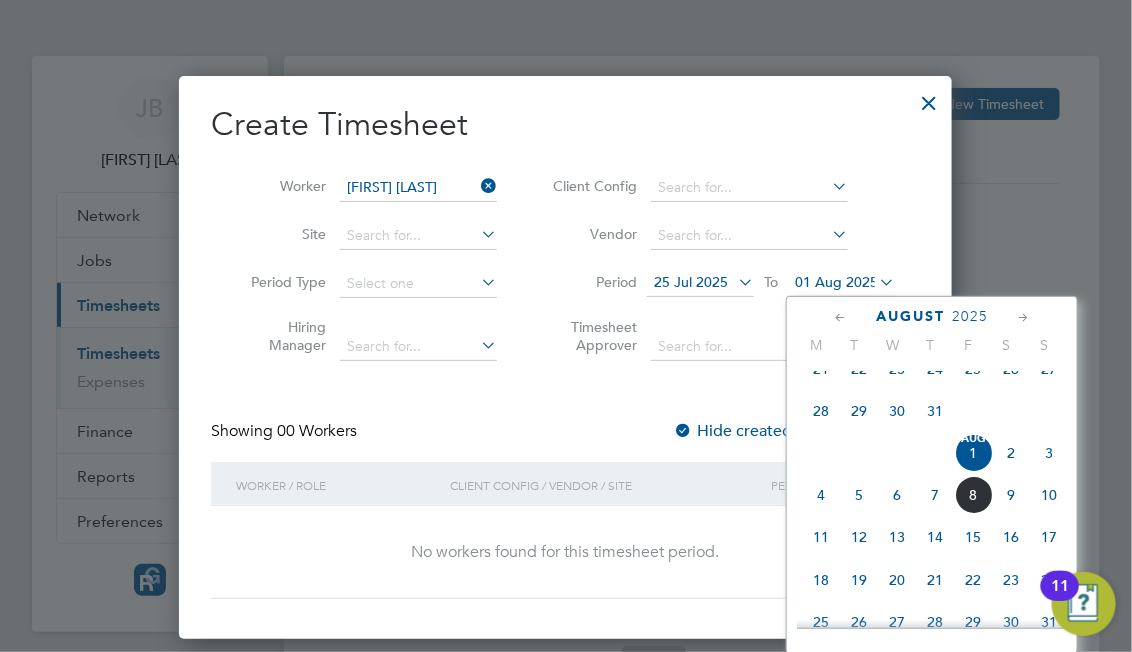 click on "8" 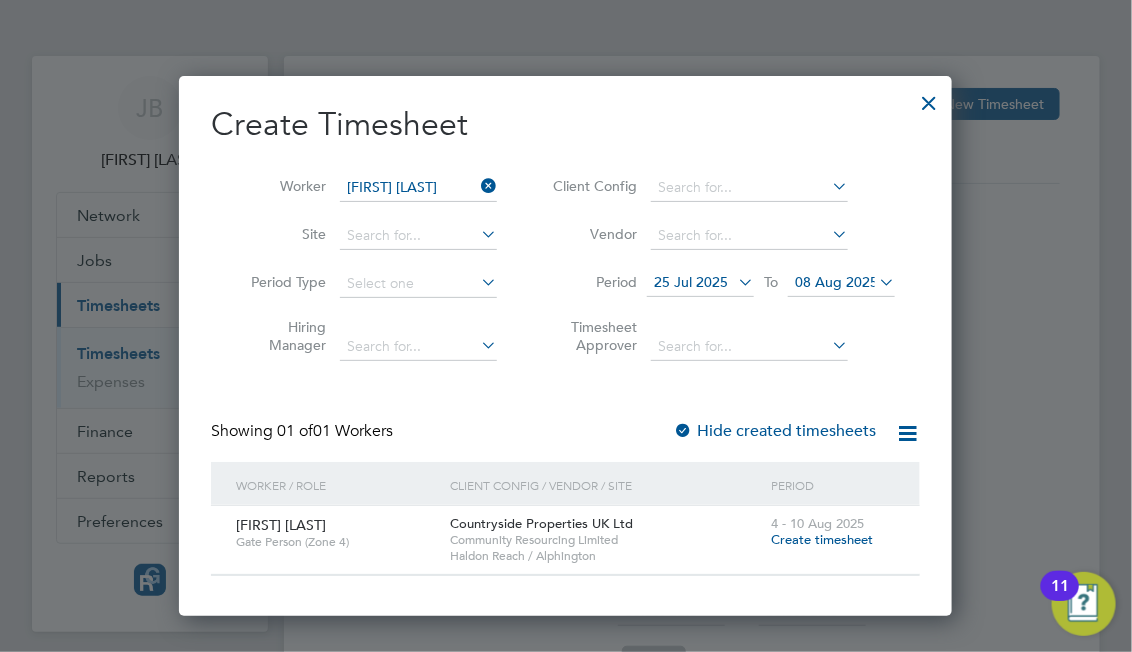 click on "4 - 10 Aug 2025" at bounding box center [817, 523] 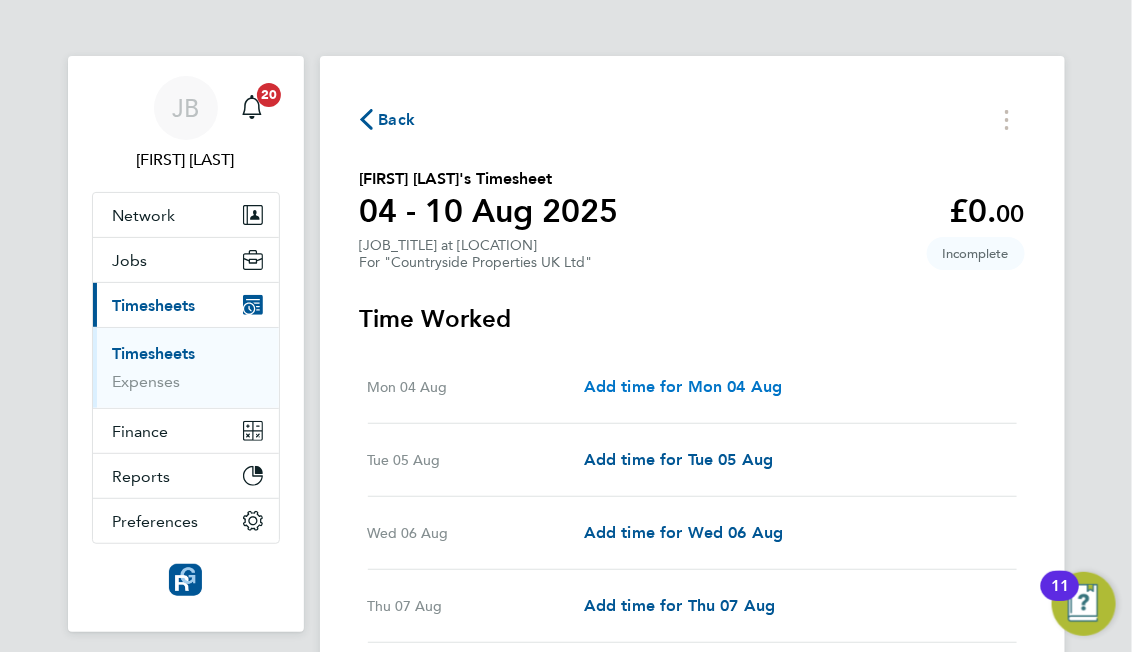 click on "Add time for Mon 04 Aug" at bounding box center [683, 387] 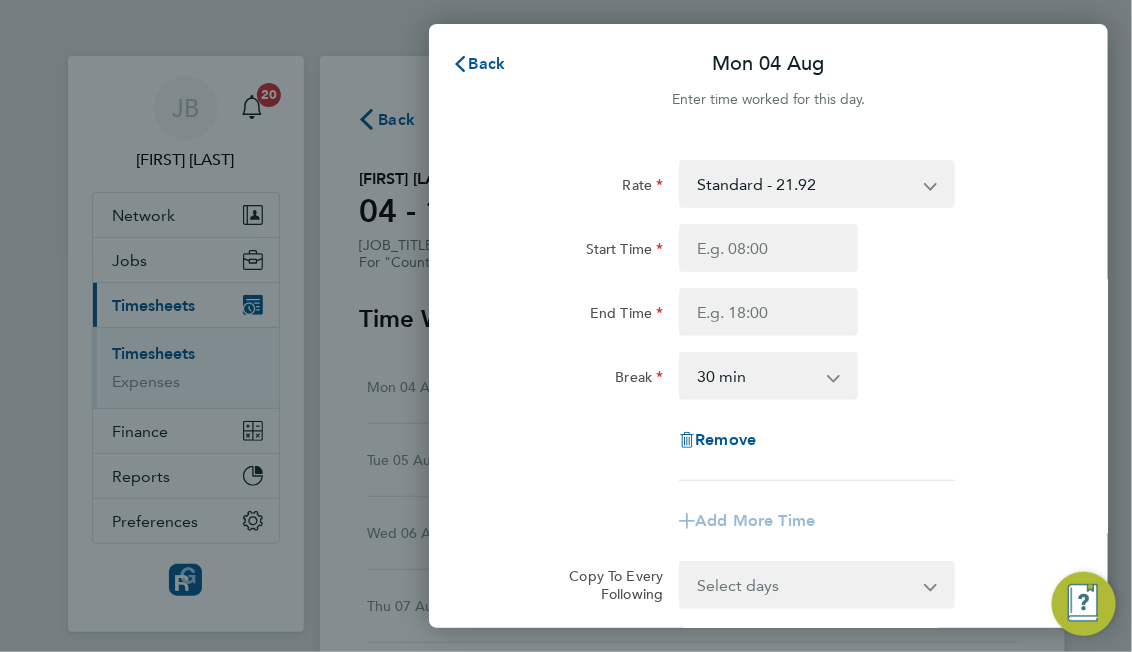 drag, startPoint x: 682, startPoint y: 398, endPoint x: 685, endPoint y: 387, distance: 11.401754 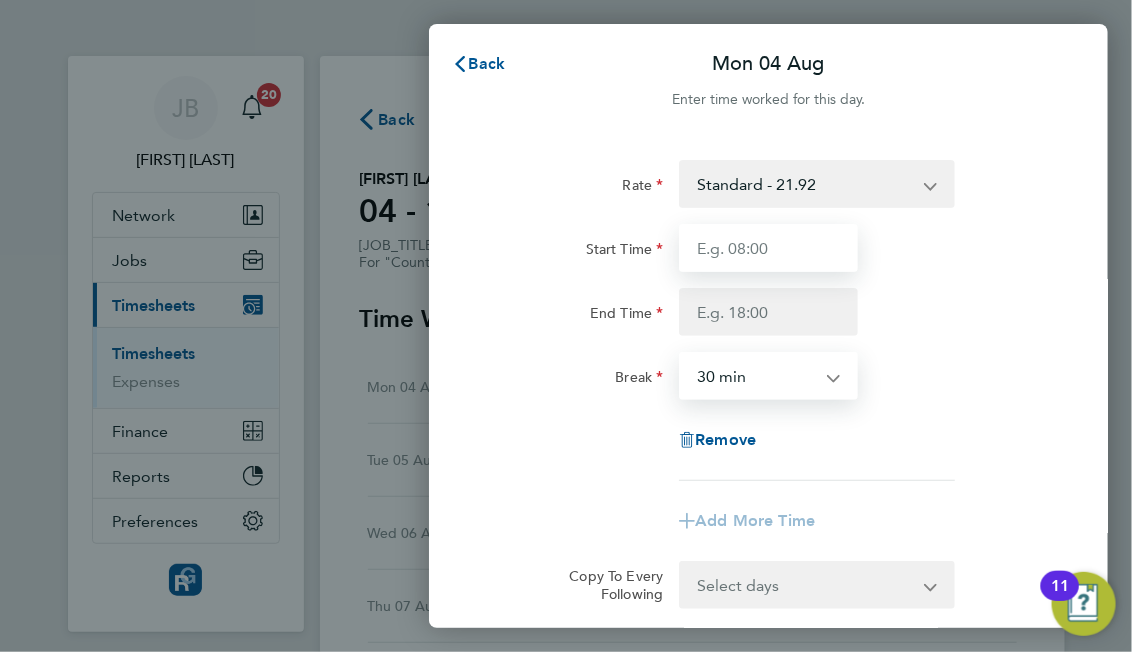 click on "Start Time" at bounding box center [768, 248] 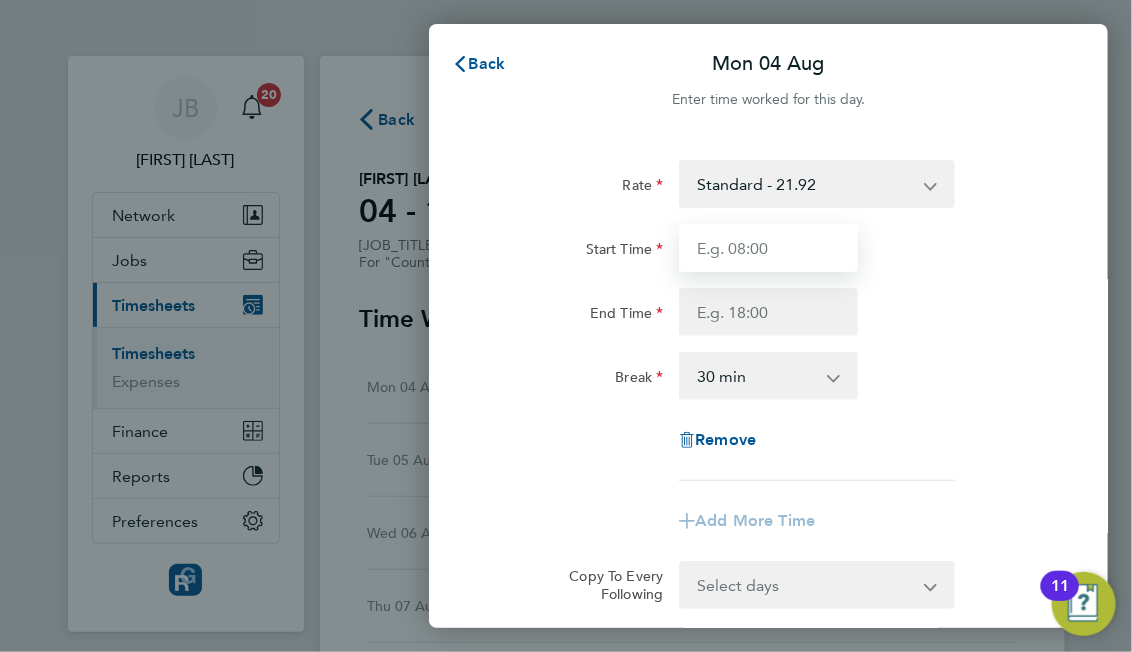 type on "07:30" 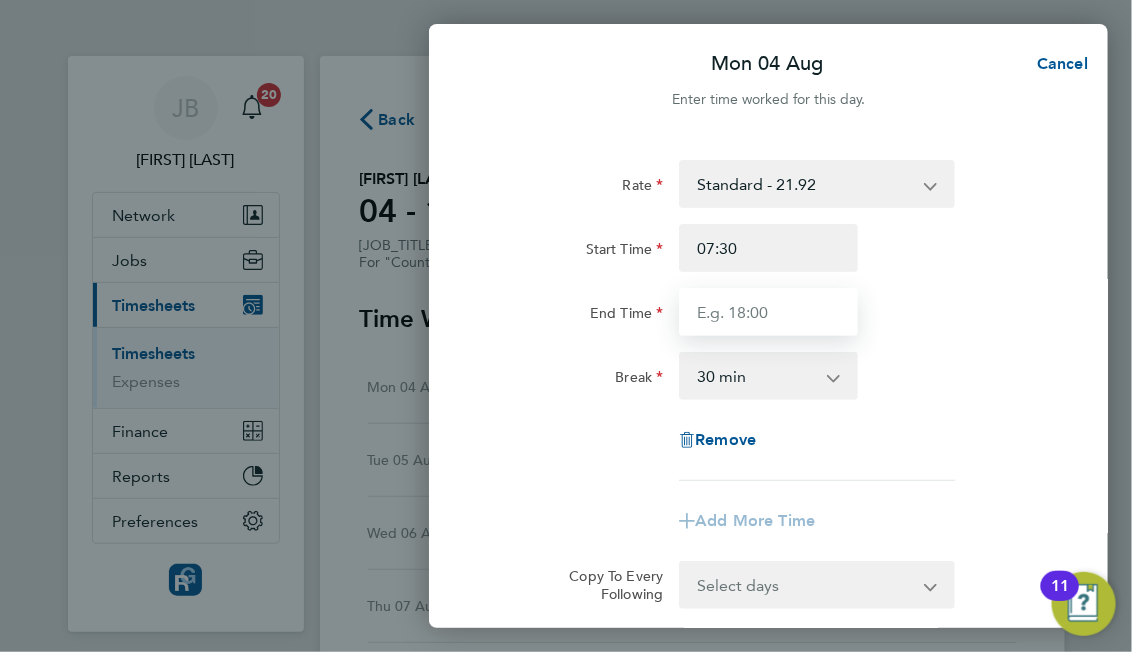 click on "End Time" at bounding box center [768, 312] 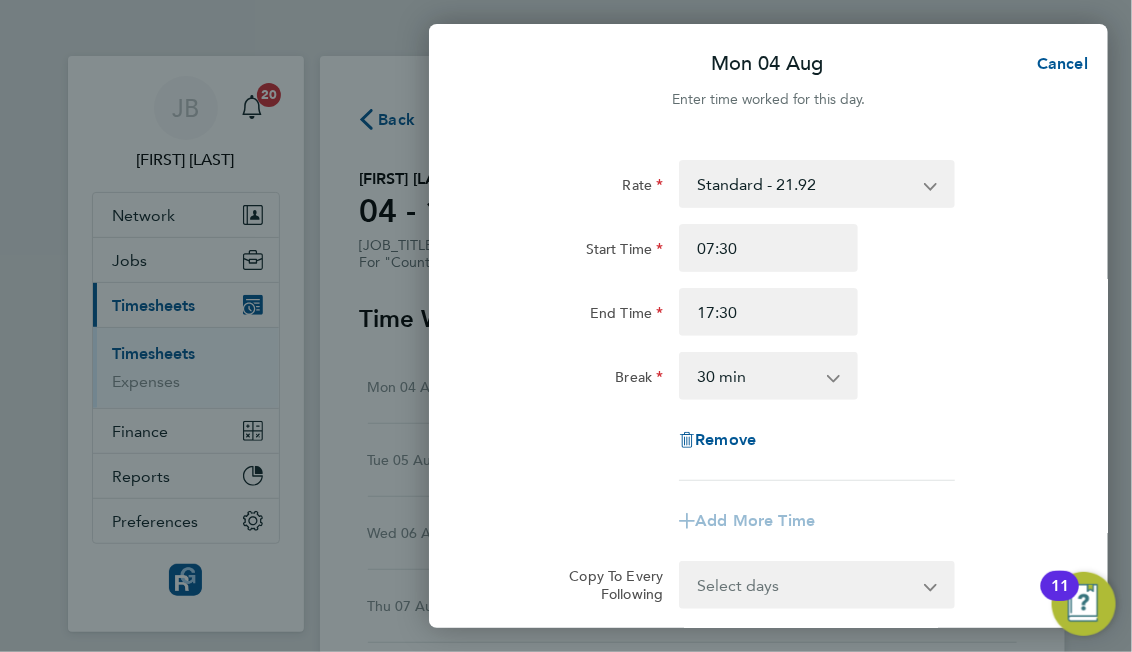 click on "Rate  Standard - 21.92
Start Time 07:30 End Time 17:30 Break  0 min   15 min   30 min   45 min   60 min   75 min   90 min
Remove" 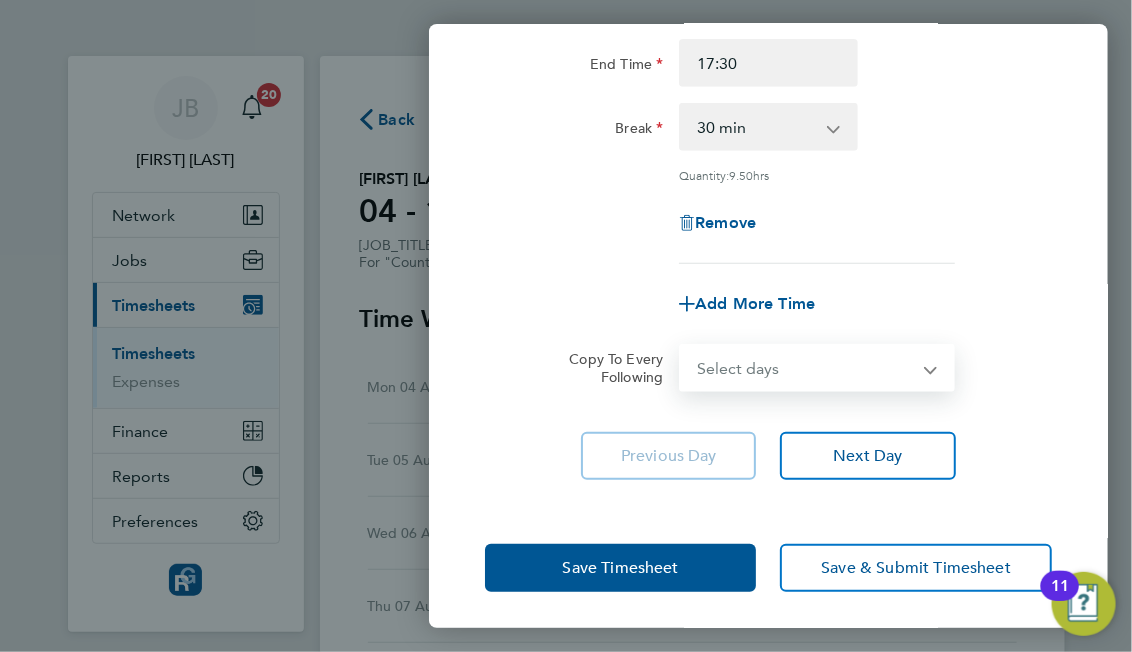 click on "Select days   Day   Weekday (Mon-Fri)   Weekend (Sat-Sun)   Tuesday   Wednesday   Thursday   Friday   Saturday   Sunday" at bounding box center (806, 368) 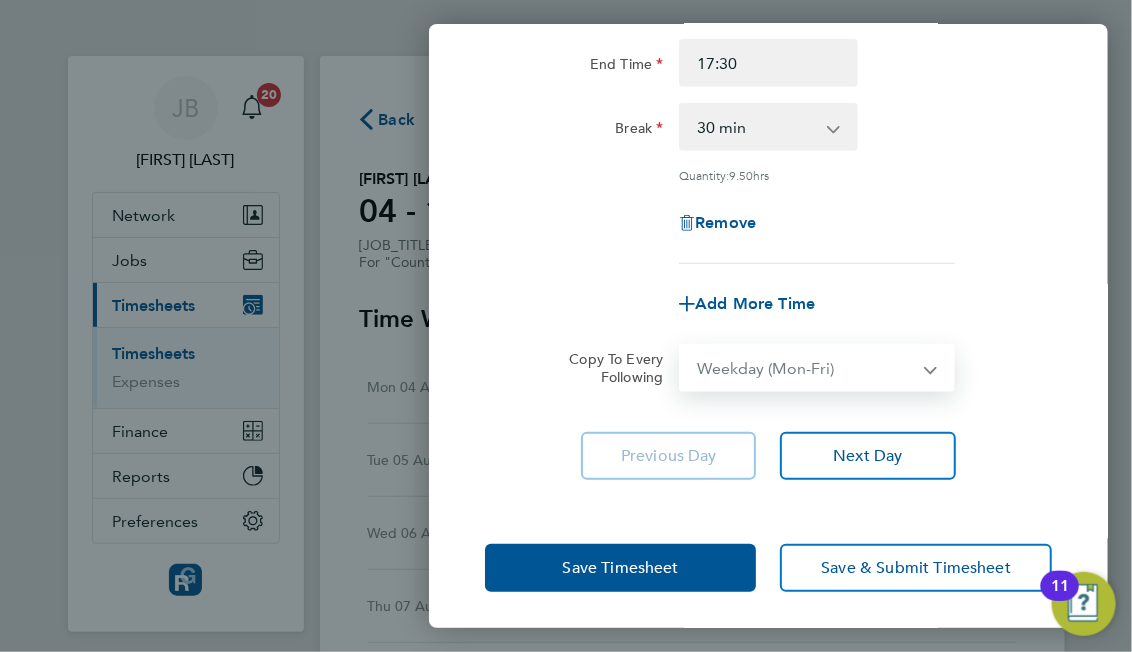 click on "Select days   Day   Weekday (Mon-Fri)   Weekend (Sat-Sun)   Tuesday   Wednesday   Thursday   Friday   Saturday   Sunday" at bounding box center (806, 368) 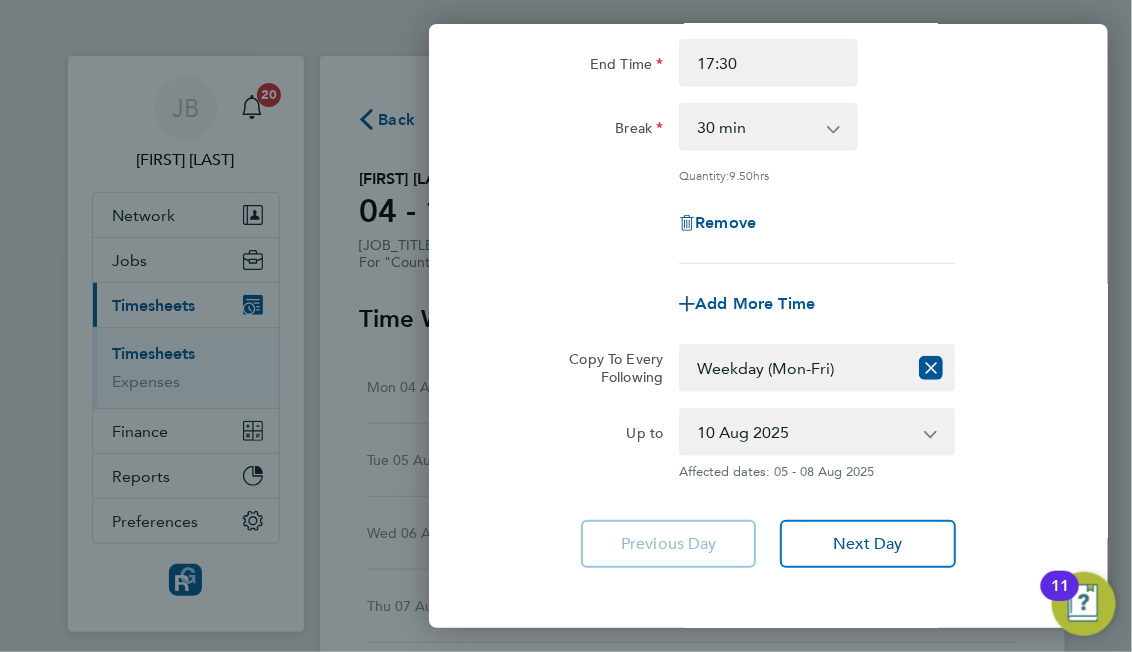 click on "Remove" 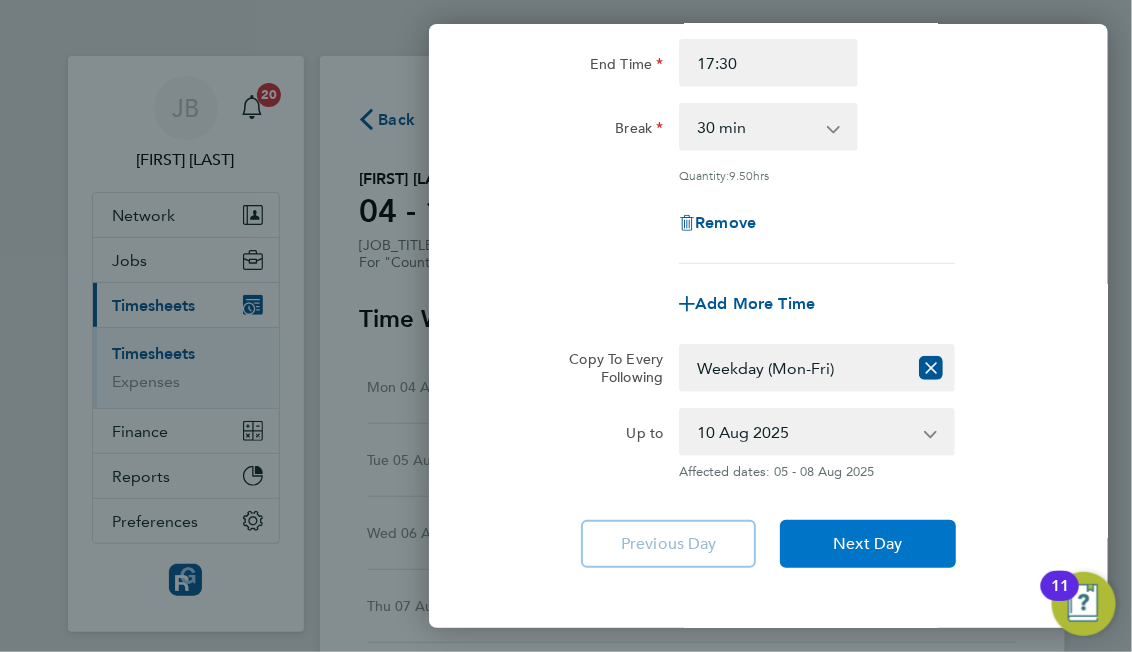 click on "Next Day" 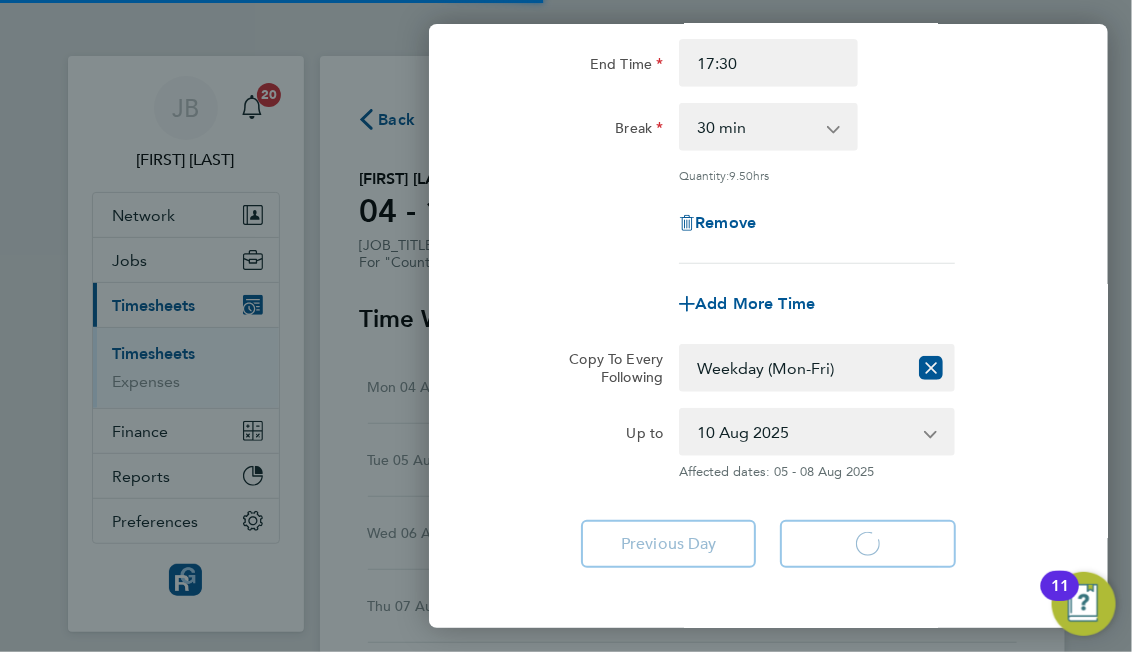 select on "30" 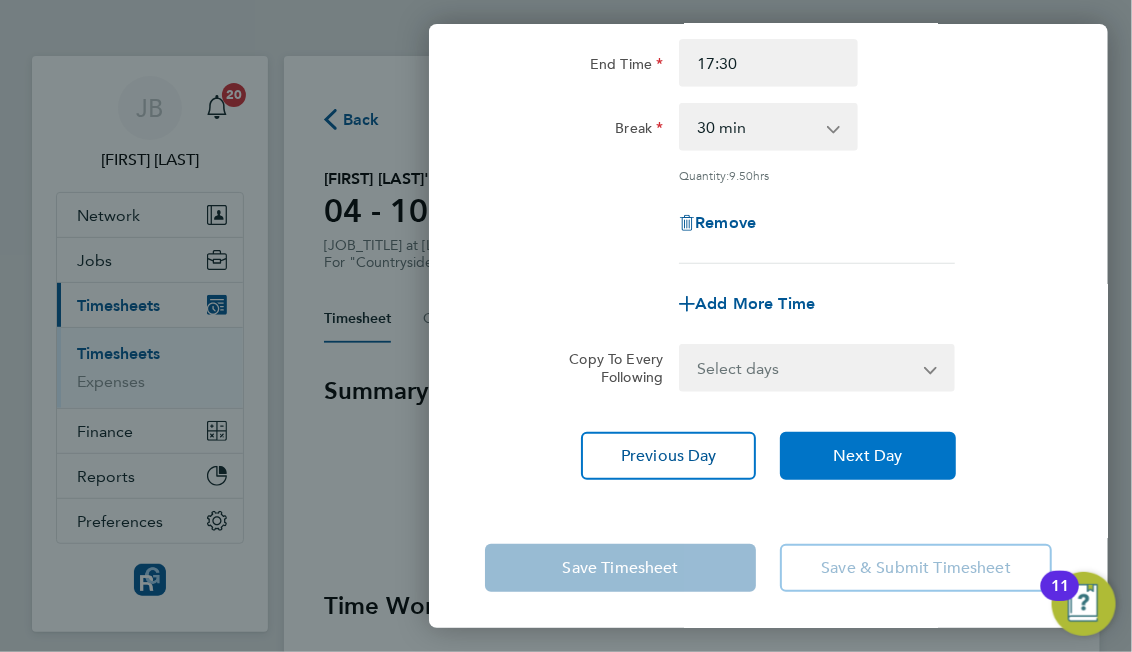 click on "Next Day" 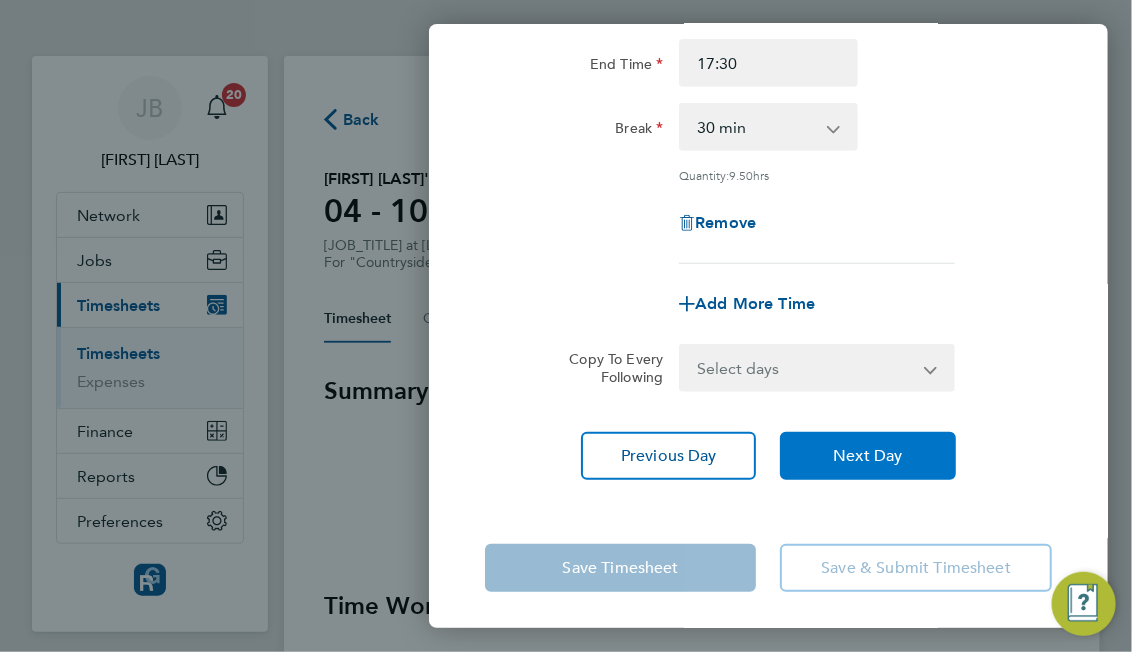 click on "Next Day" 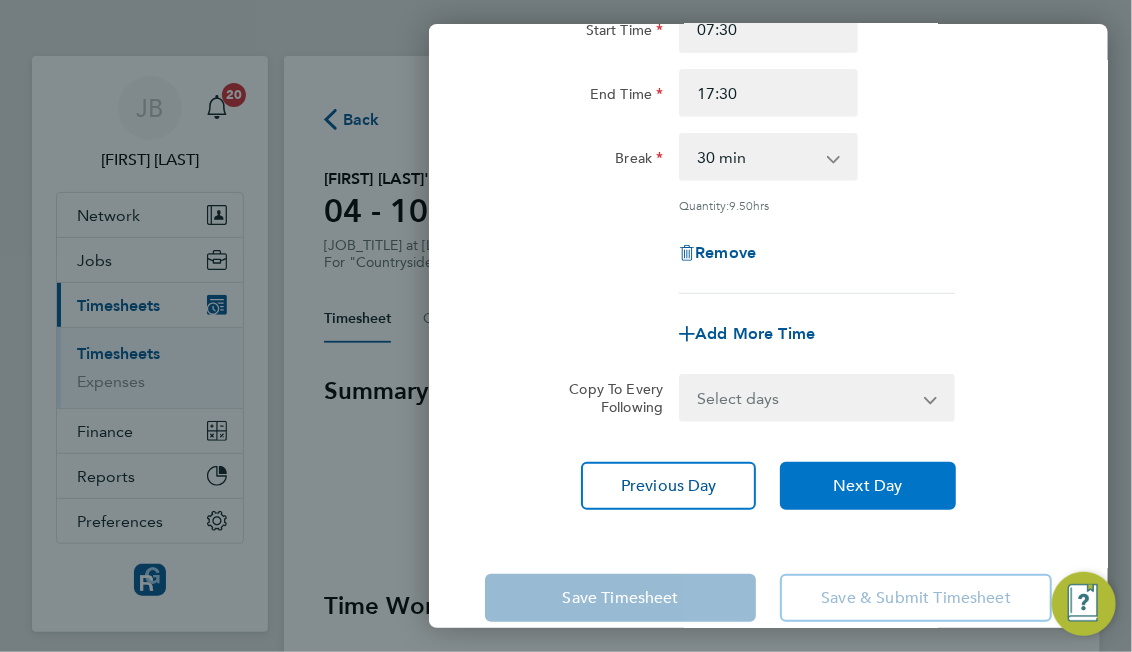 click on "Next Day" 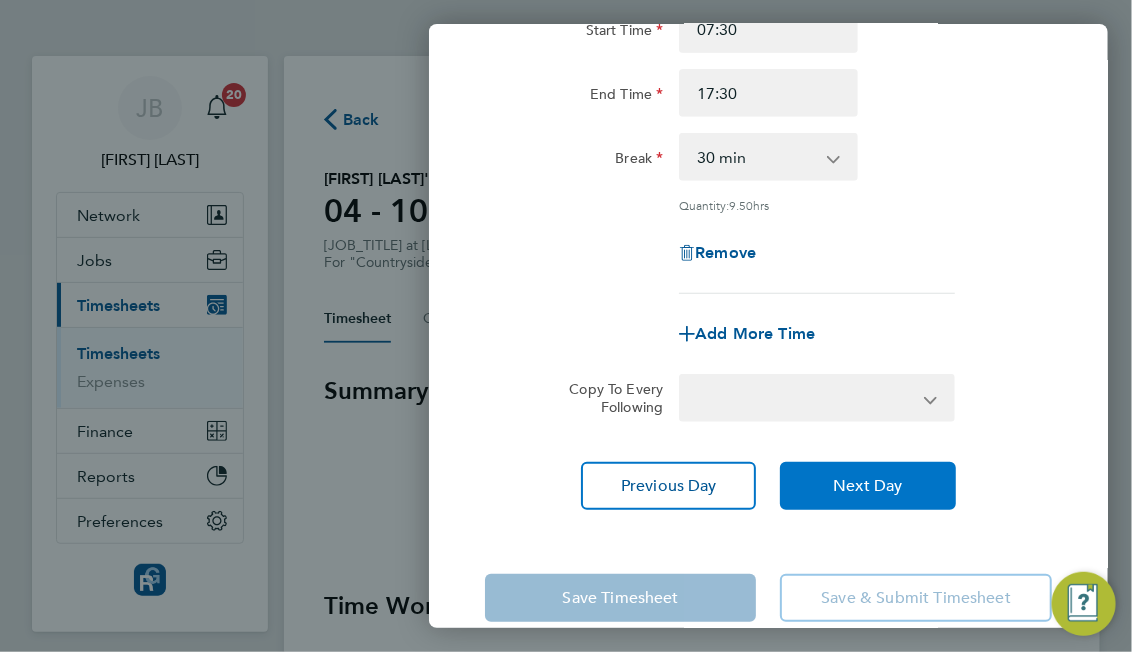 select on "30" 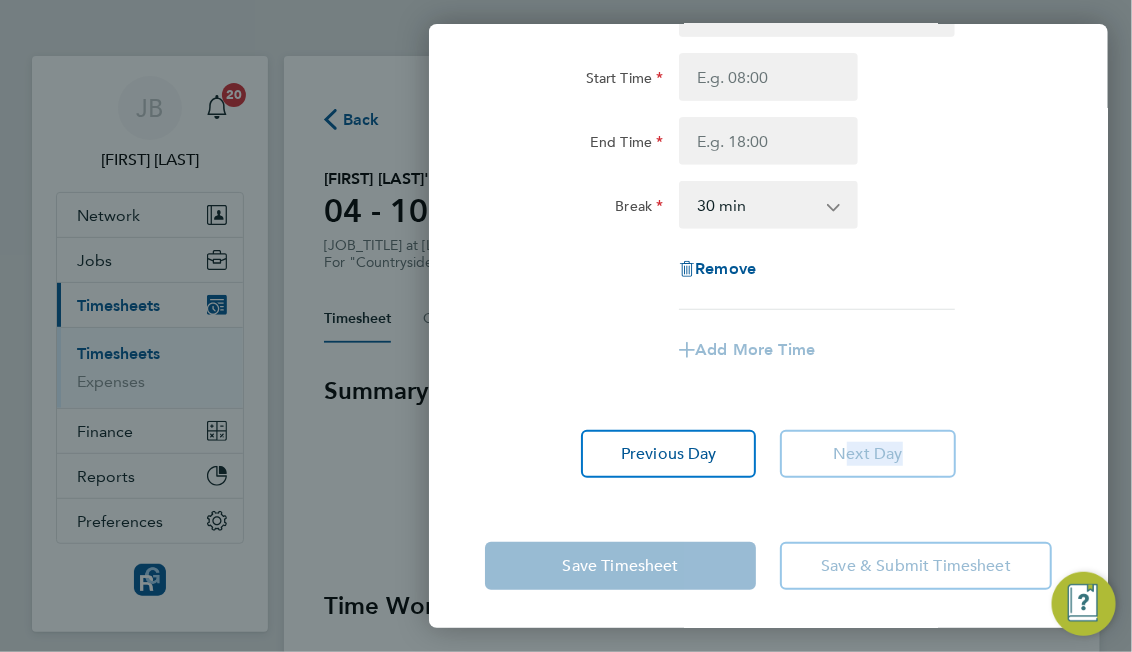 click on "Next Day" 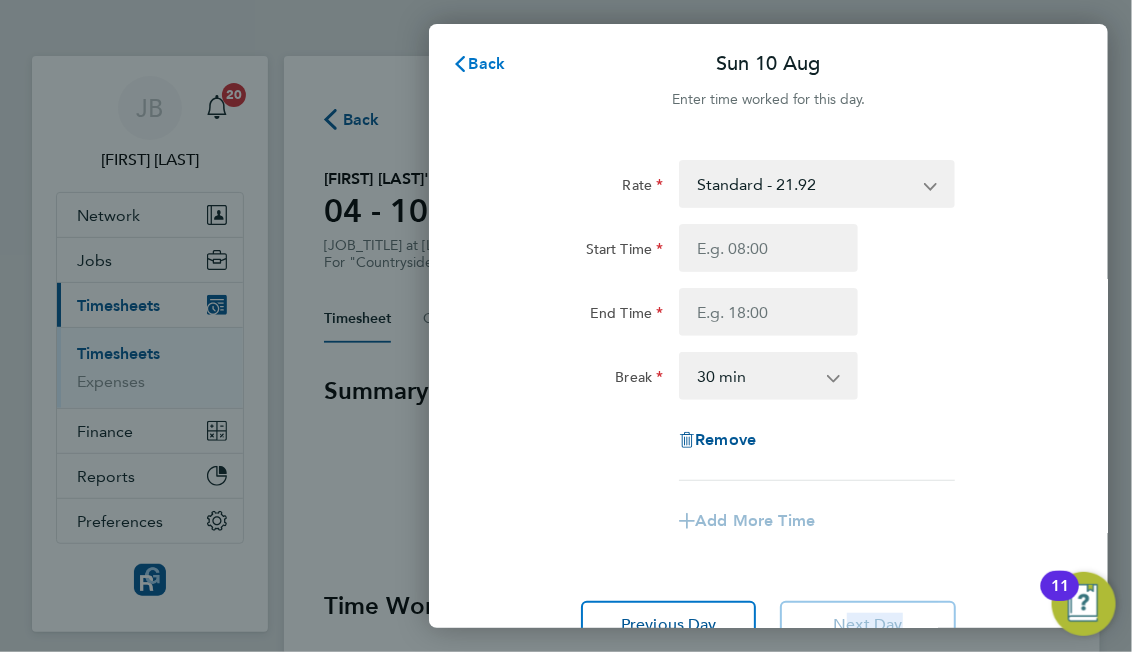 click on "Back" 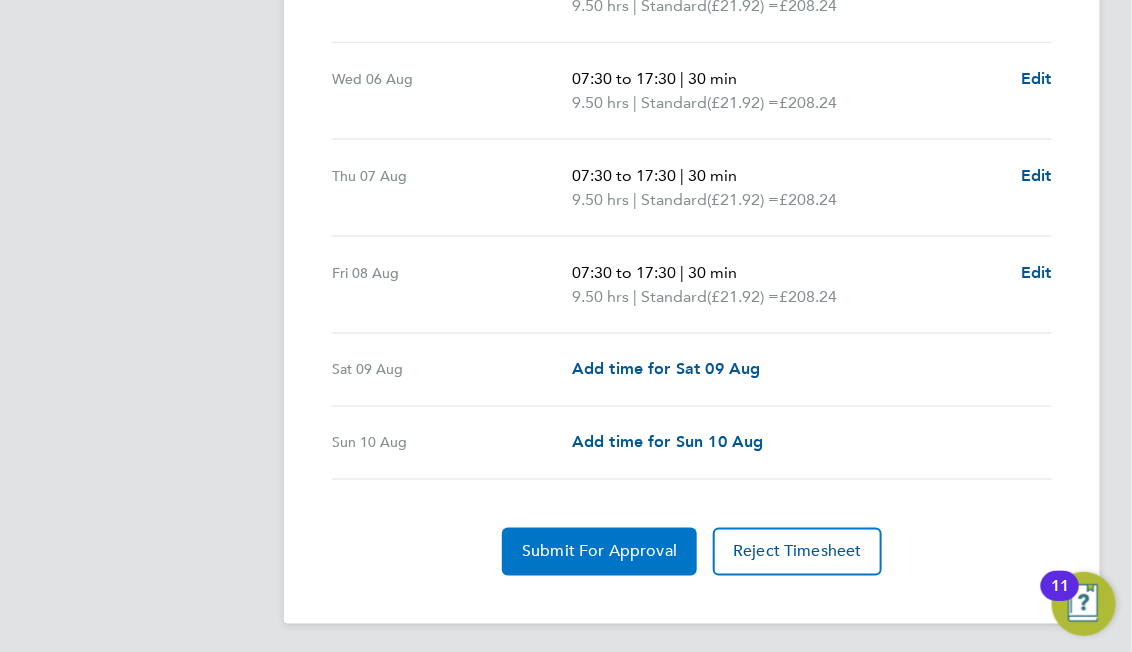 click on "Submit For Approval" 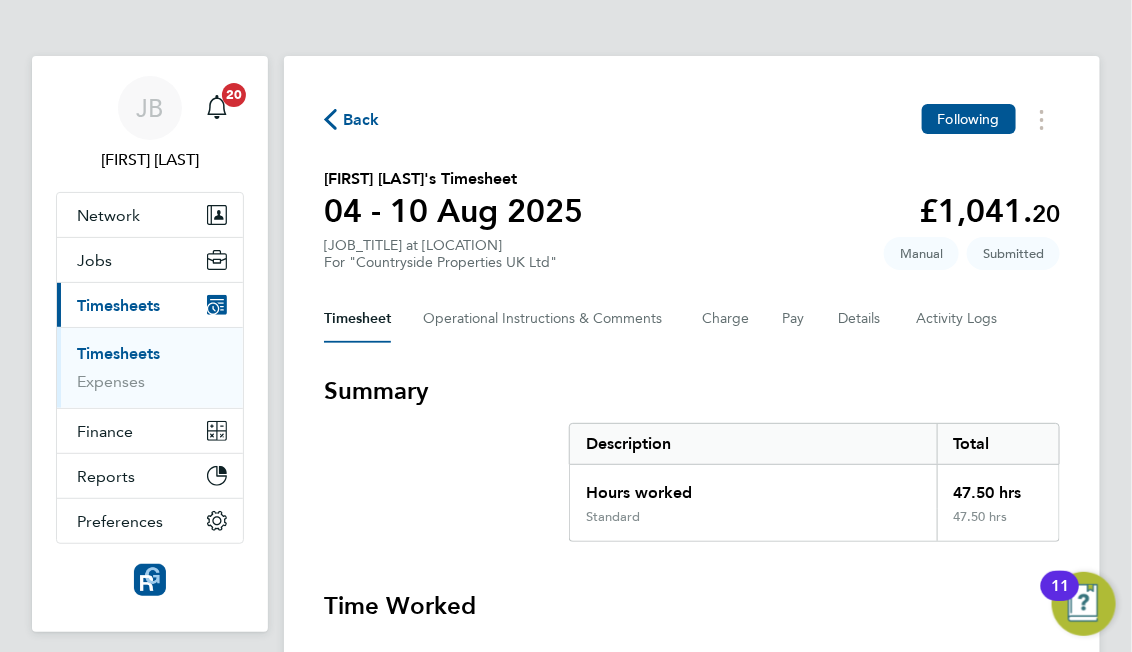 click on "Back" 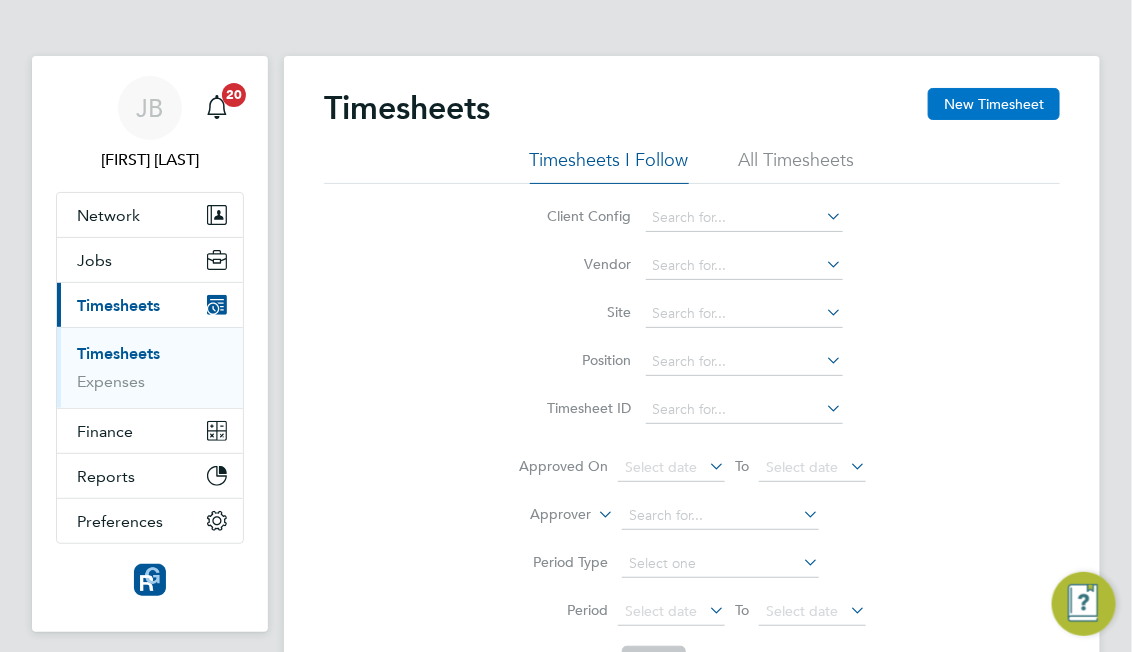 click on "New Timesheet" 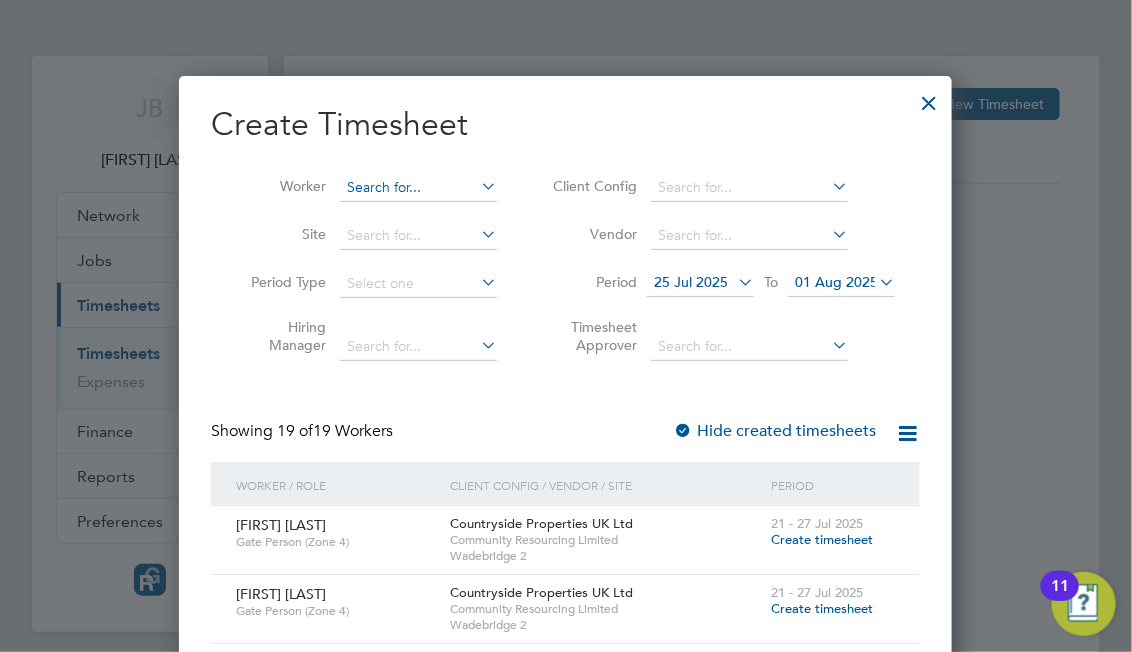 click at bounding box center [418, 188] 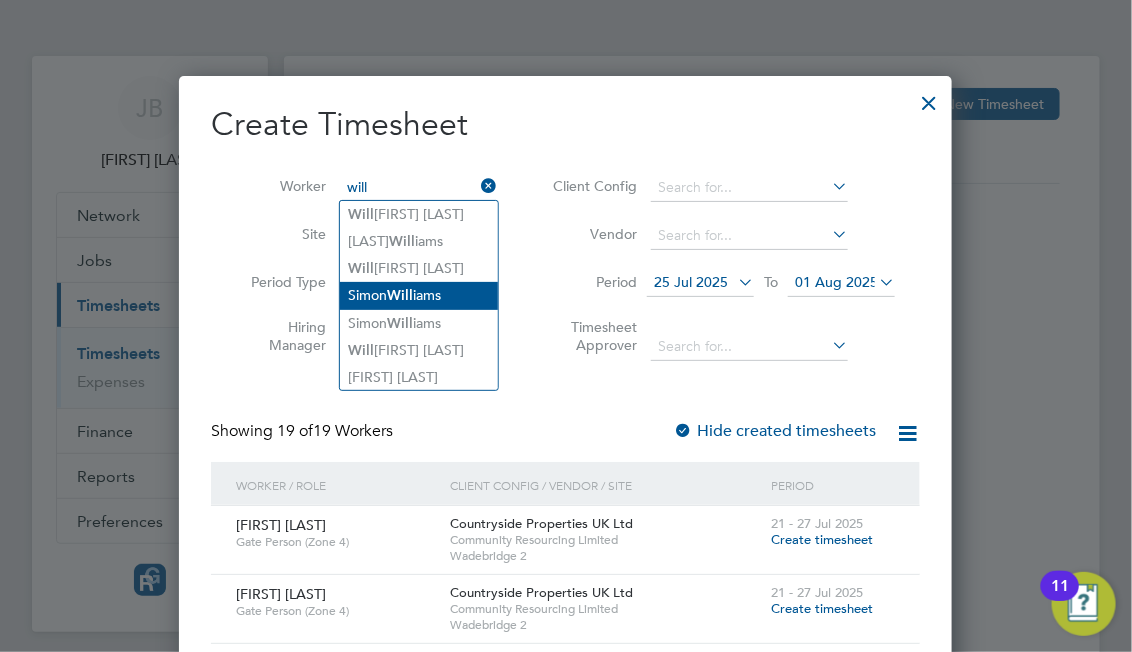 click on "Simon  Will iams" 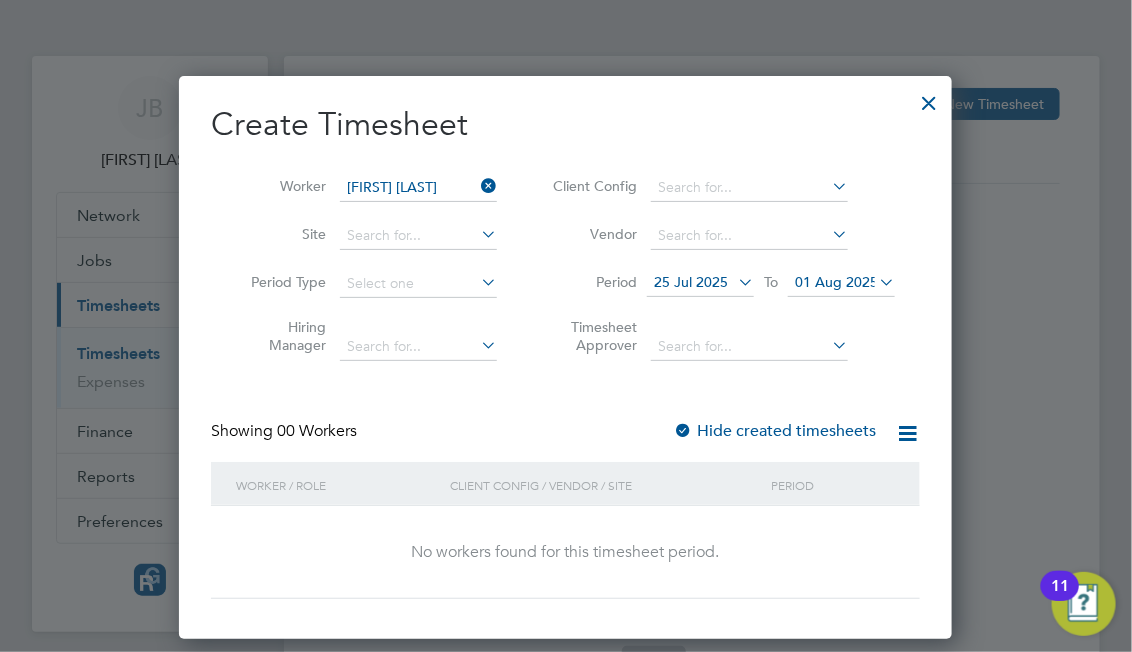 click on "25 Jul 2025
To
01 Aug 2025" at bounding box center (771, 284) 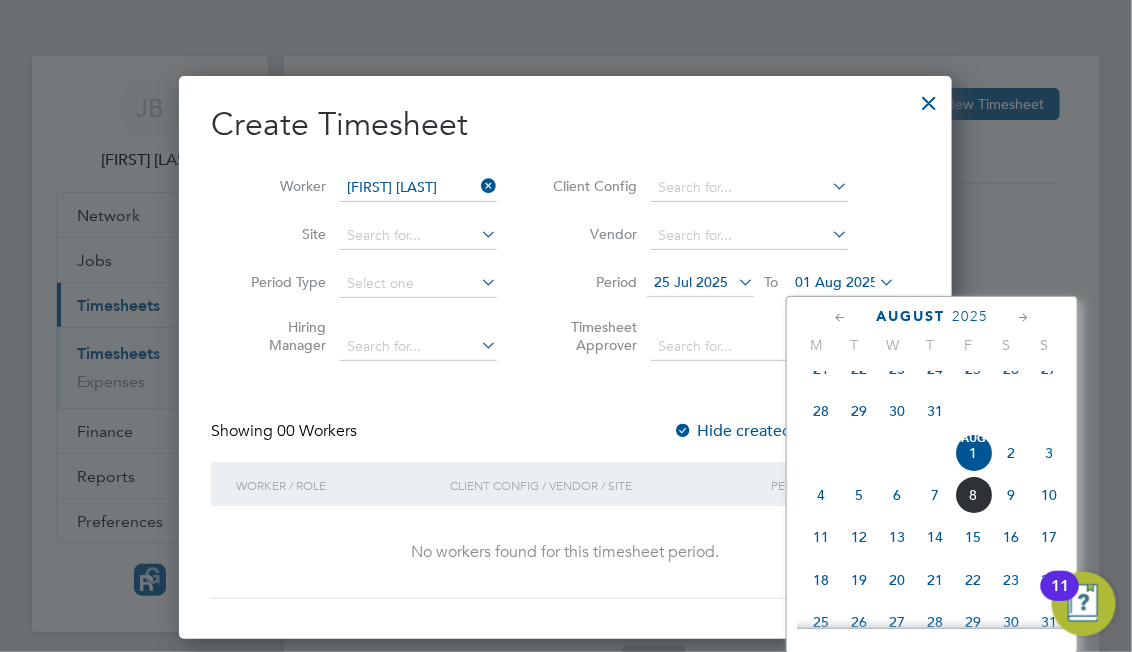 click on "12" 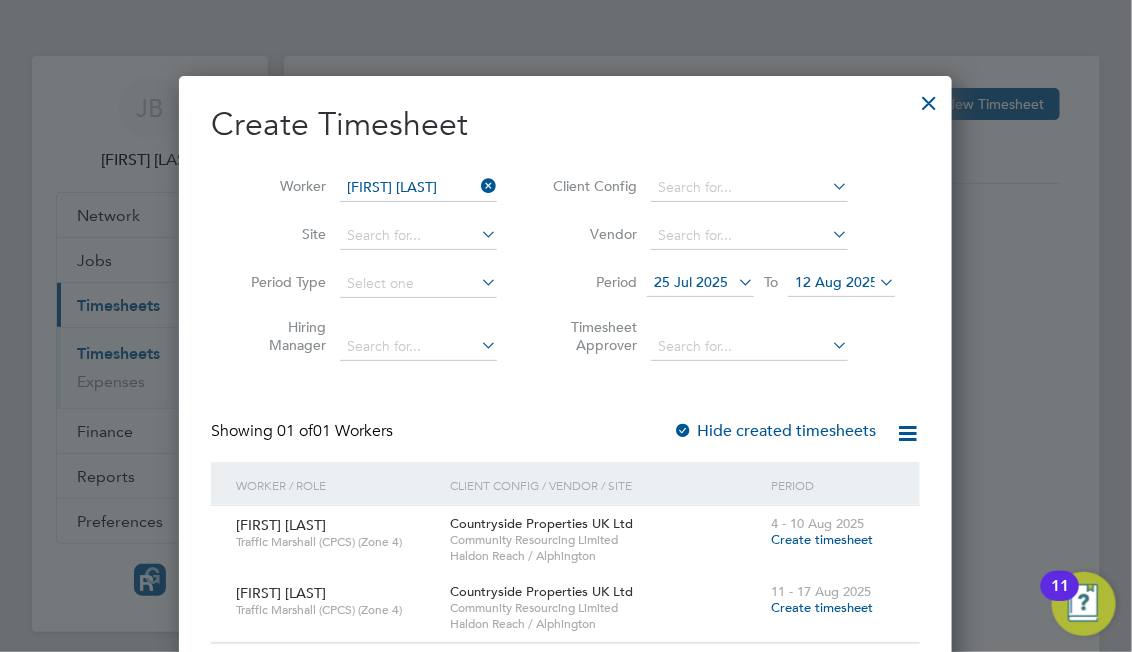 click on "Create timesheet" at bounding box center [822, 539] 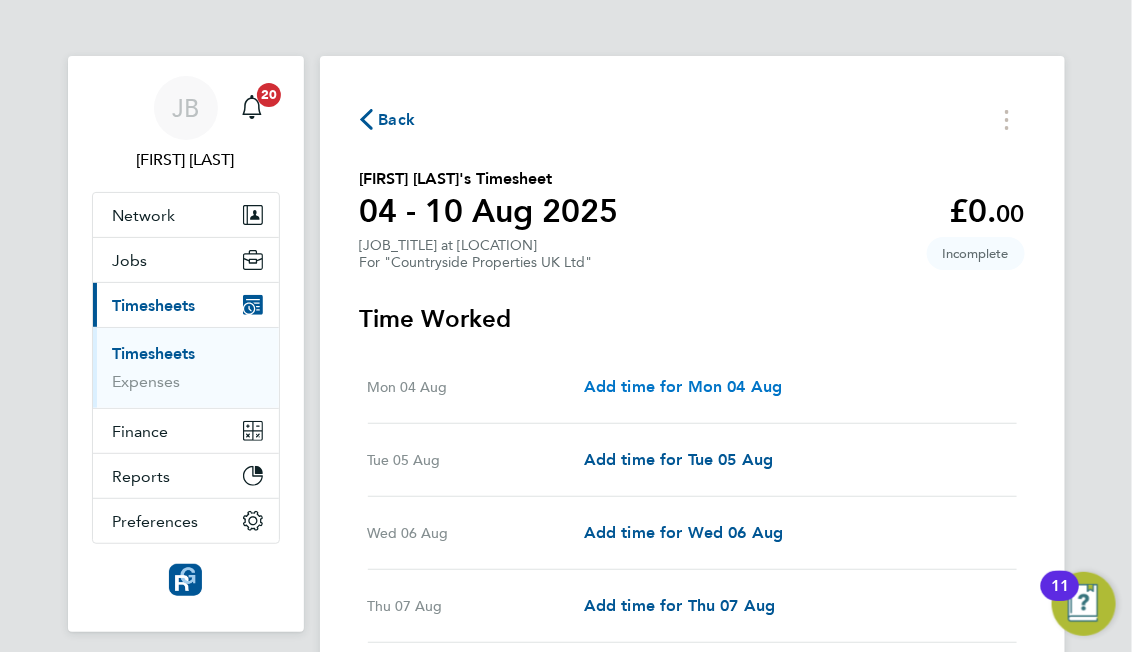 click on "Add time for Mon 04 Aug" at bounding box center [683, 386] 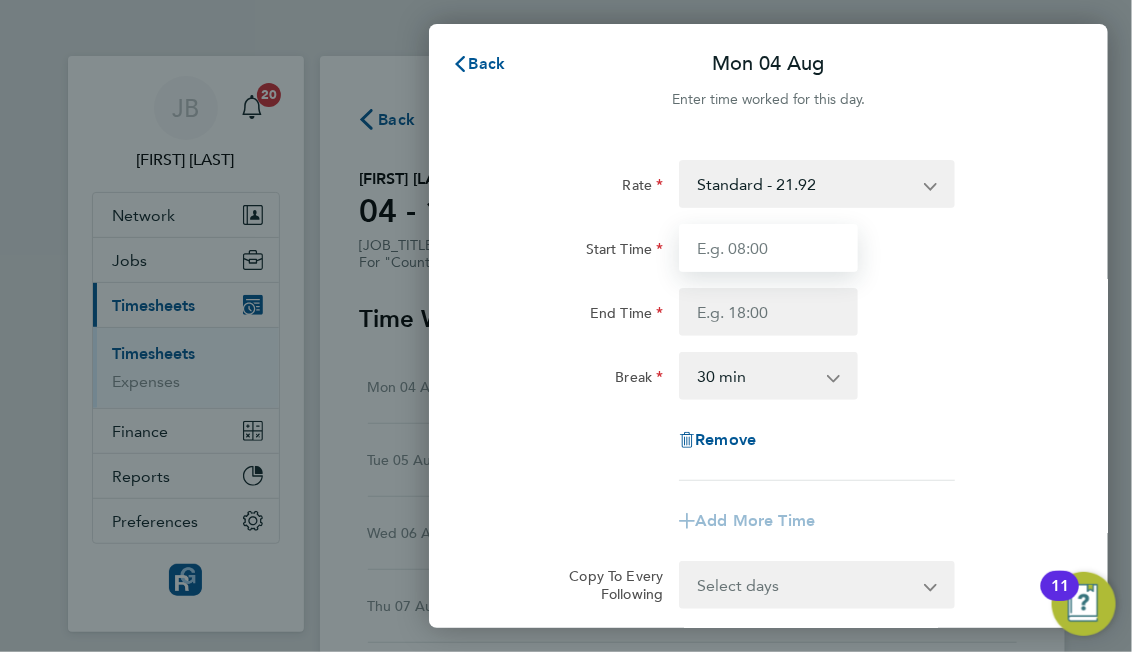 click on "Start Time" at bounding box center [768, 248] 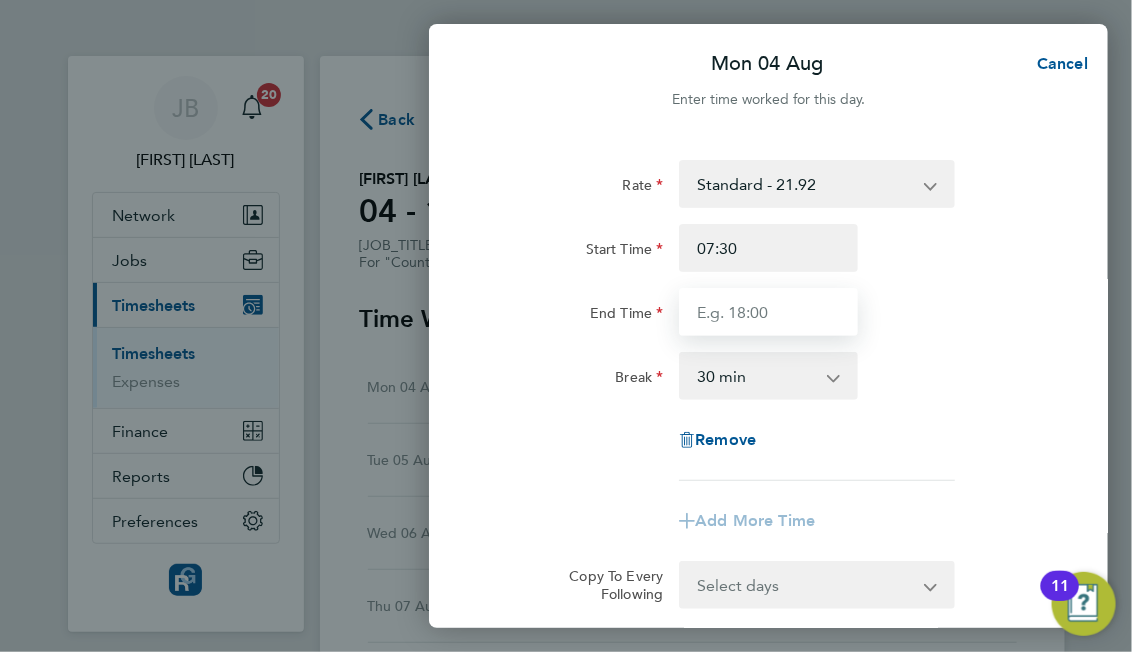 click on "End Time" at bounding box center (768, 312) 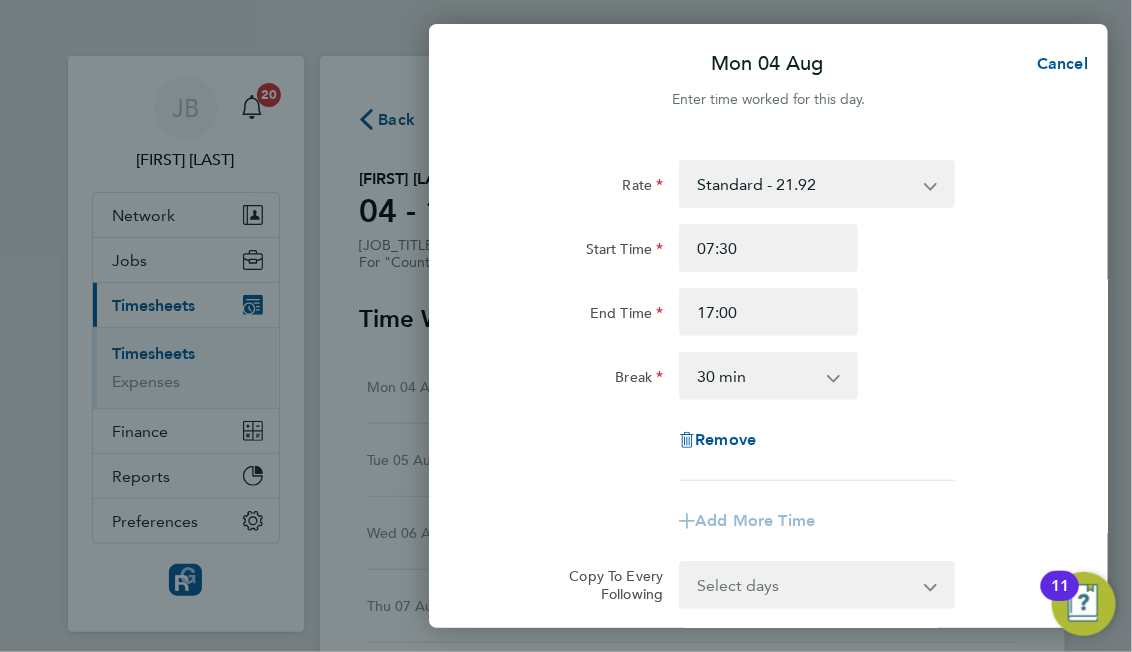 click on "Break  0 min   15 min   30 min   45 min   60 min   75 min   90 min" 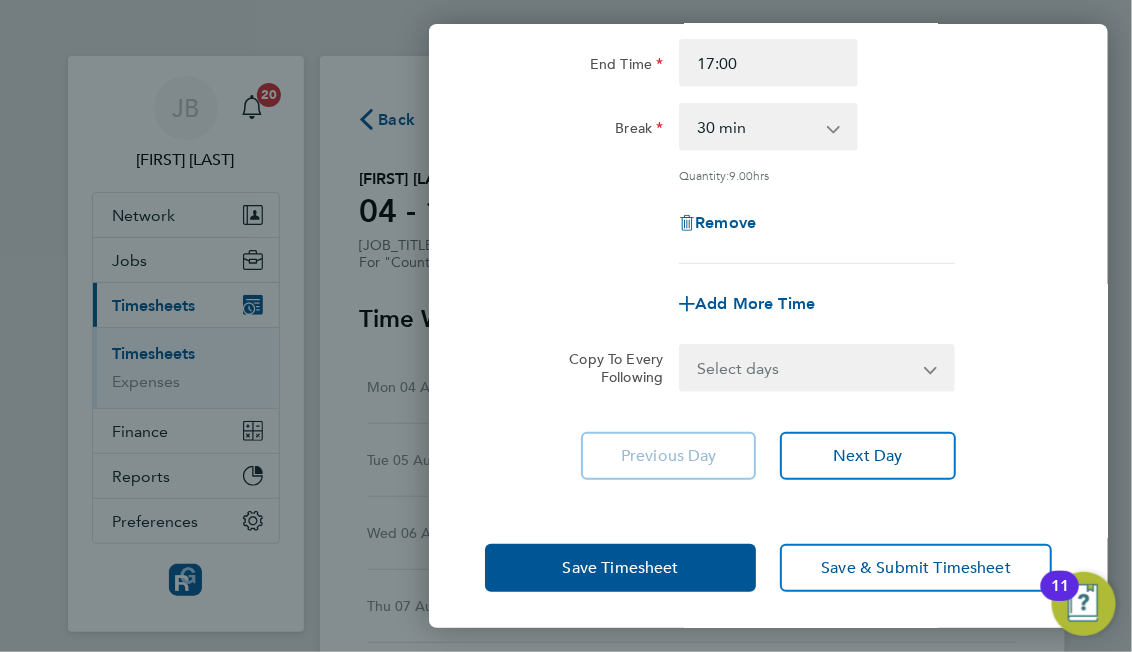 click on "Select days   Day   Weekday (Mon-Fri)   Weekend (Sat-Sun)   Tuesday   Wednesday   Thursday   Friday   Saturday   Sunday" at bounding box center [806, 368] 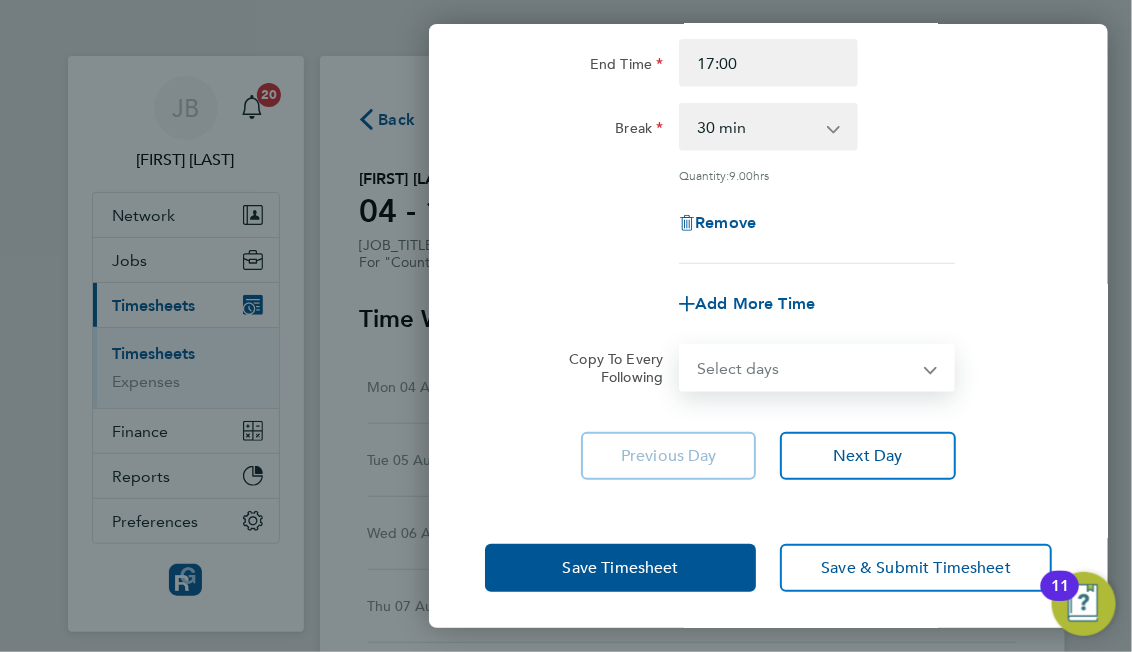 select on "WEEKDAY" 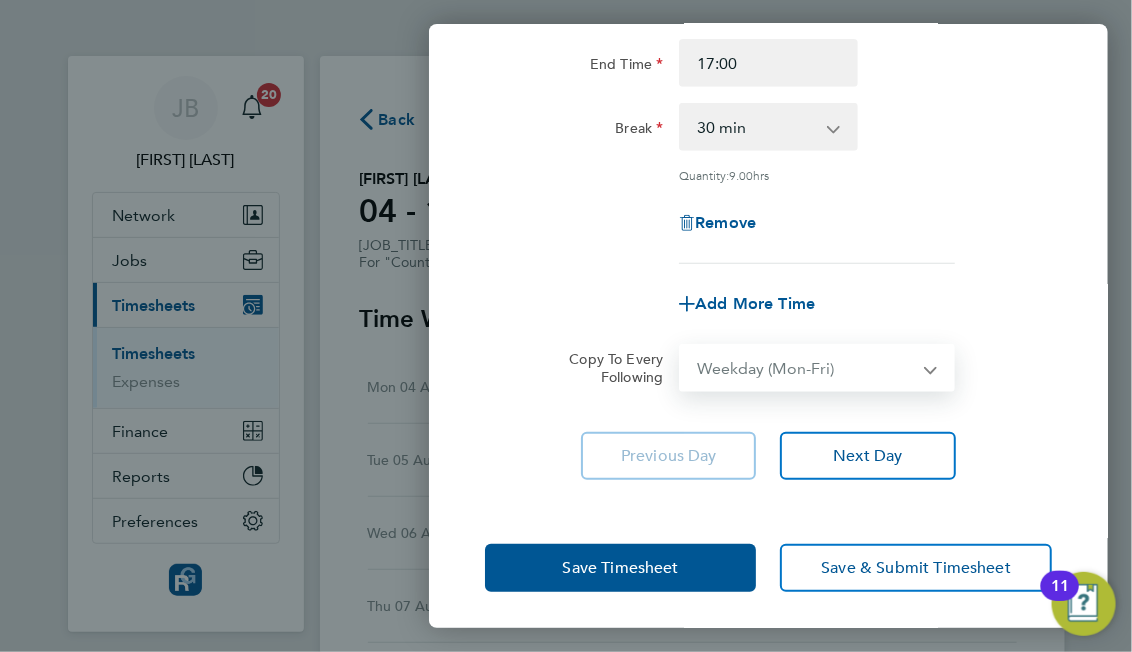 click on "Select days   Day   Weekday (Mon-Fri)   Weekend (Sat-Sun)   Tuesday   Wednesday   Thursday   Friday   Saturday   Sunday" at bounding box center [806, 368] 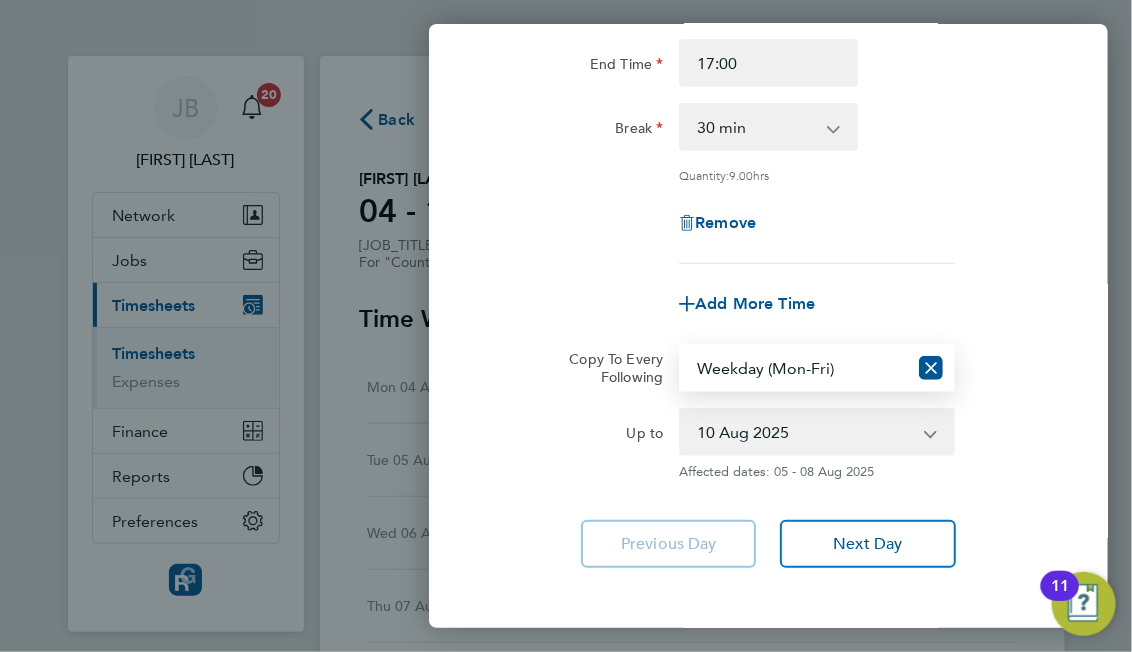 click on "Add More Time" 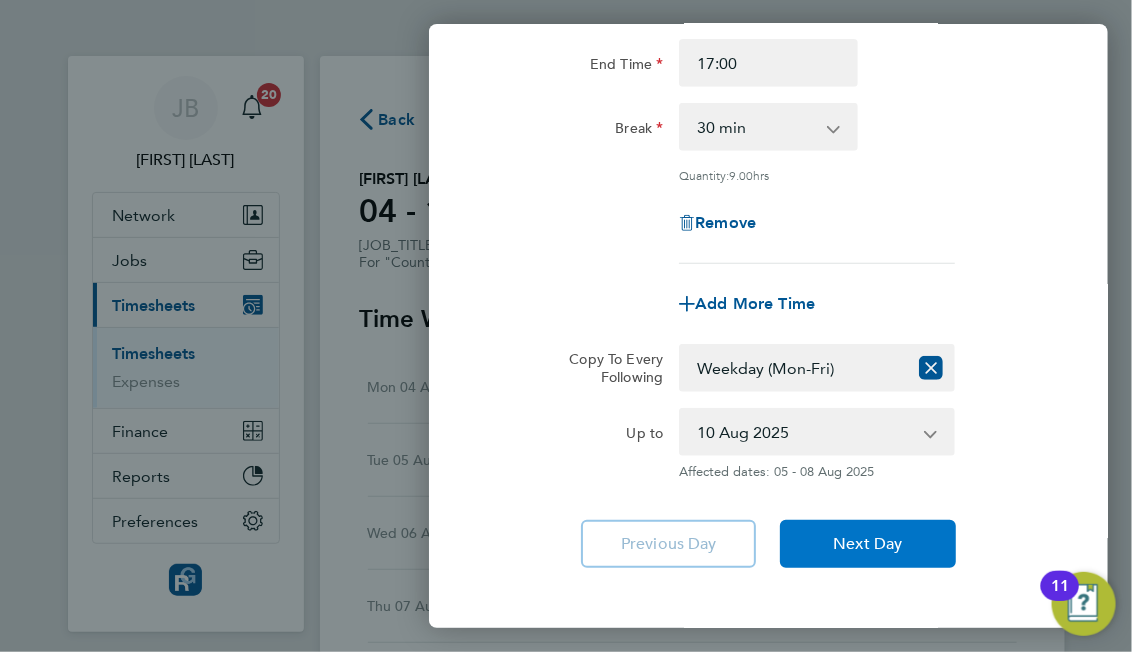 click on "Next Day" 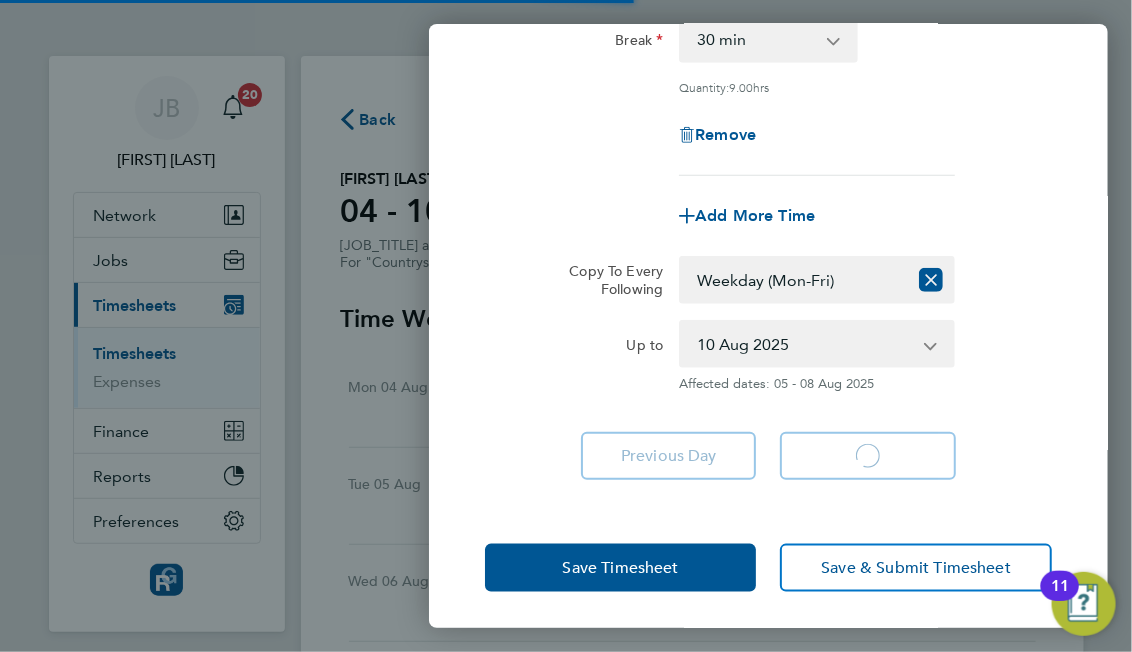 select on "30" 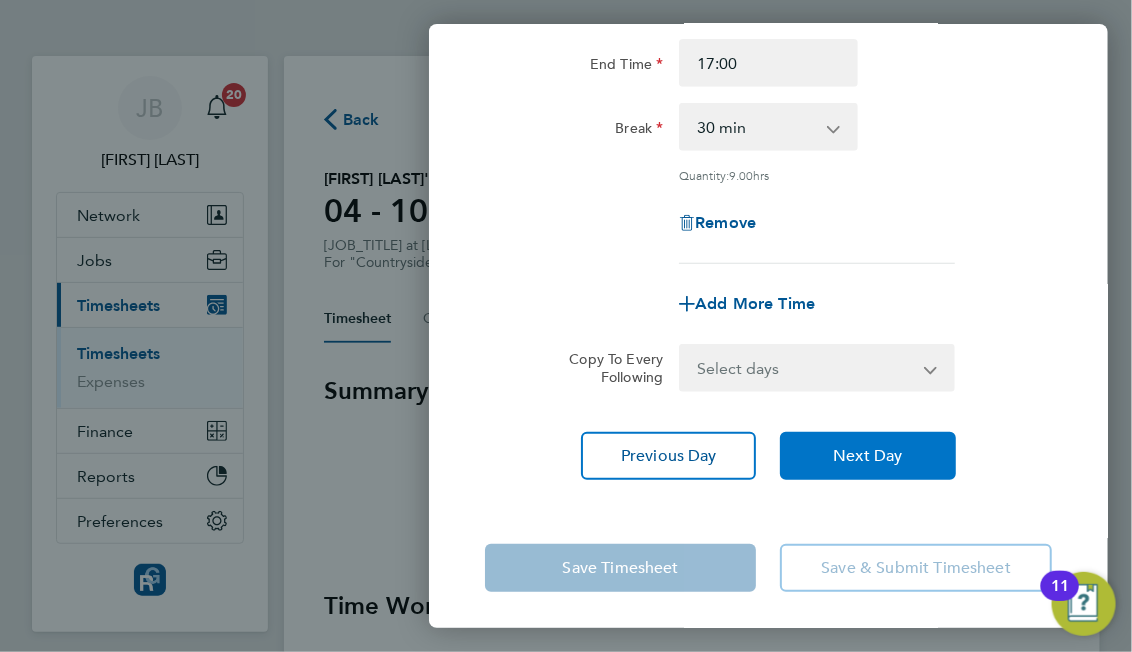 click on "Next Day" 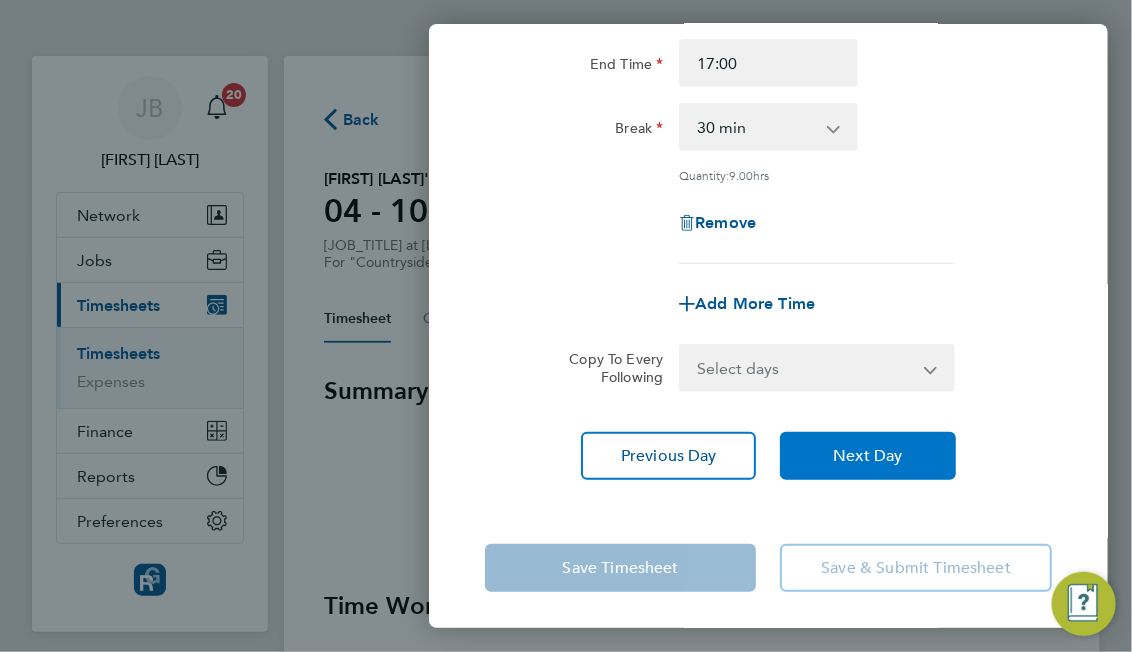 click on "Next Day" 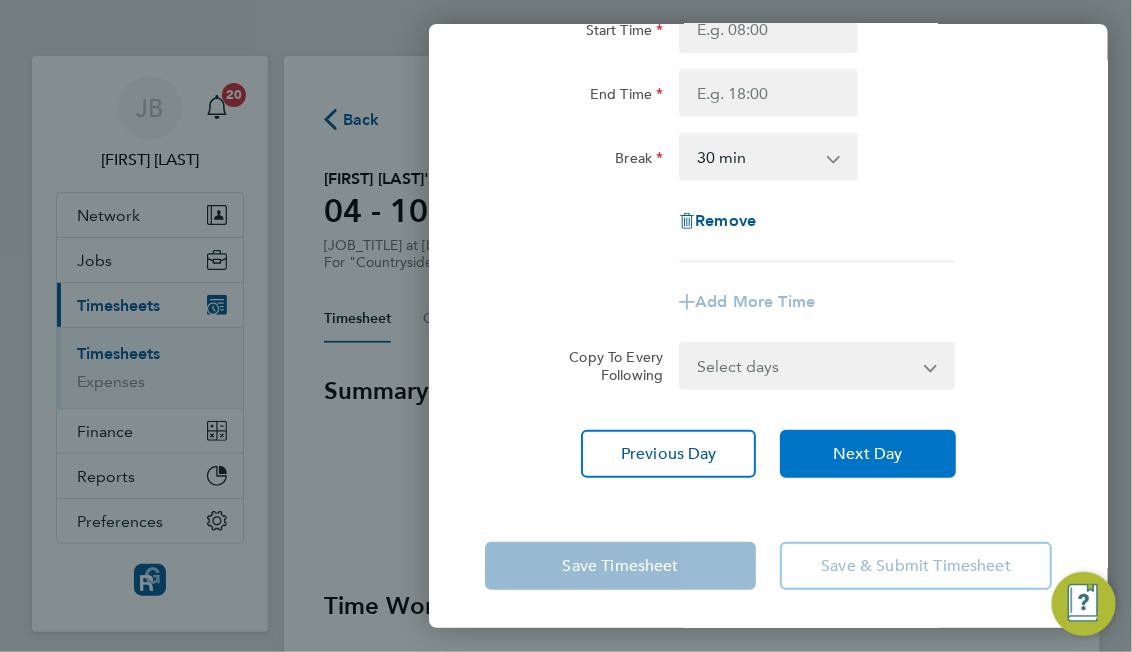 click on "Next Day" 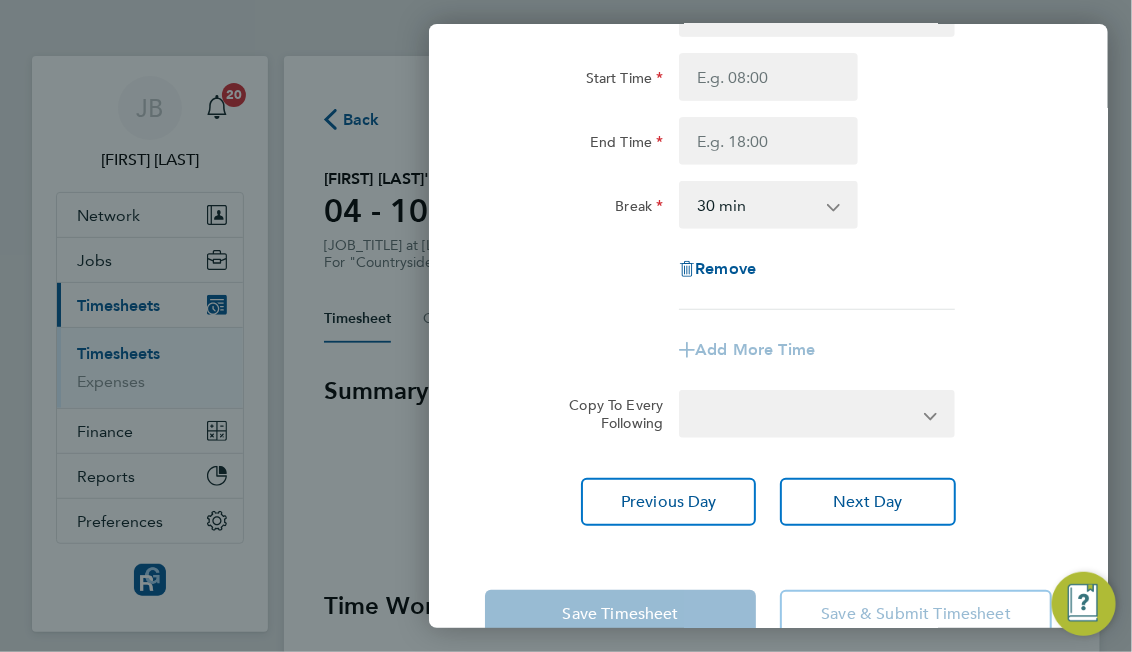 select on "30" 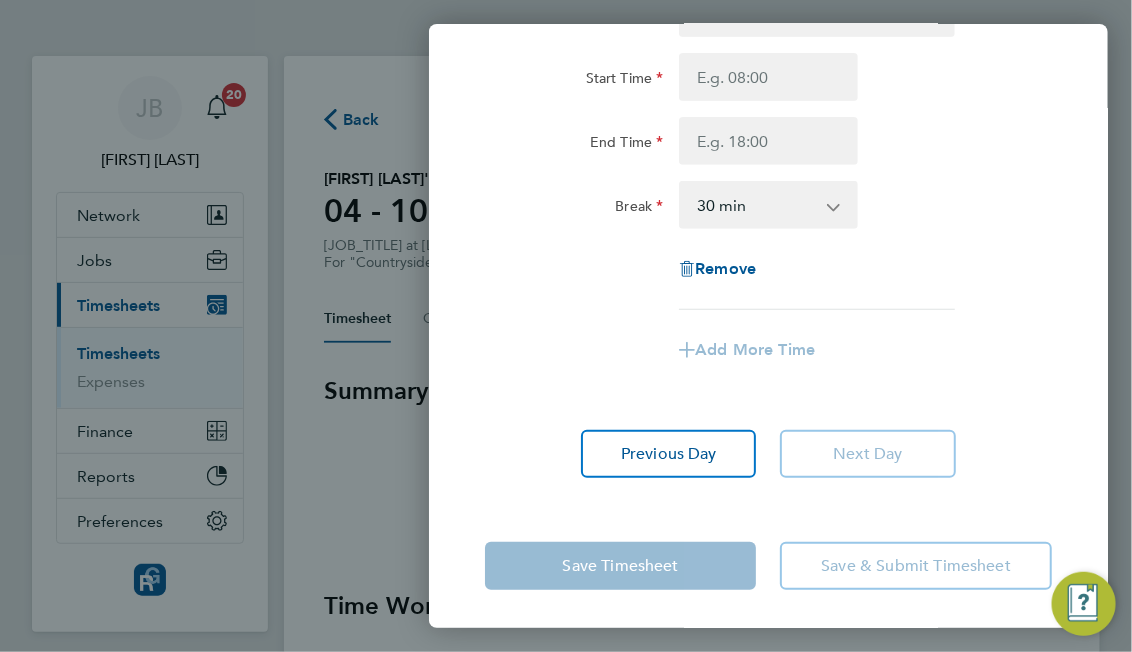 click on "Next Day" 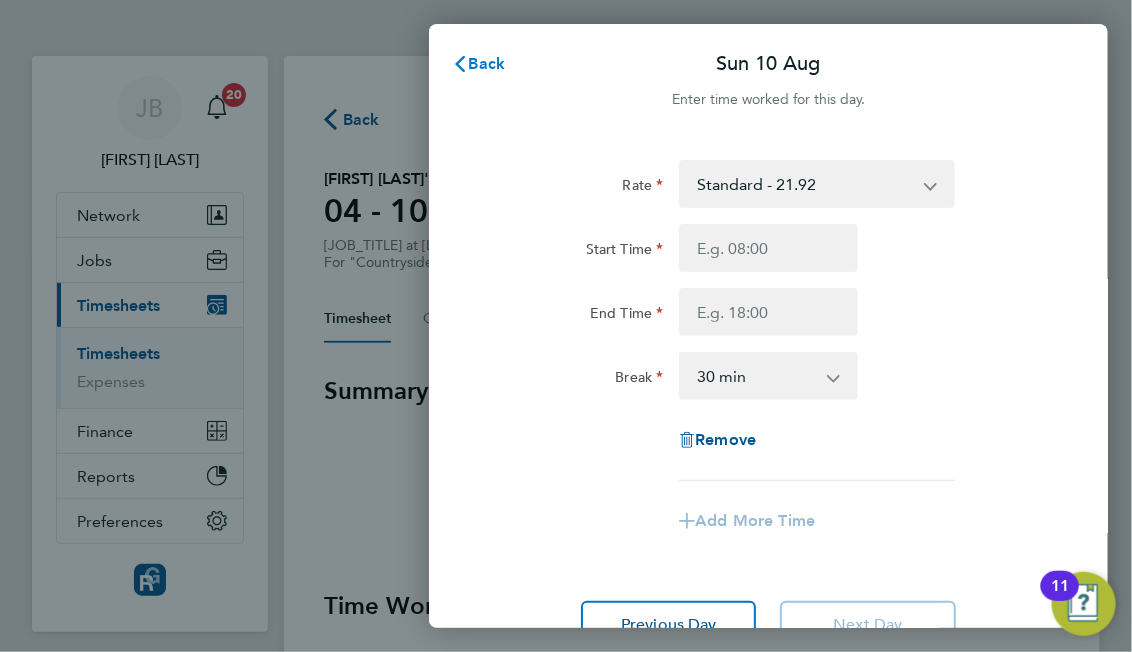 click on "Back" 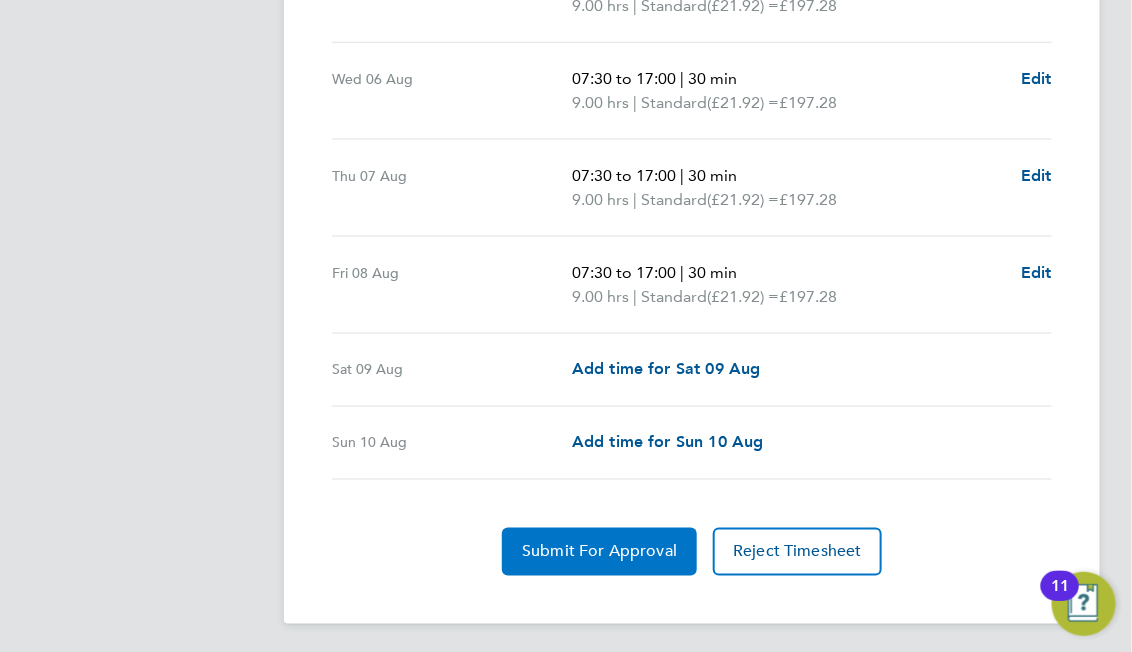 click on "Submit For Approval" 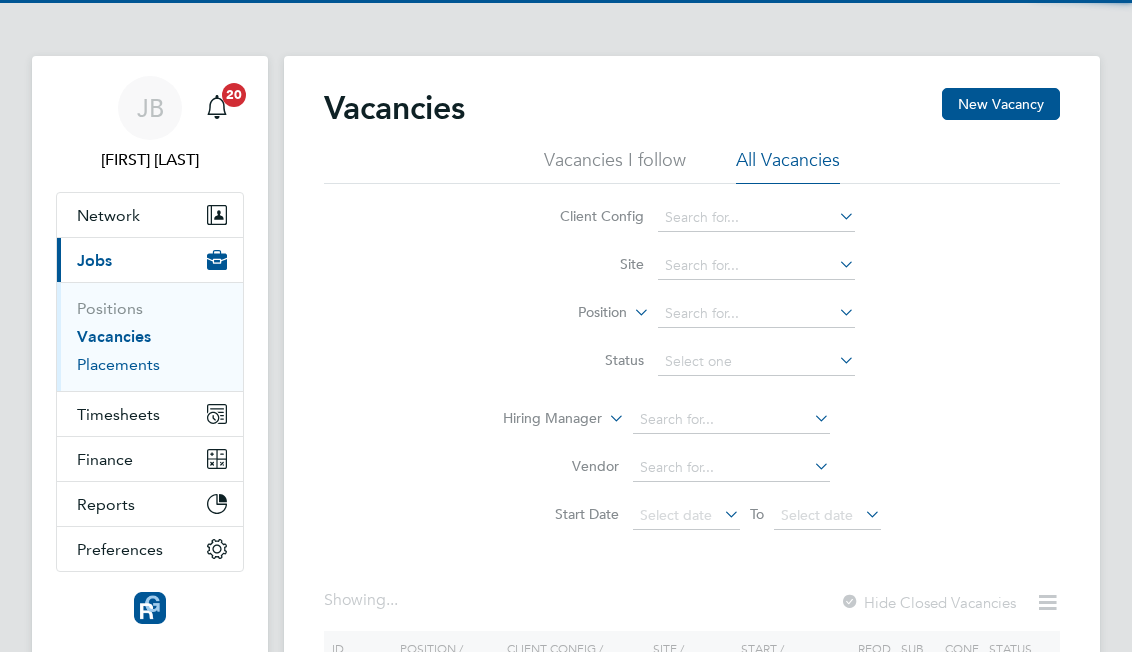 scroll, scrollTop: 0, scrollLeft: 0, axis: both 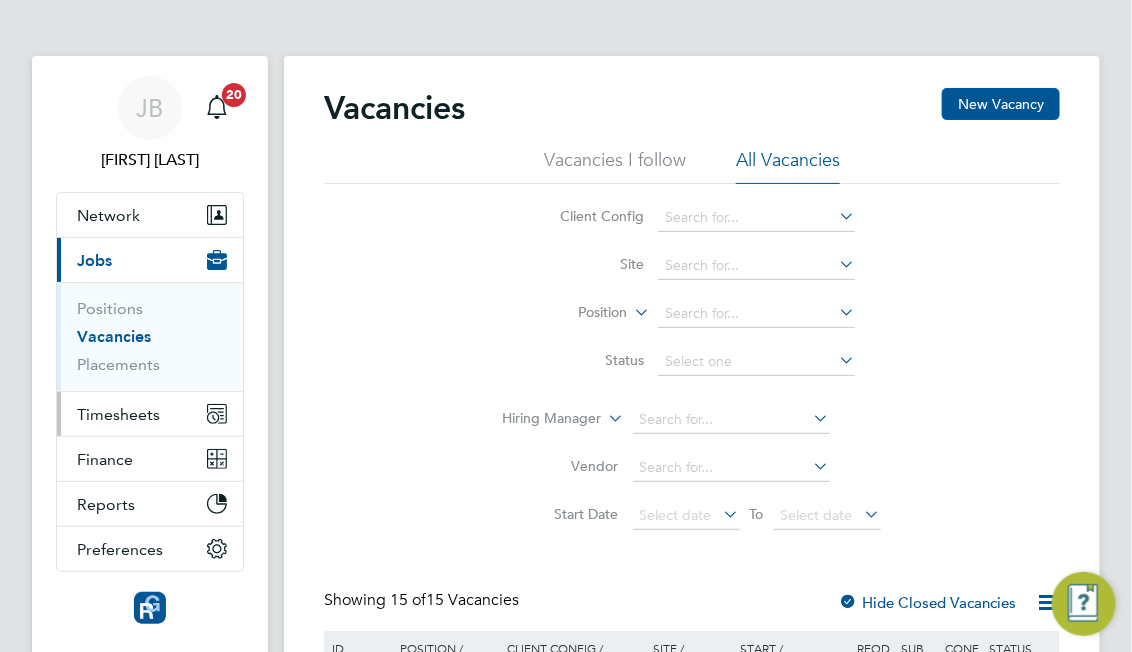 click on "Timesheets" at bounding box center [150, 414] 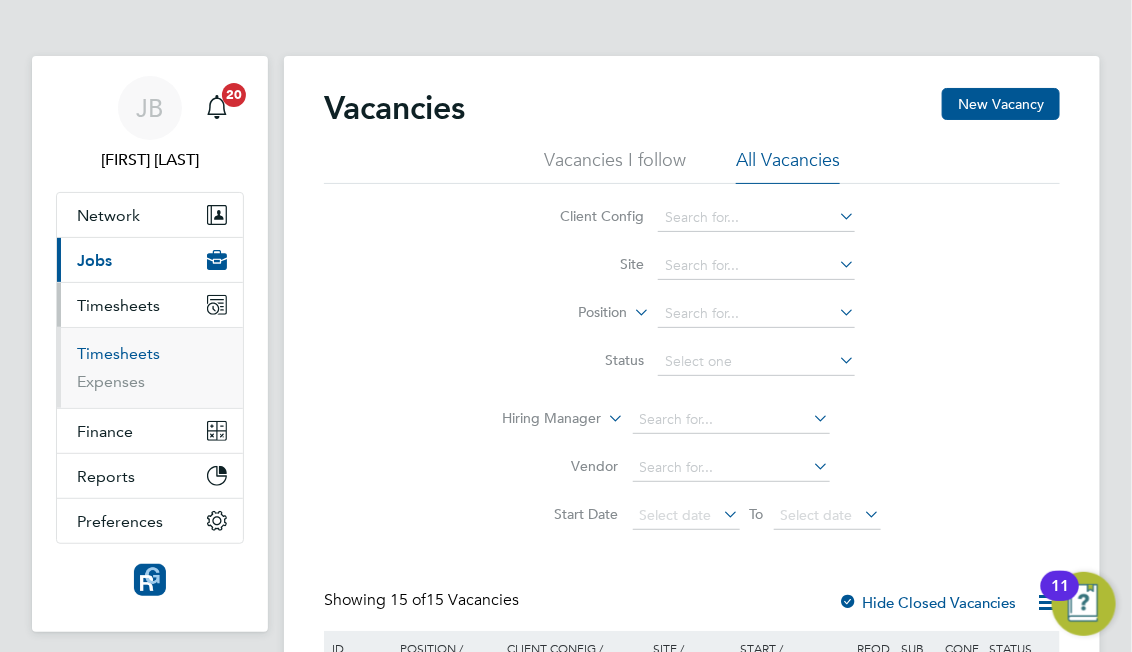 click on "Timesheets" at bounding box center (118, 353) 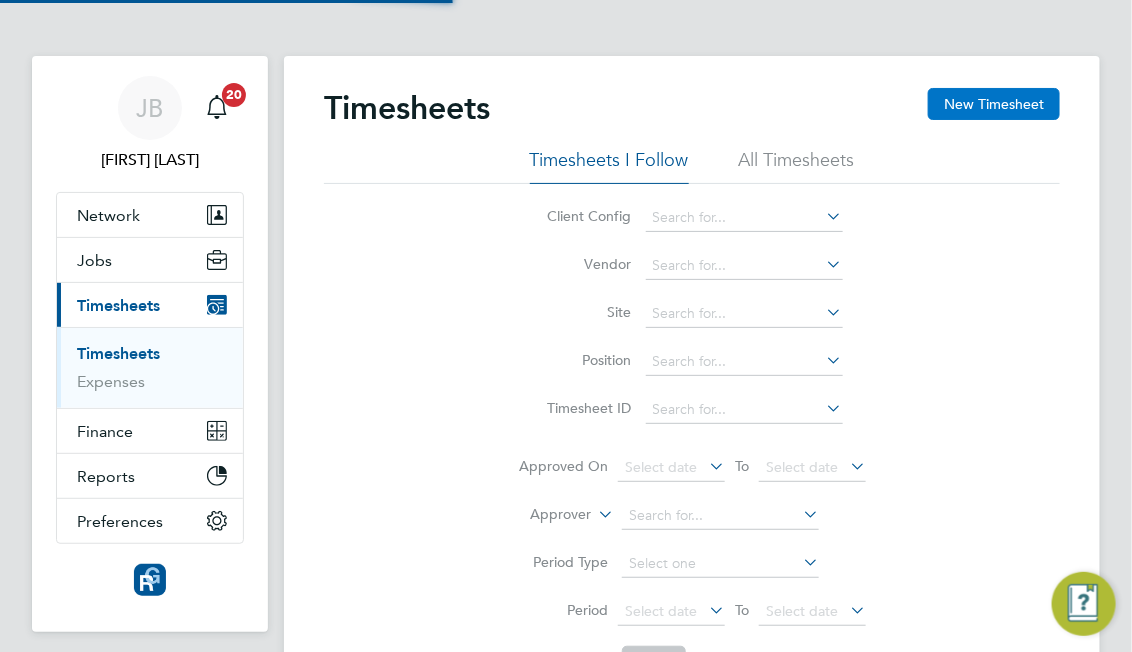 scroll, scrollTop: 10, scrollLeft: 10, axis: both 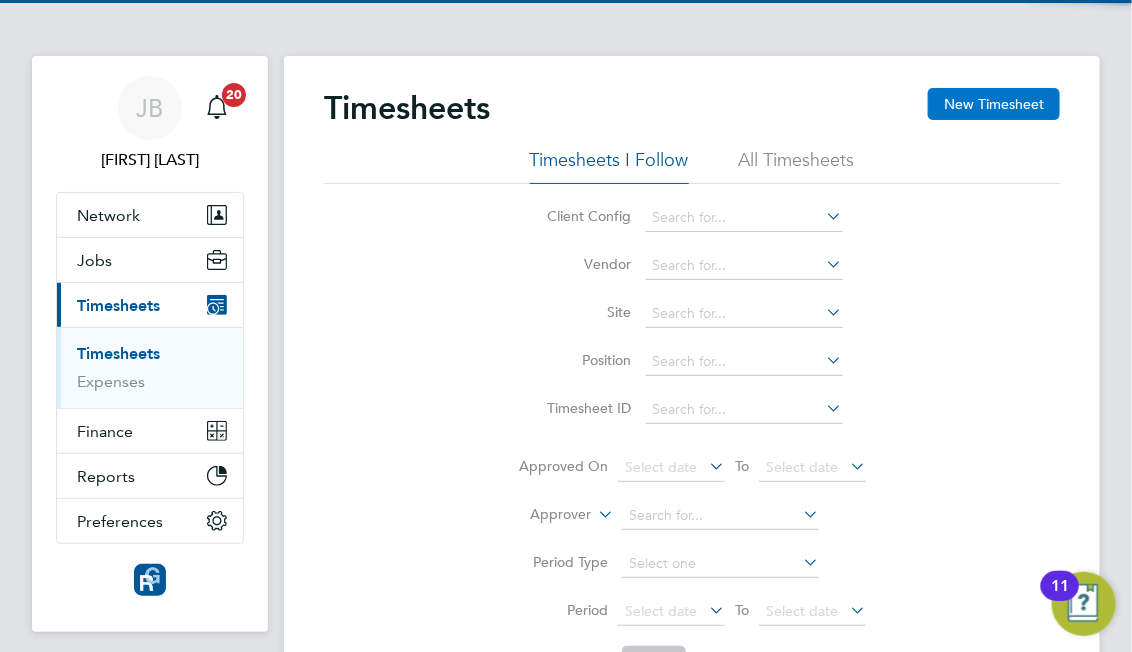 click on "New Timesheet" 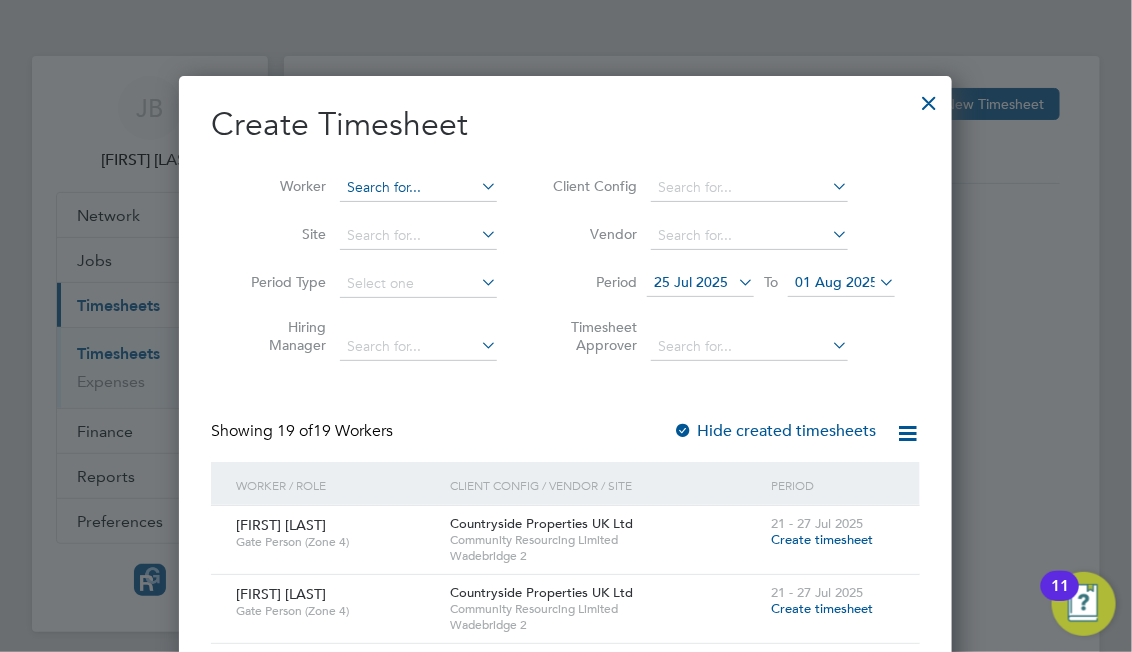 click at bounding box center (418, 188) 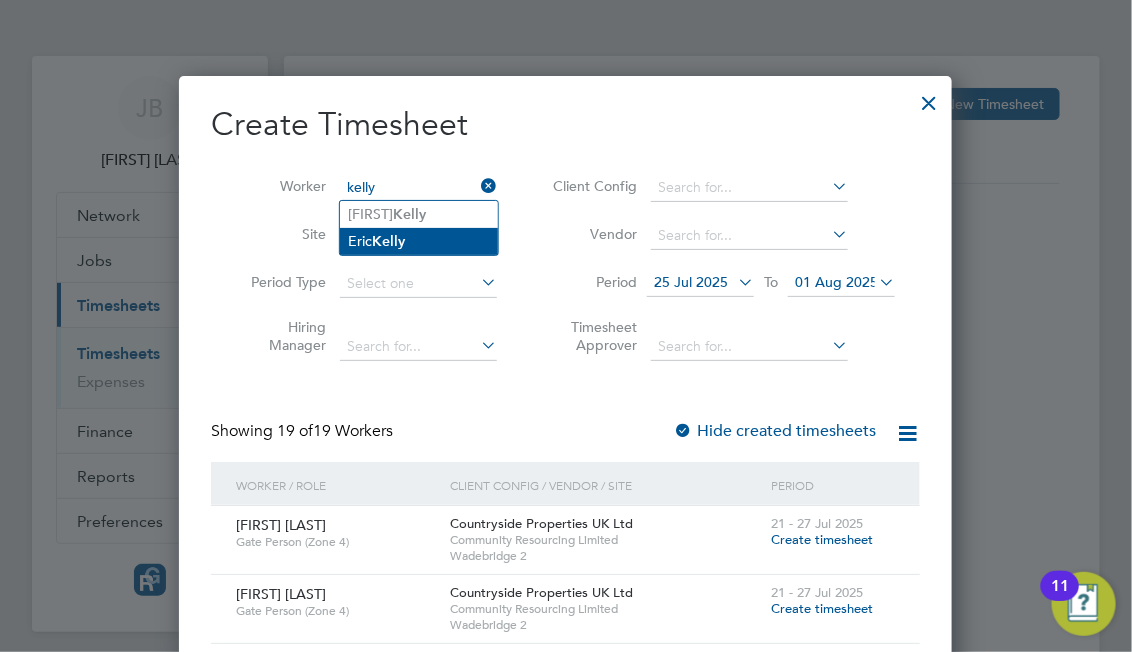 click on "[FIRST]  [LAST]" 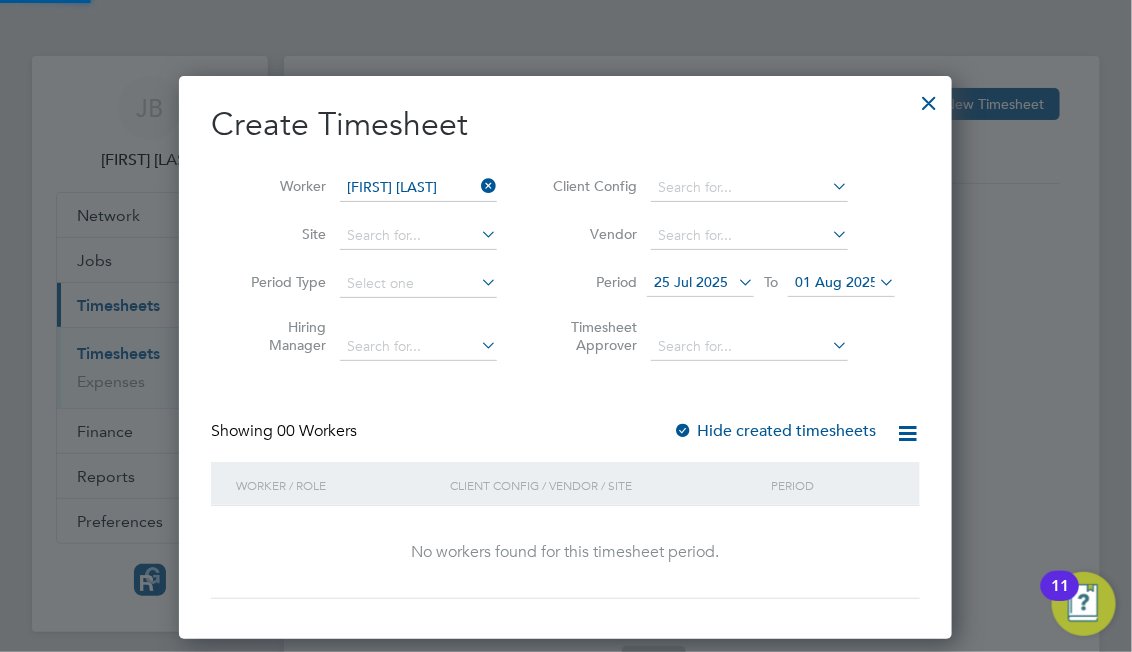 click on "01 Aug 2025" at bounding box center (836, 282) 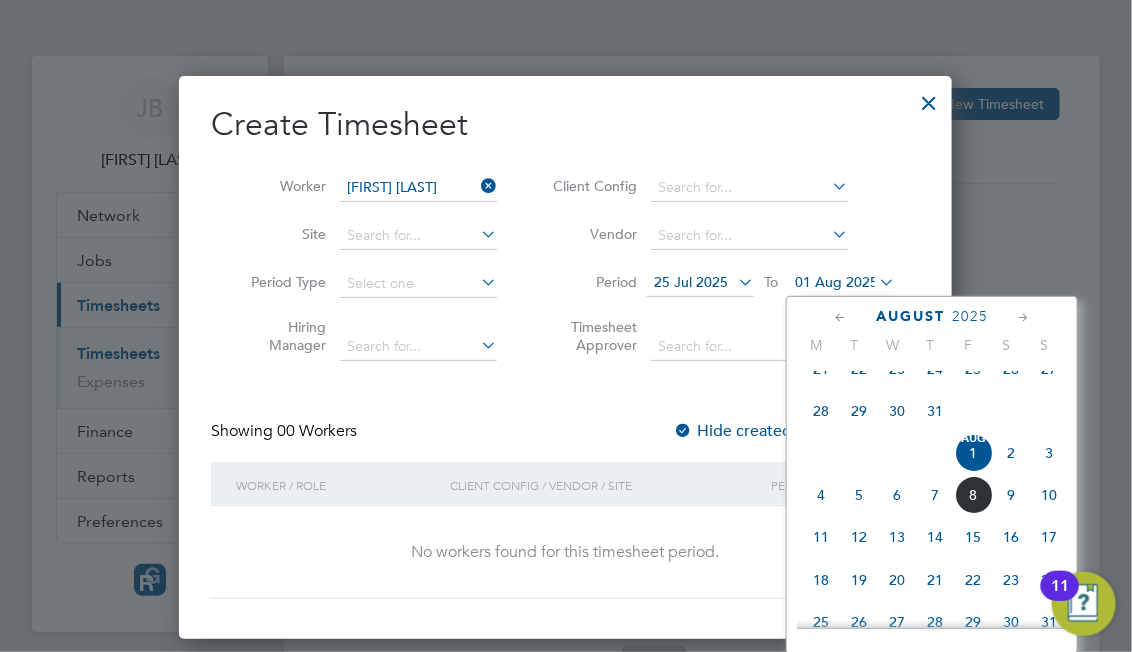 click on "12" 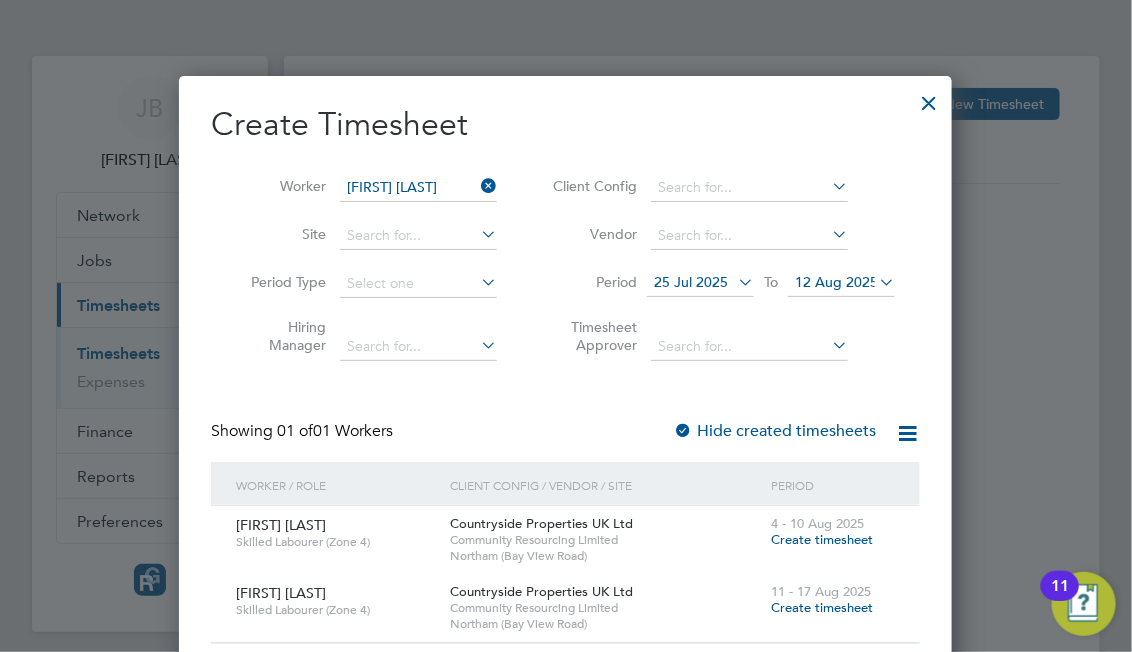 click on "Create timesheet" at bounding box center [822, 539] 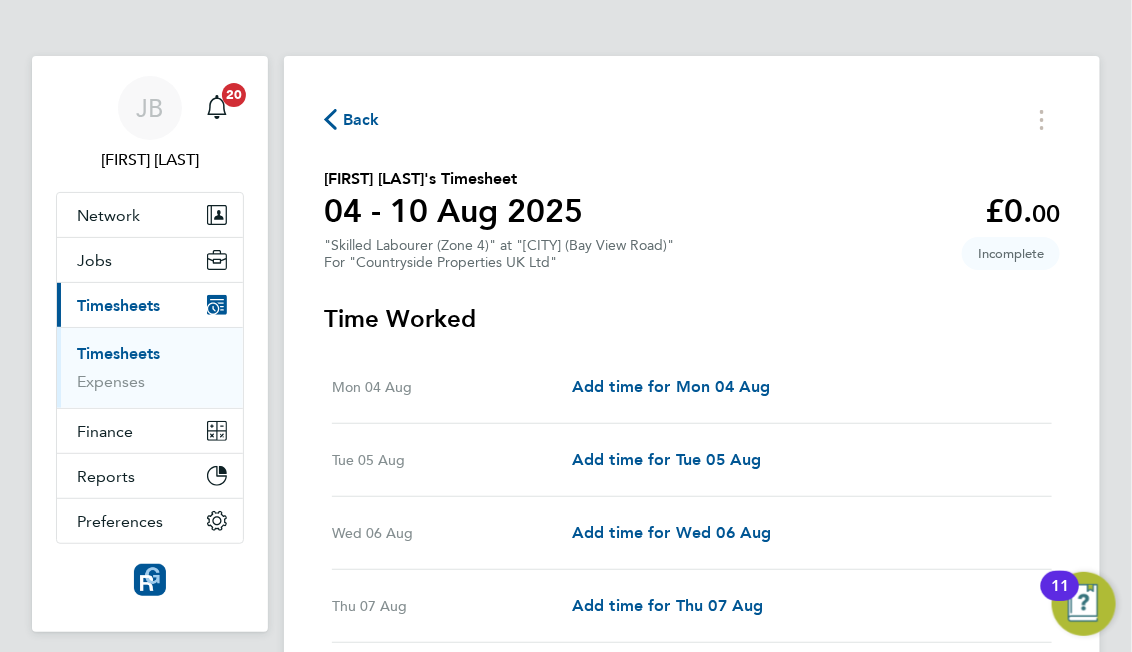 click on "Mon 04 Aug   Add time for Mon 04 Aug   Add time for Mon 04 Aug" at bounding box center [692, 387] 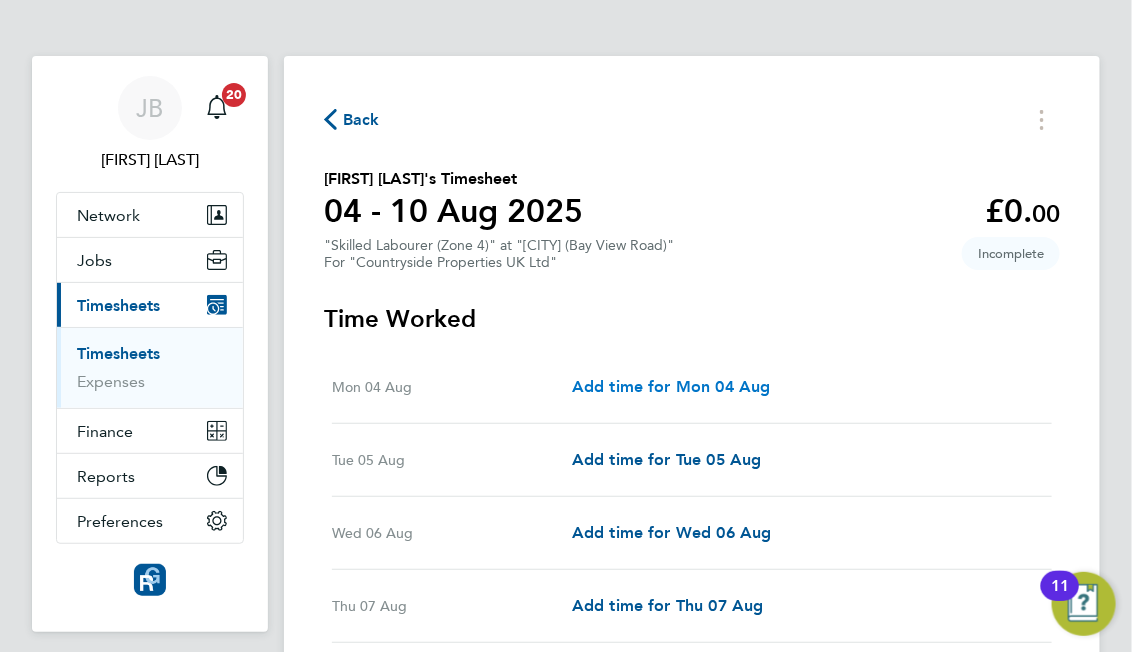 click on "Add time for Mon 04 Aug" at bounding box center [671, 386] 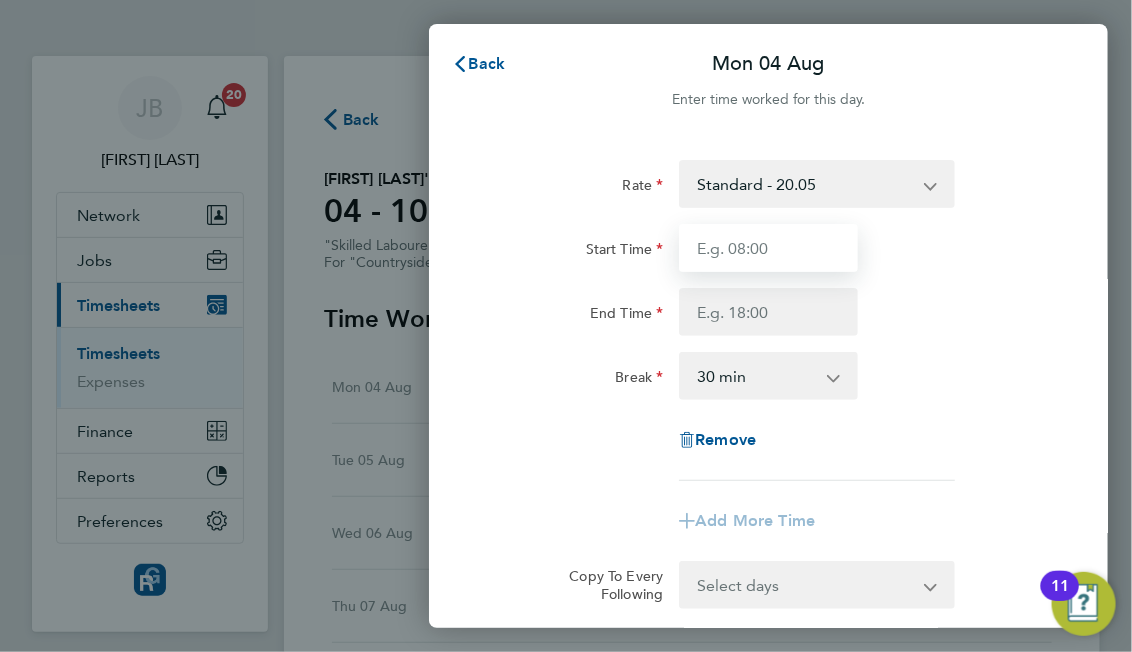 click on "Start Time" at bounding box center (768, 248) 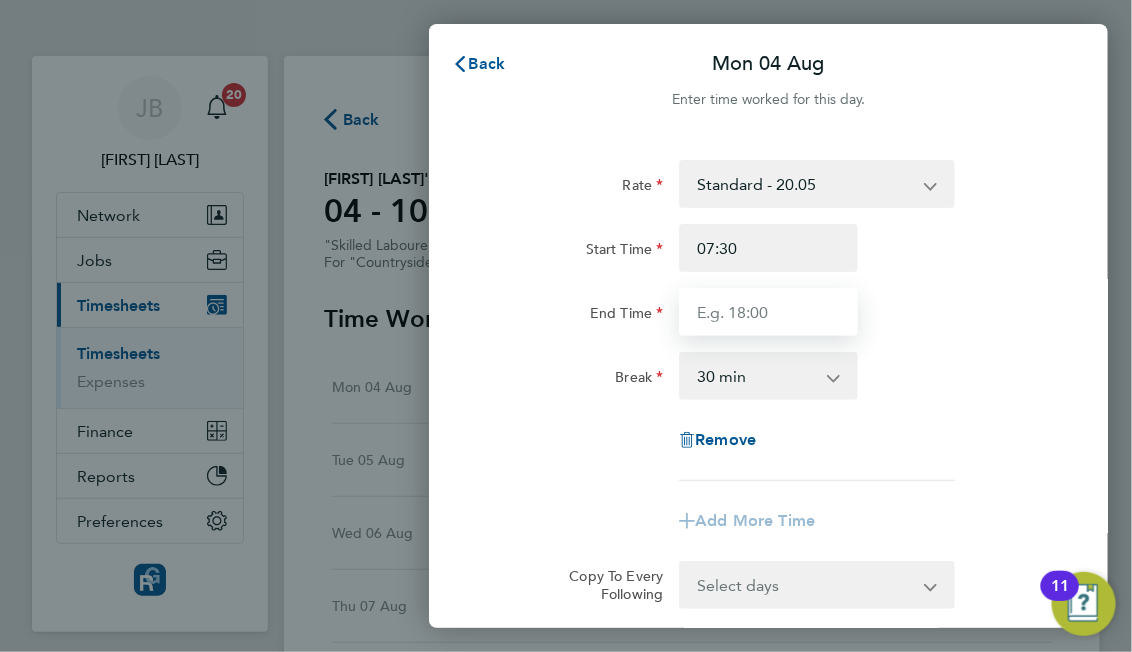 click on "End Time" at bounding box center [768, 312] 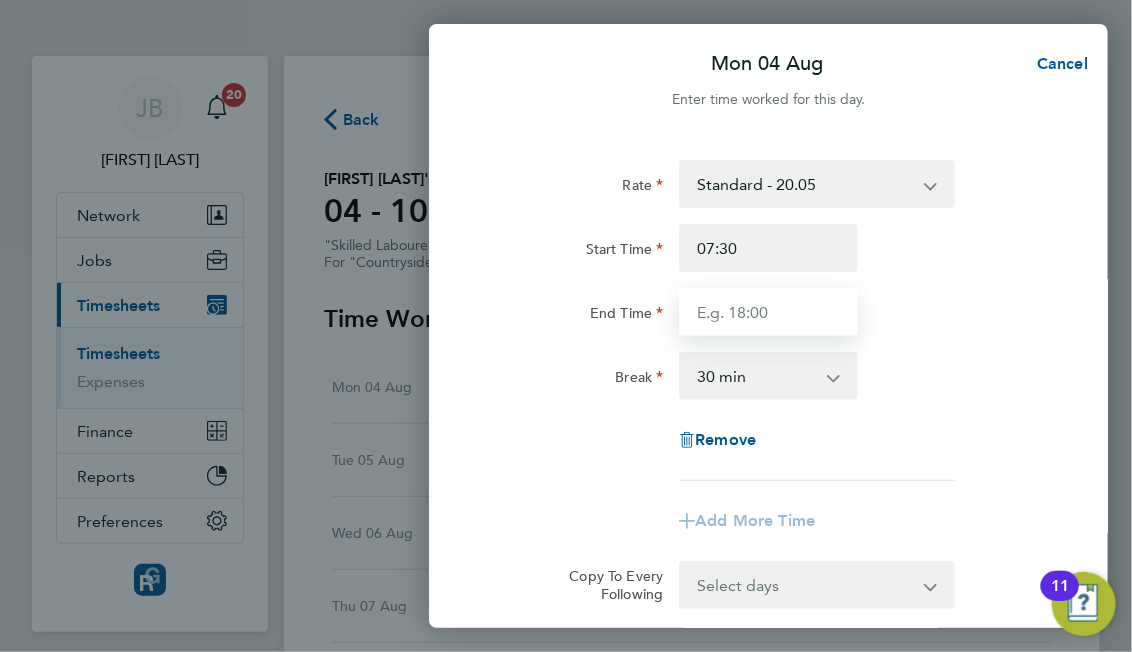 type on "17:00" 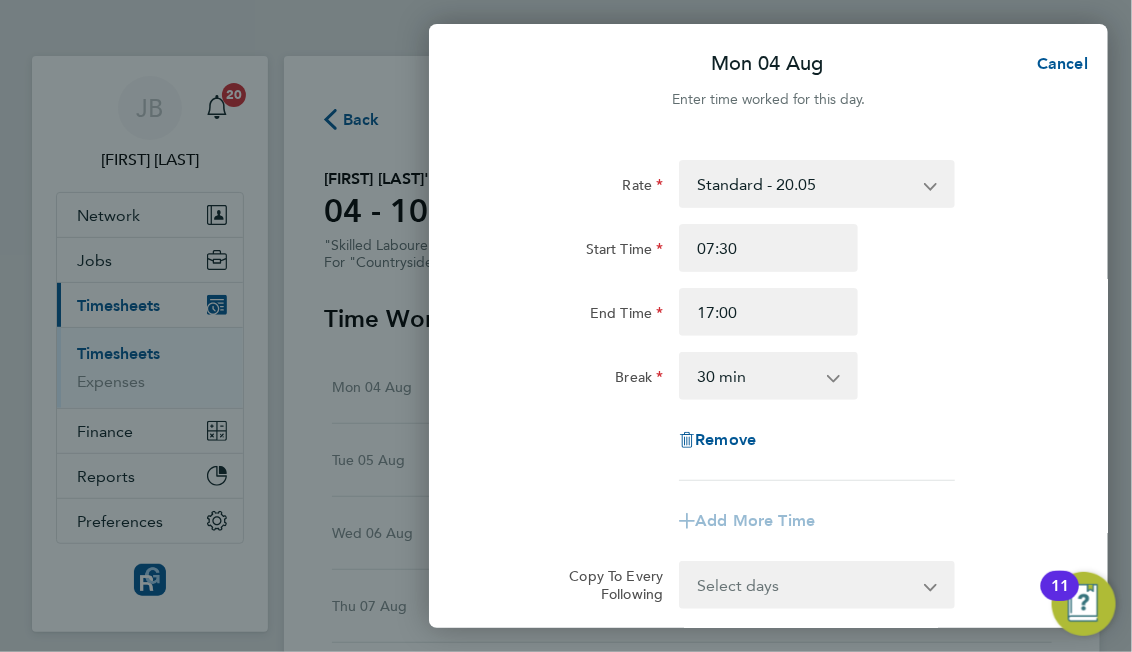 click on "End Time 17:00" 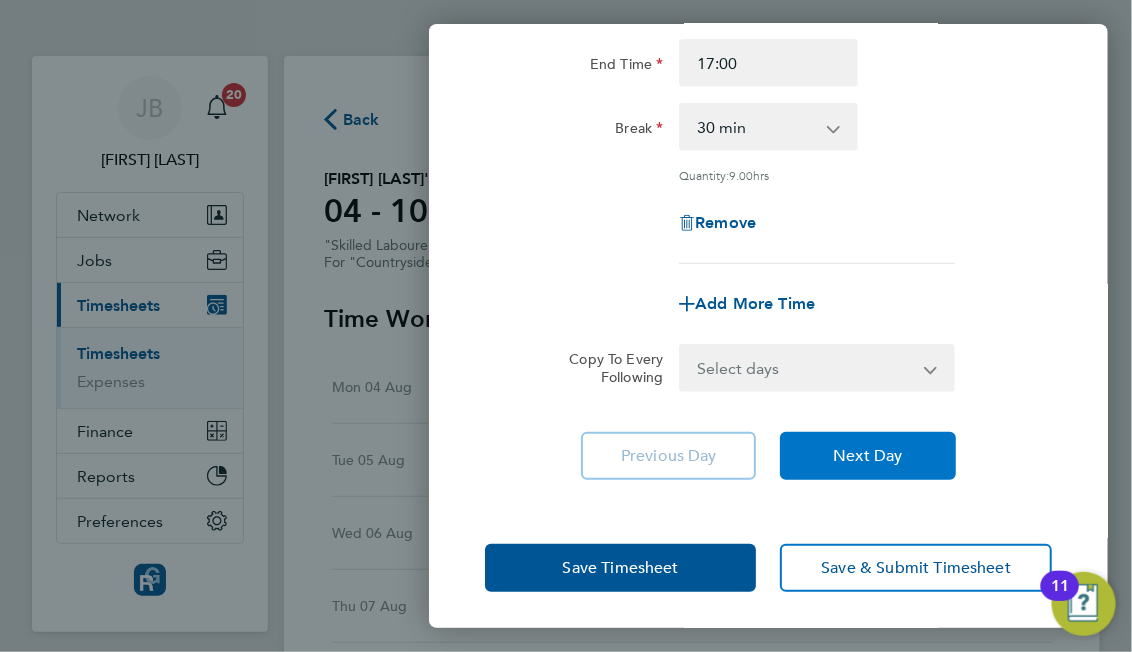 click on "Next Day" 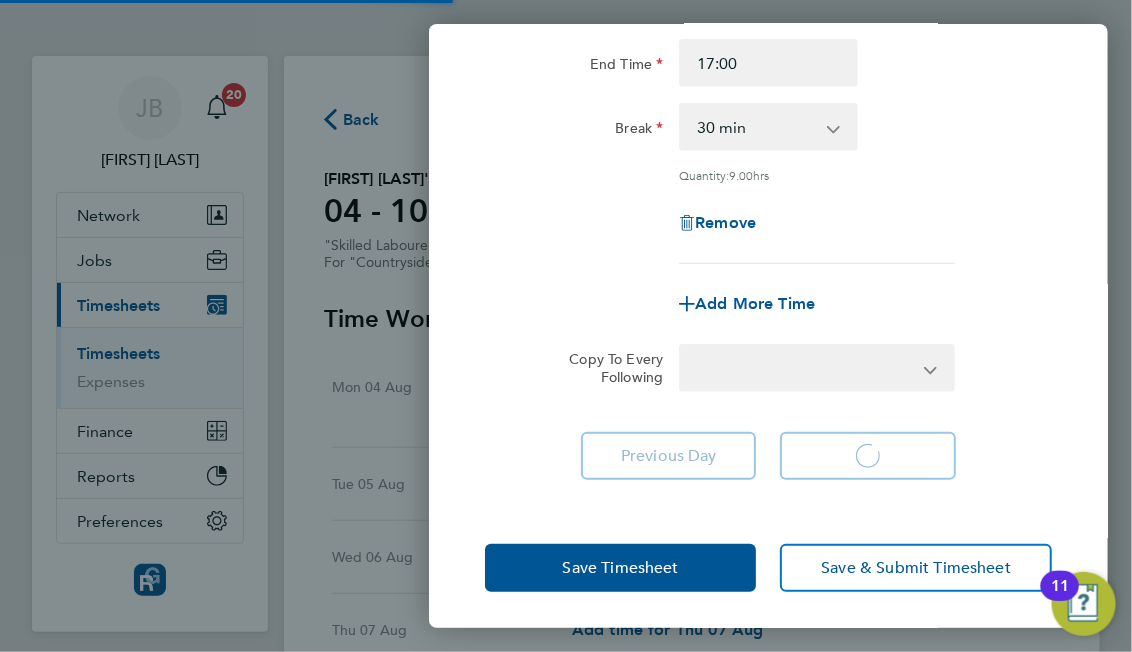 select on "30" 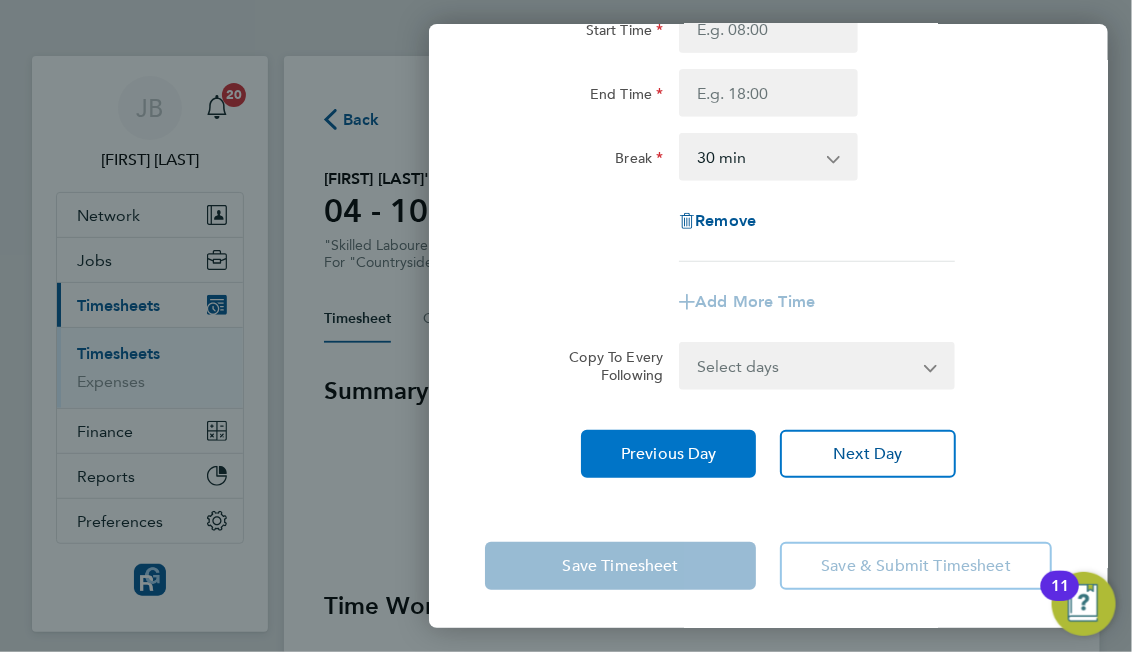 click on "Previous Day" 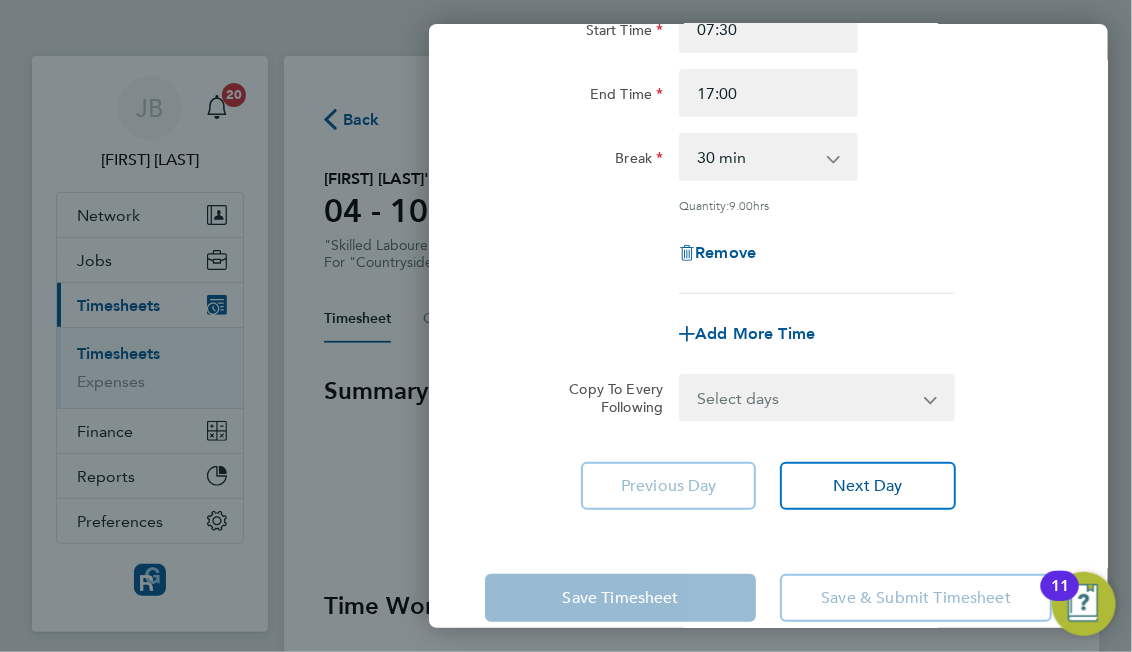 click on "Select days   Day   Weekday (Mon-Fri)   Weekend (Sat-Sun)   Tuesday   Wednesday   Thursday   Friday   Saturday   Sunday" at bounding box center (806, 398) 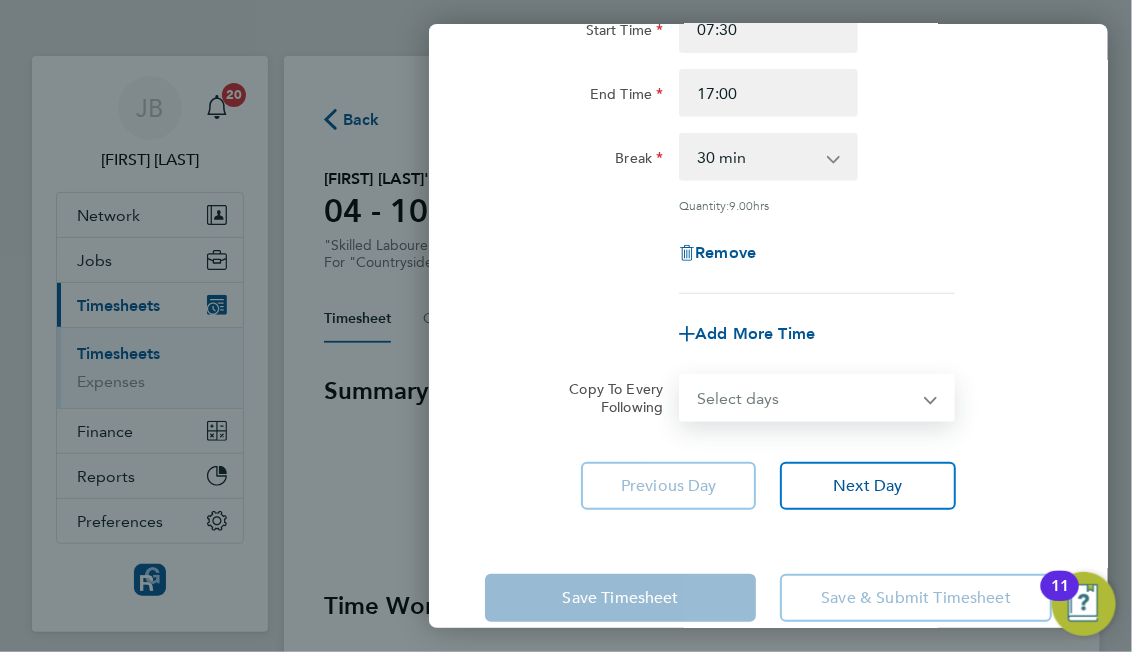 select on "WEEKDAY" 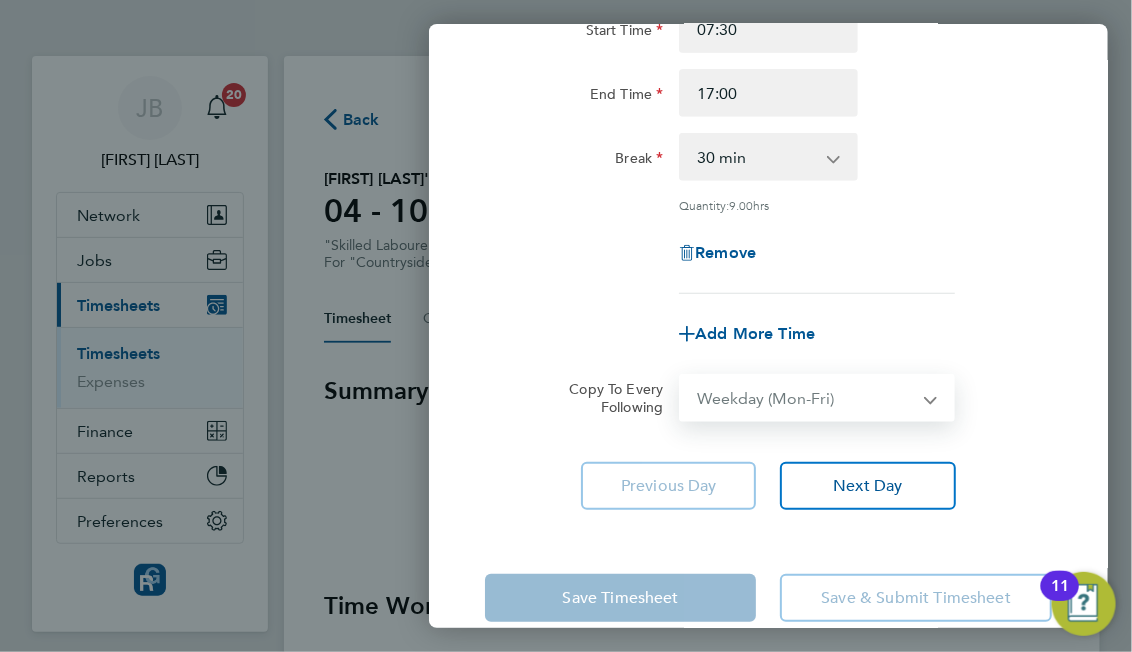 click on "Select days   Day   Weekday (Mon-Fri)   Weekend (Sat-Sun)   Tuesday   Wednesday   Thursday   Friday   Saturday   Sunday" at bounding box center [806, 398] 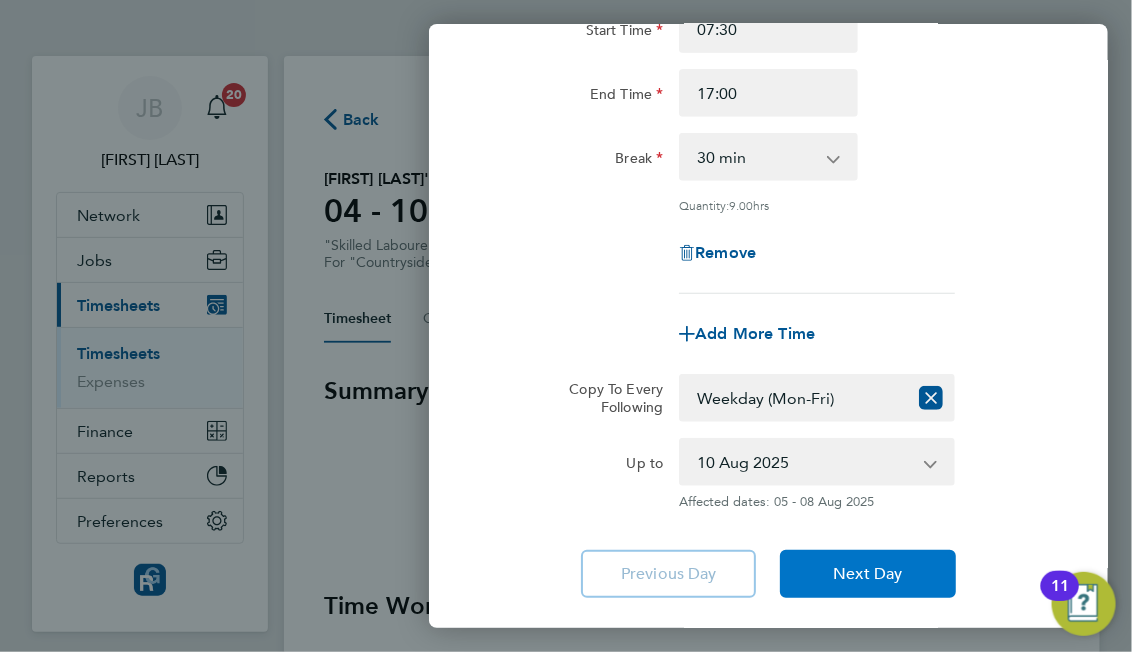 click on "Next Day" 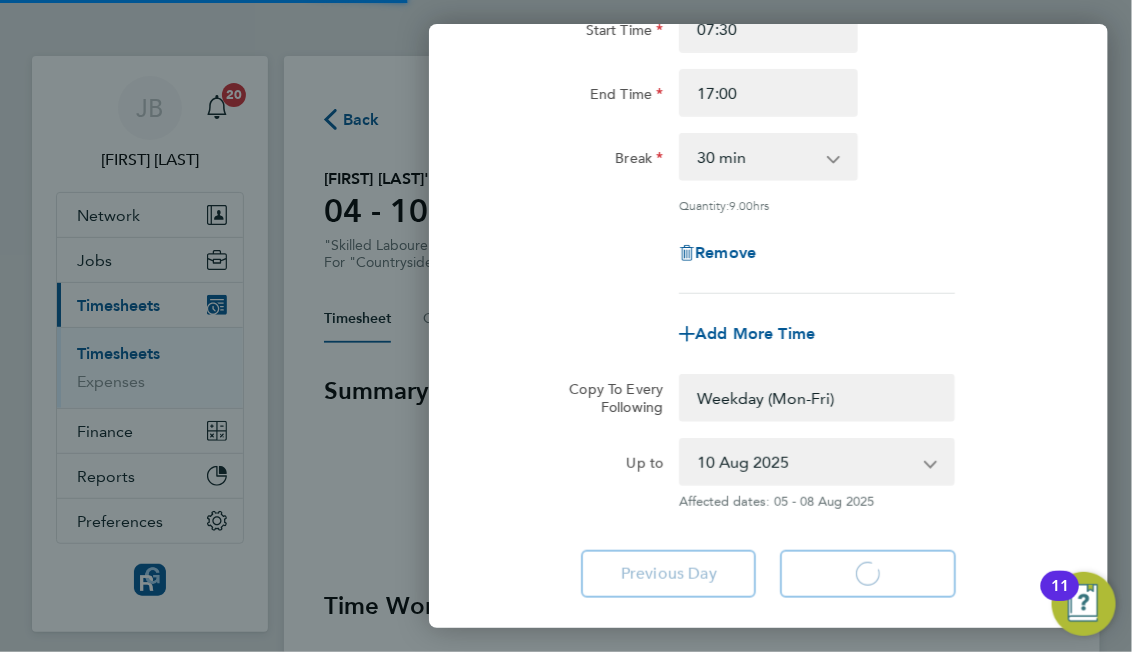 select on "0: null" 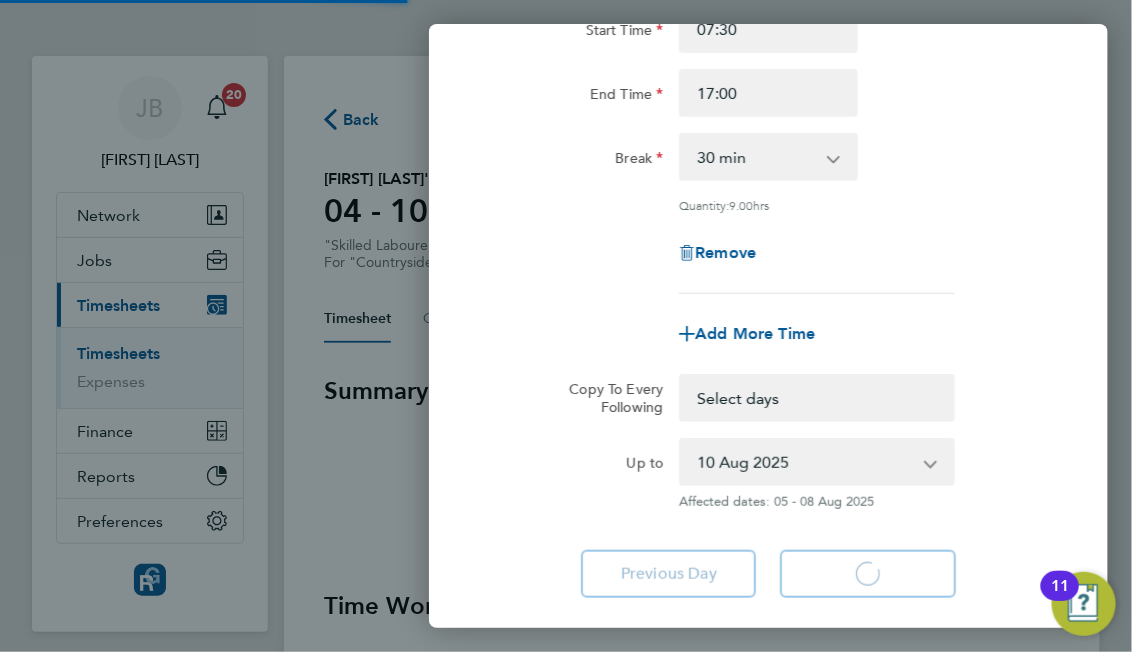 select on "30" 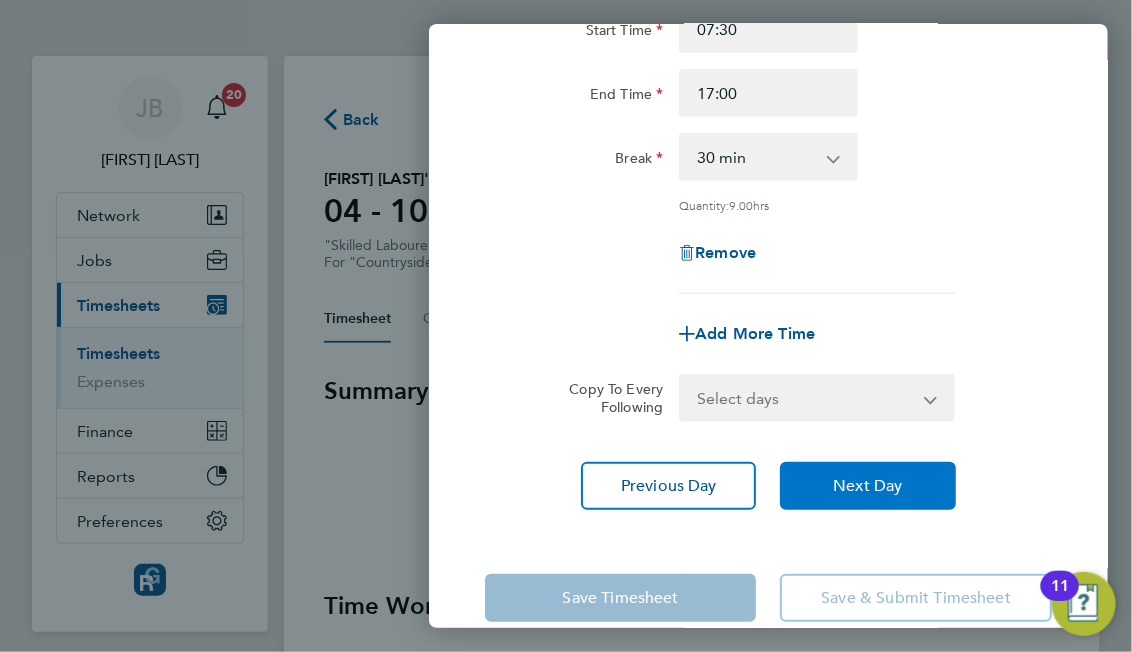 click on "Next Day" 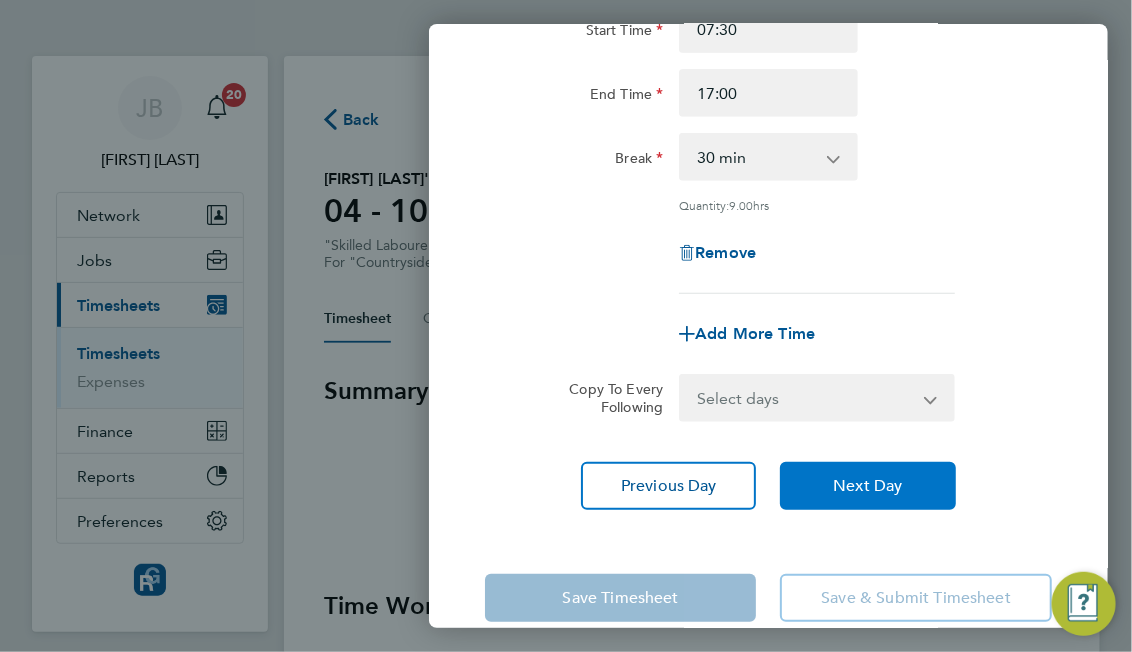 click on "Next Day" 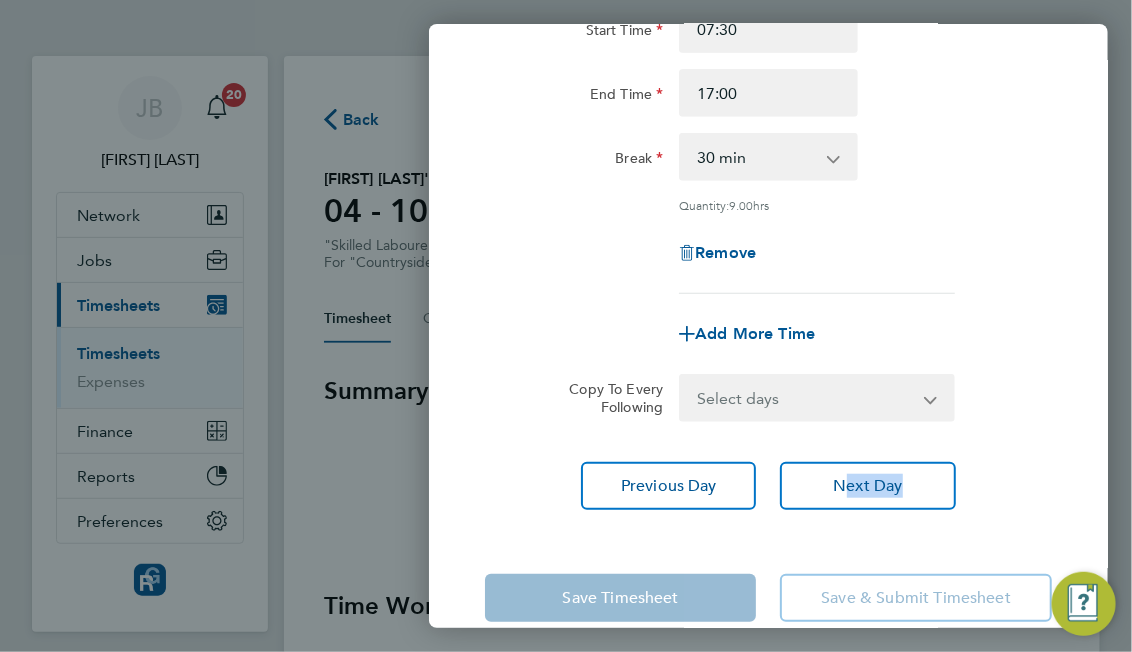 click on "Rate  Standard - 20.05
Start Time 07:30 End Time 17:00 Break  0 min   15 min   30 min   45 min   60 min   75 min   90 min
Quantity:  9.00  hrs
Remove
Add More Time  Copy To Every Following  Select days   Day   Weekend (Sat-Sun)   Saturday   Sunday
Previous Day   Next Day" 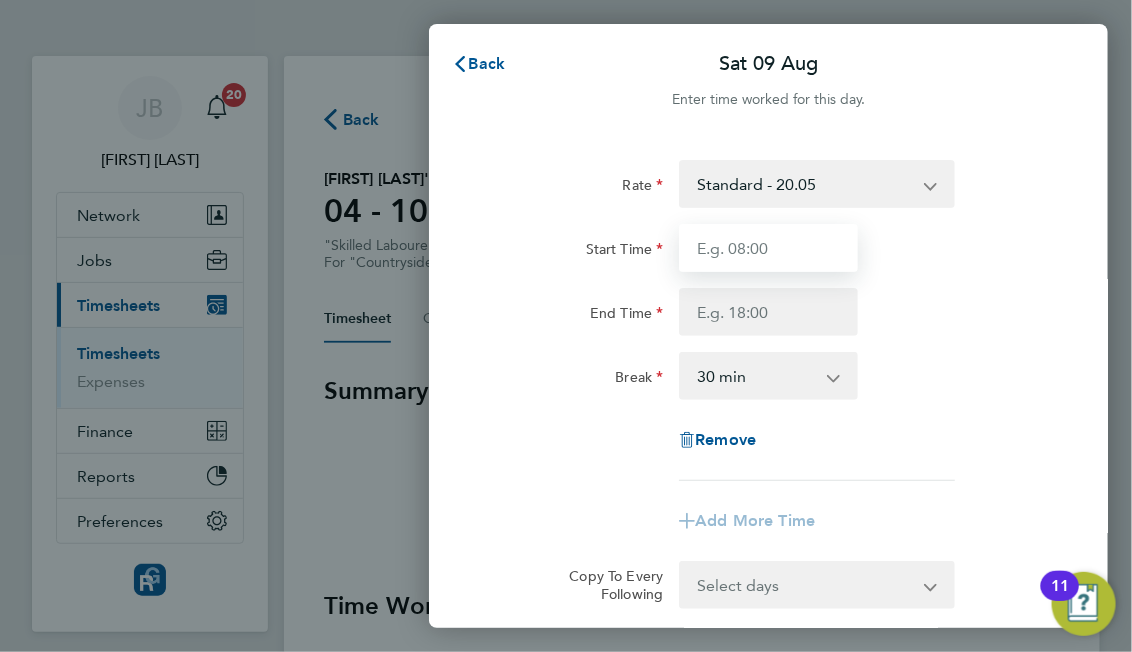 click on "Start Time" at bounding box center (768, 248) 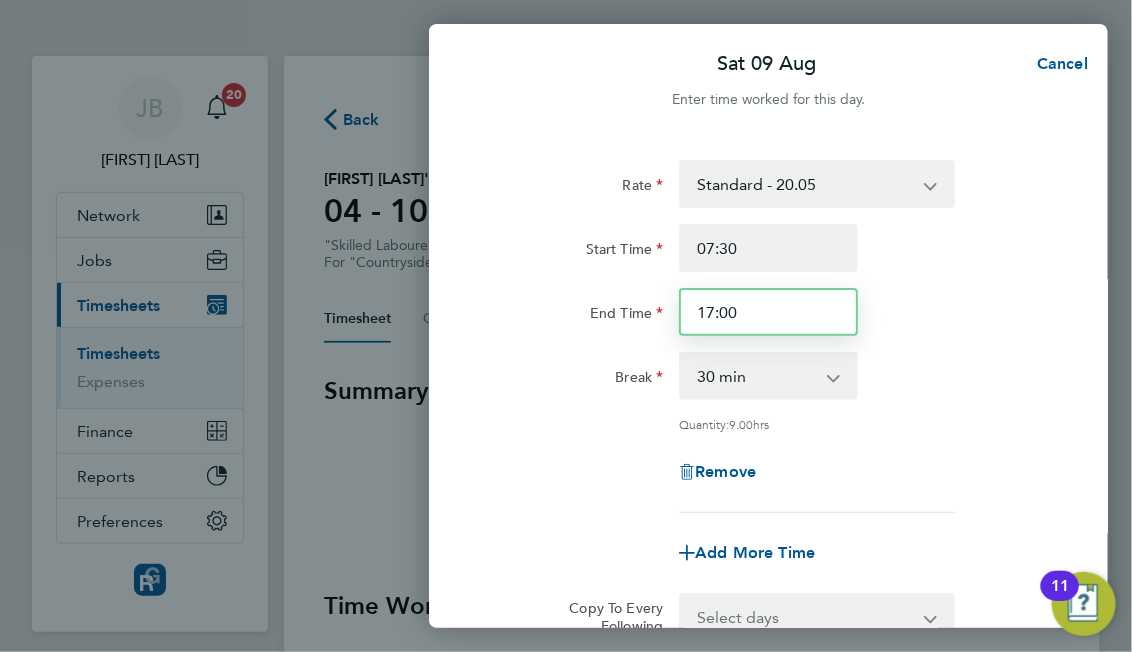 drag, startPoint x: 752, startPoint y: 318, endPoint x: 652, endPoint y: 320, distance: 100.02 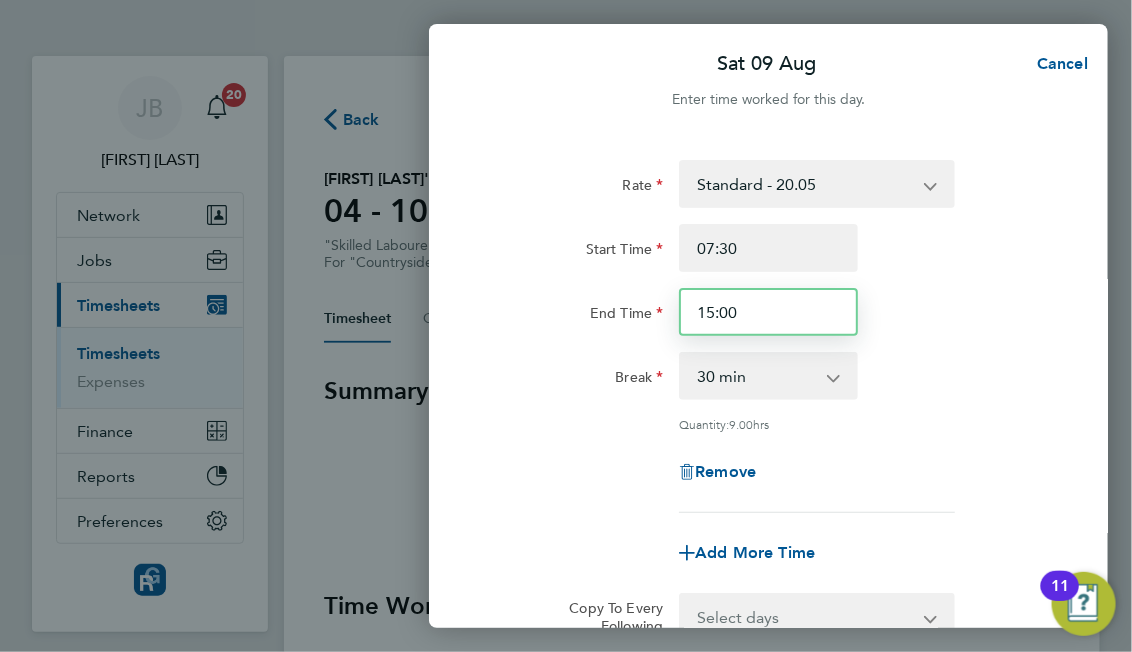 type on "15:00" 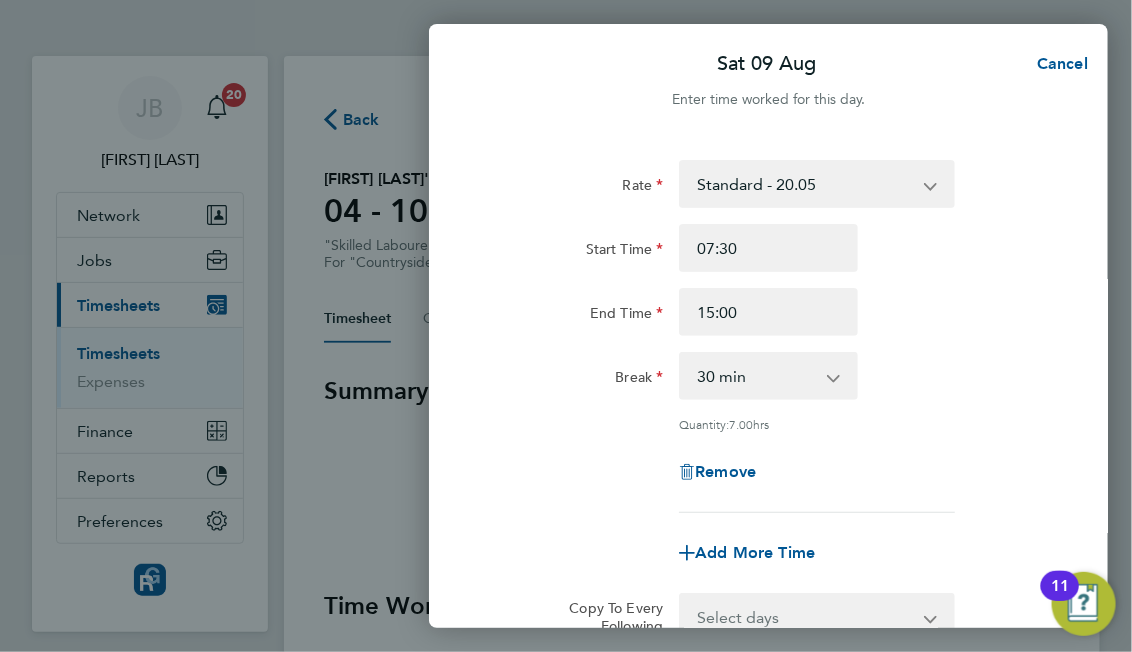 click on "End Time 15:00" 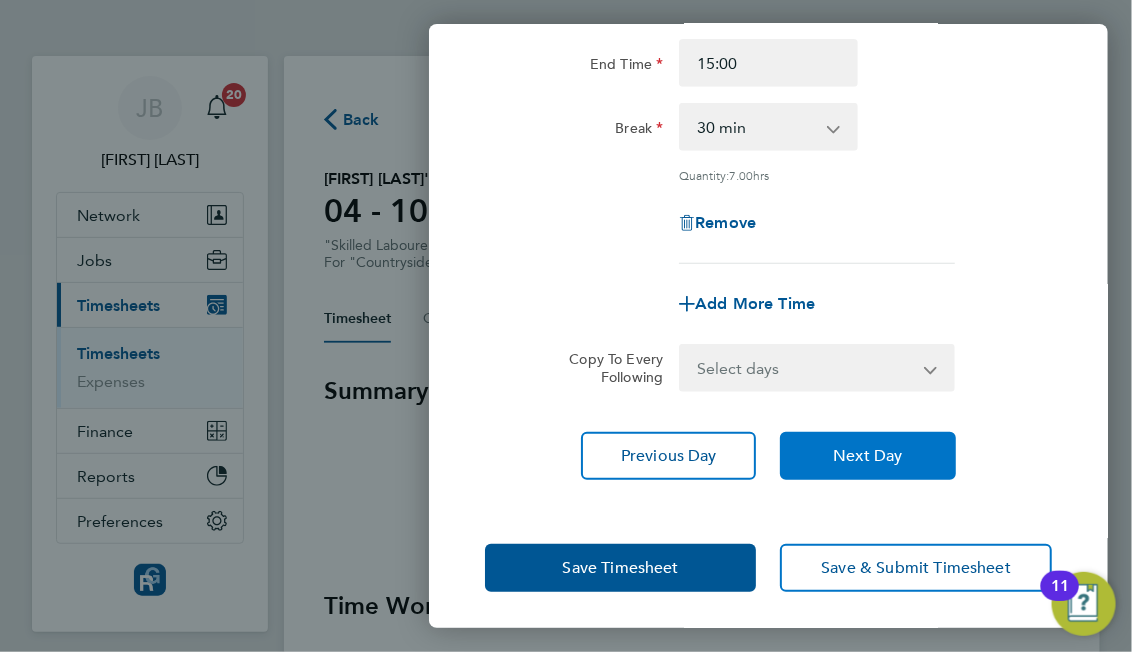 click on "Next Day" 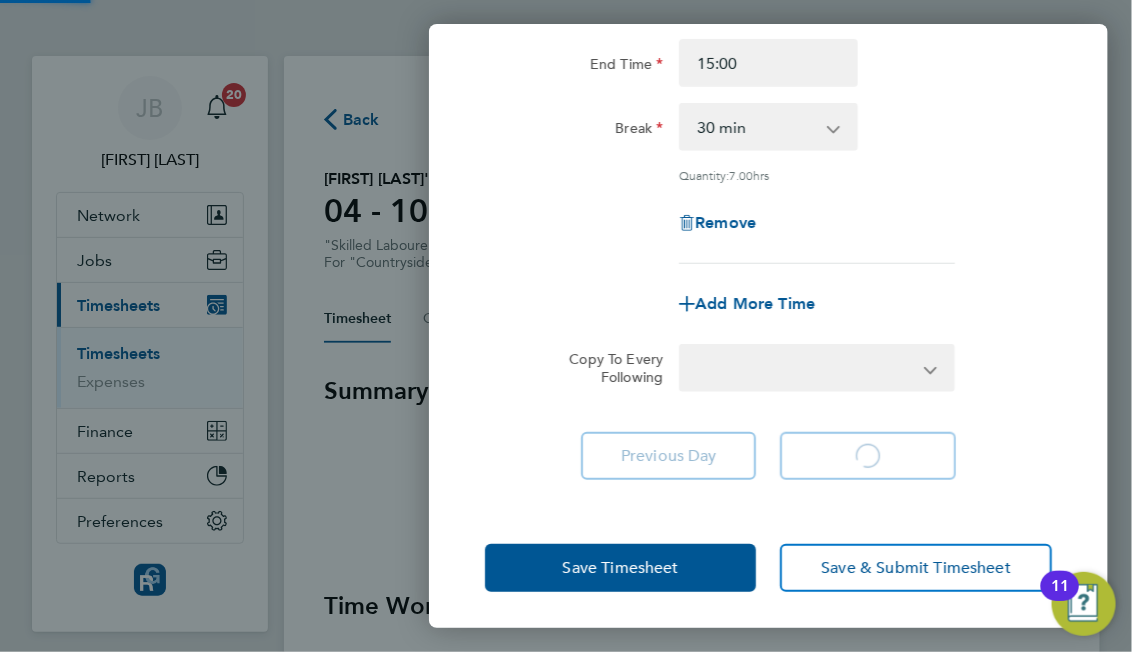 select on "30" 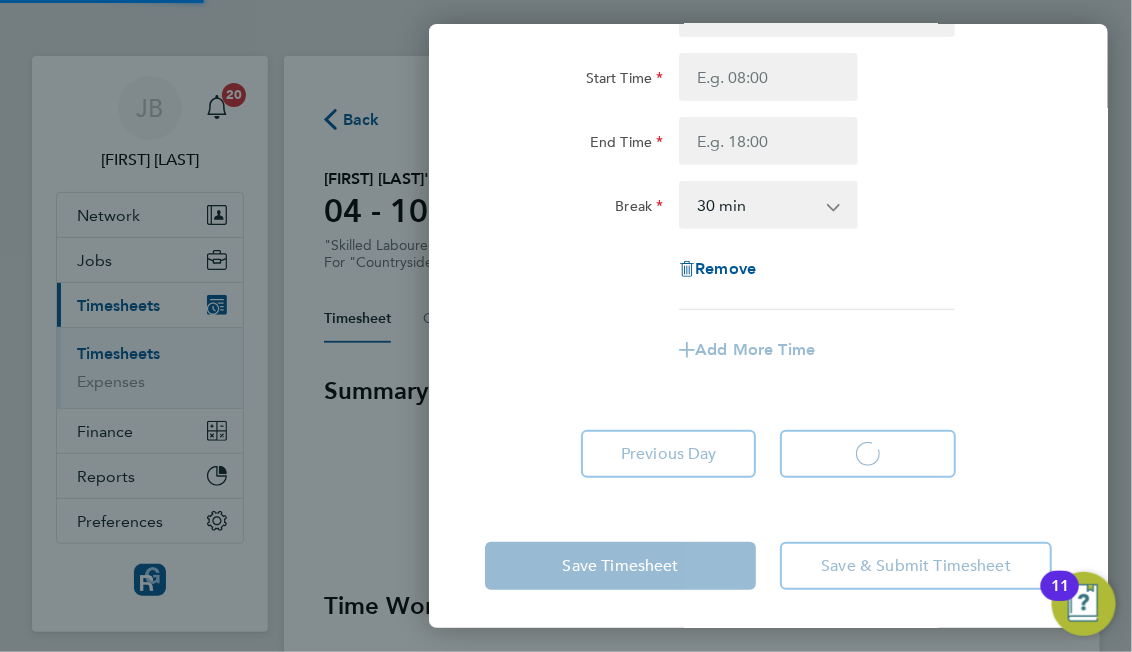 select on "30" 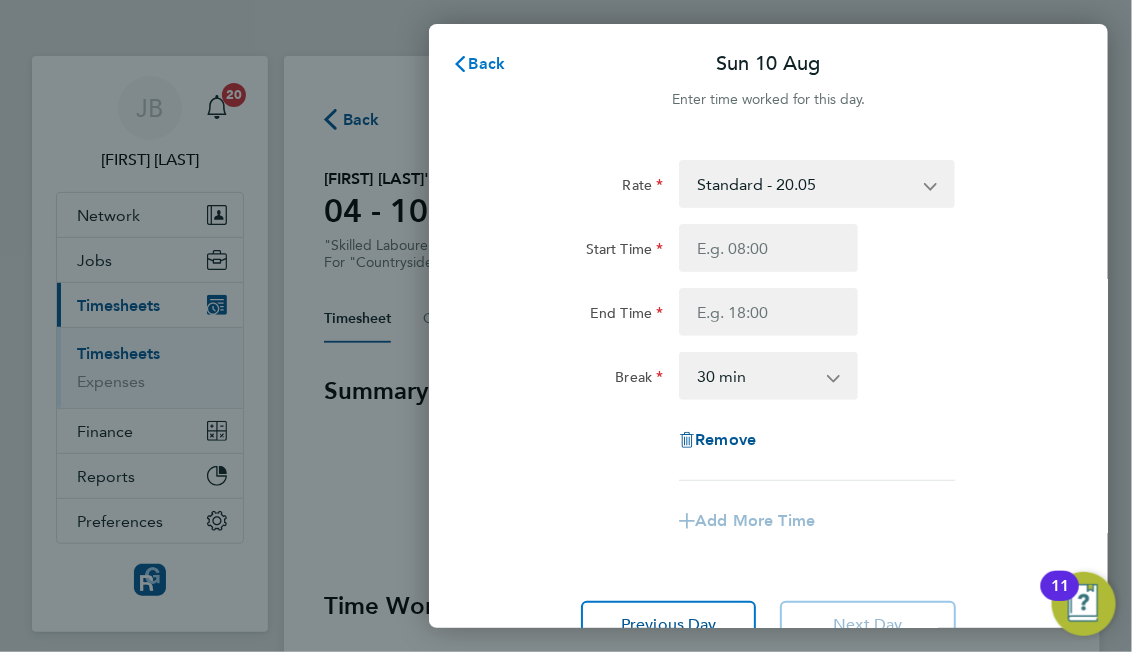 click on "Back" 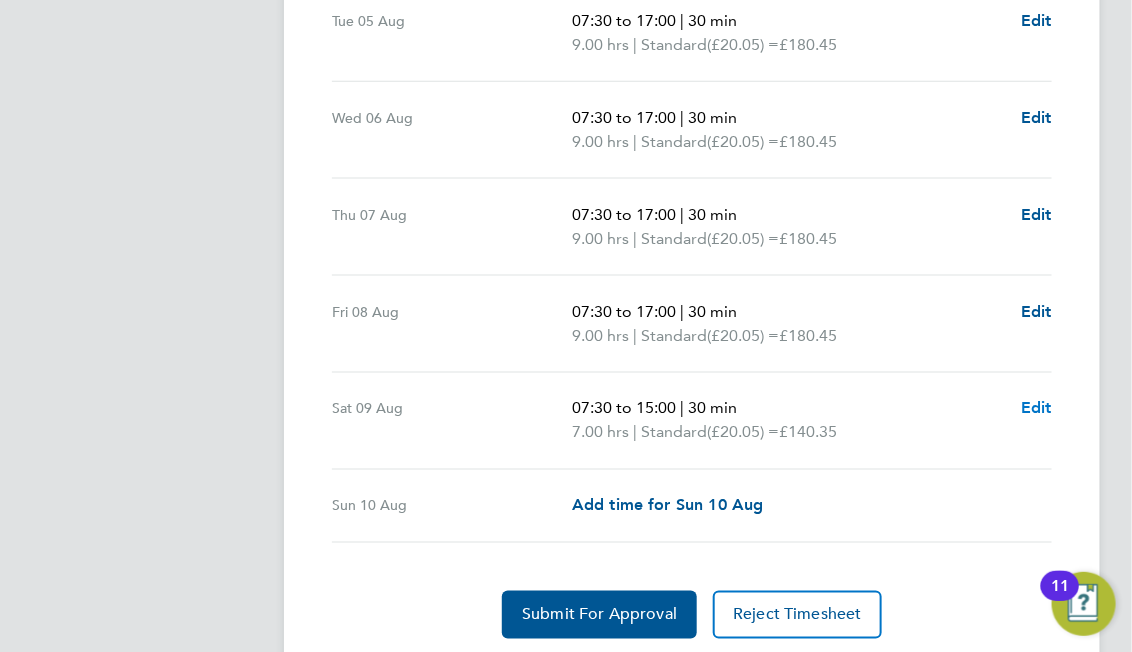 click on "Edit" at bounding box center [1036, 408] 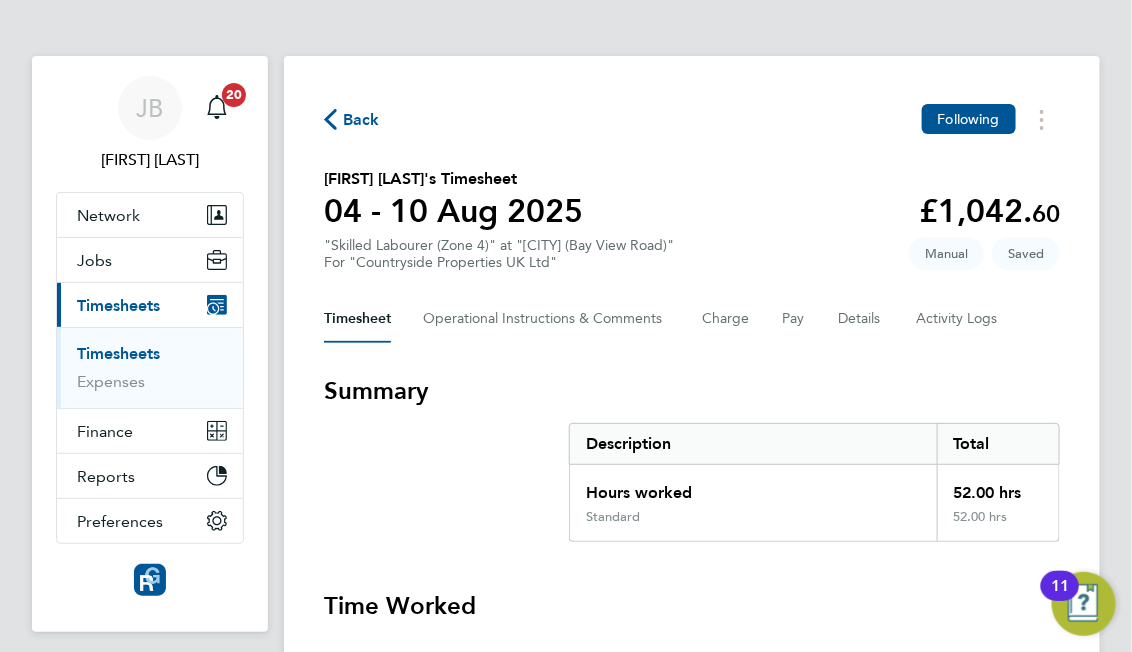 select on "30" 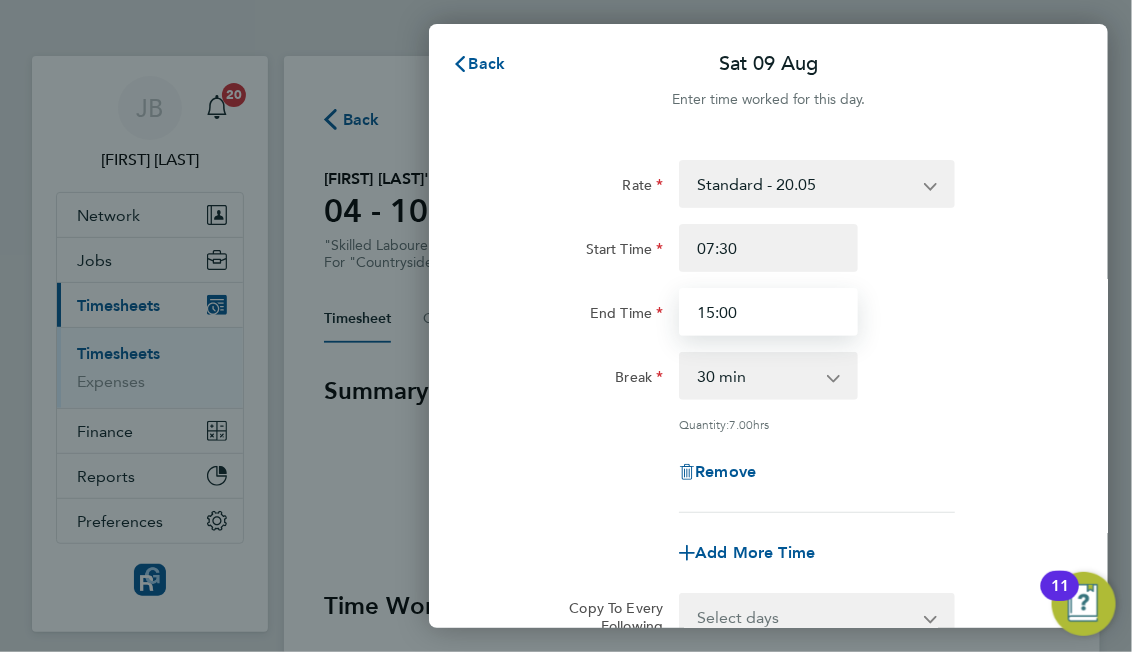 click on "15:00" at bounding box center [768, 312] 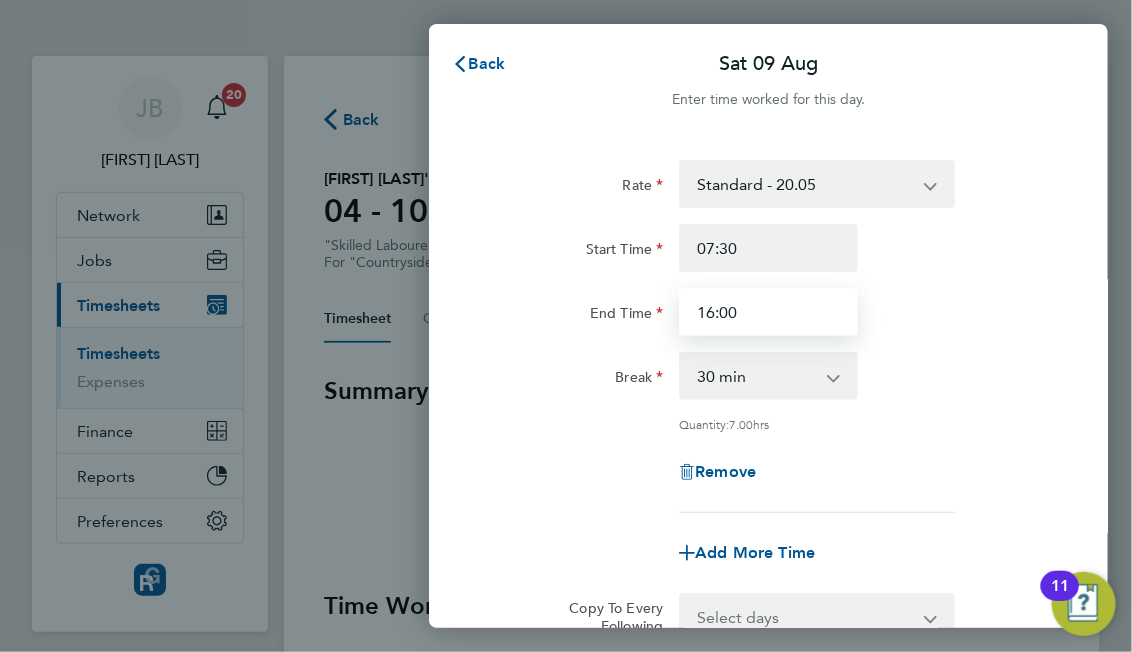 type on "16:00" 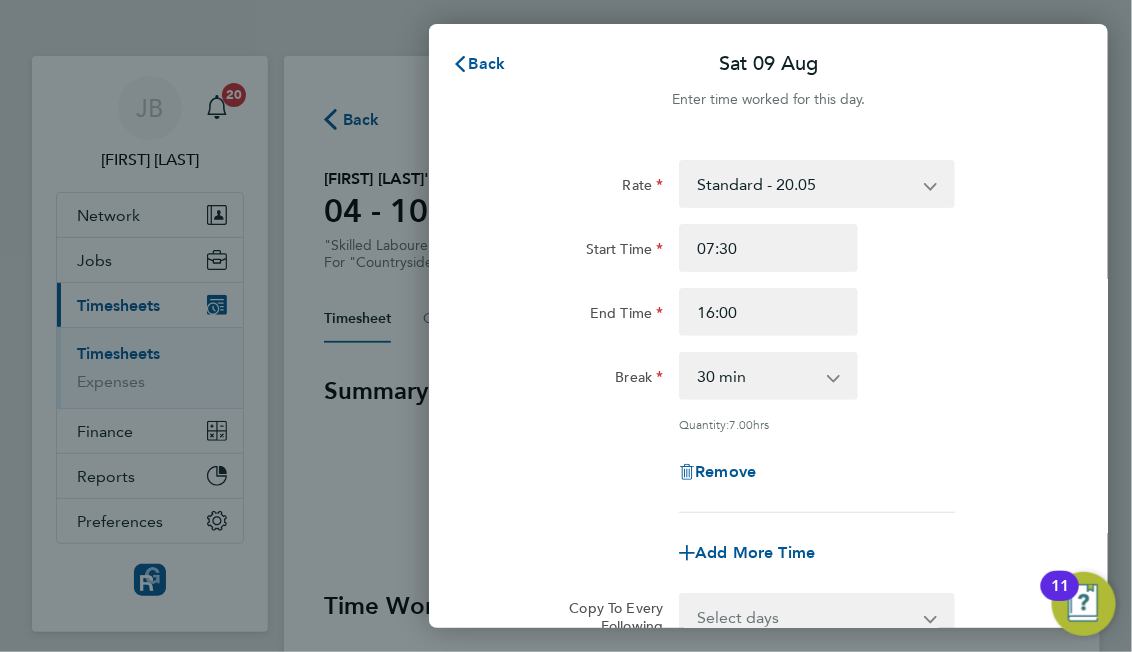 click on "Break  0 min   15 min   30 min   45 min   60 min   75 min   90 min" 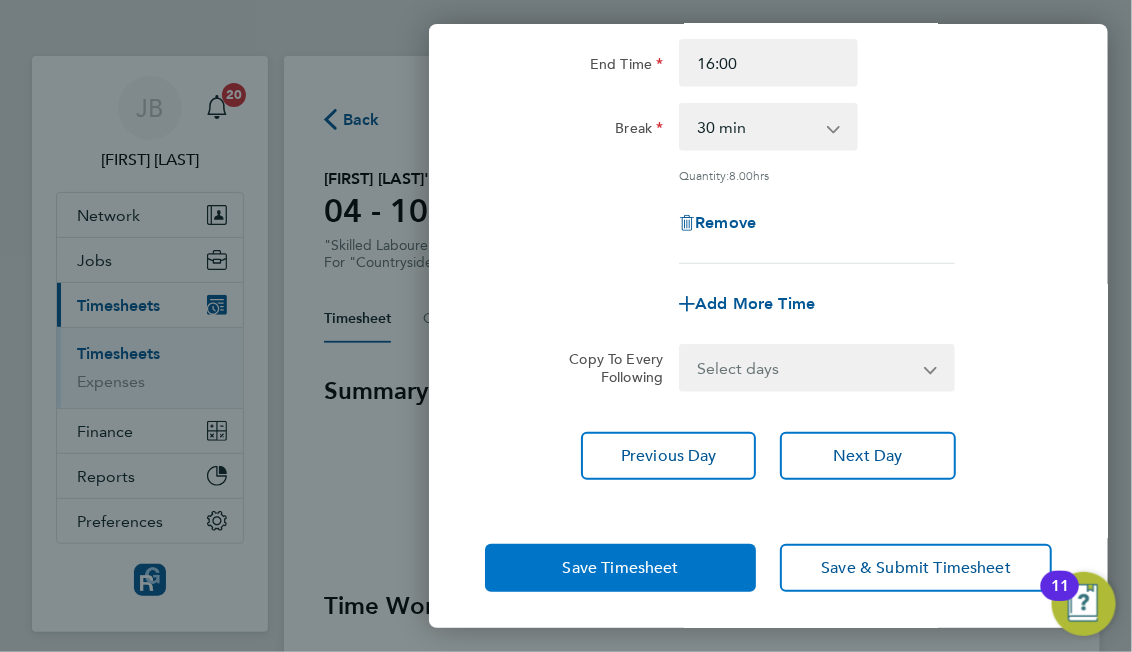 click on "Save Timesheet" 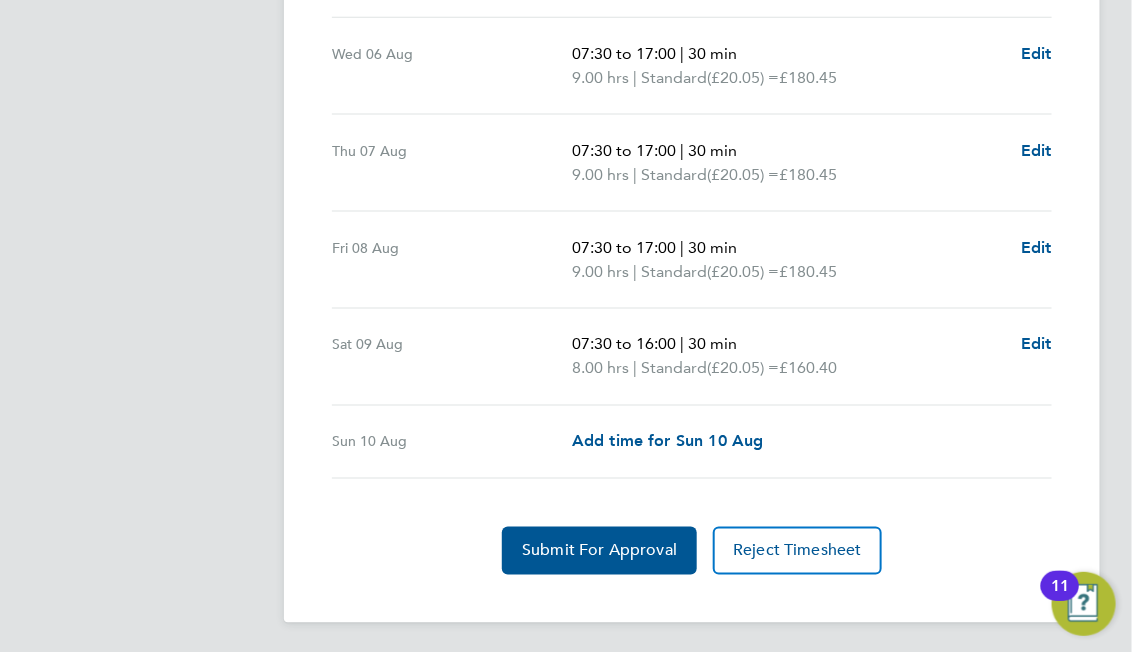 click on "Time Worked   Mon 04 Aug   07:30 to 17:00   |   30 min   9.00 hrs   |   Standard   (£20.05) =   £180.45   Edit   Tue 05 Aug   07:30 to 17:00   |   30 min   9.00 hrs   |   Standard   (£20.05) =   £180.45   Edit   Wed 06 Aug   07:30 to 17:00   |   30 min   9.00 hrs   |   Standard   (£20.05) =   £180.45   Edit   Thu 07 Aug   07:30 to 17:00   |   30 min   9.00 hrs   |   Standard   (£20.05) =   £180.45   Edit   Fri 08 Aug   07:30 to 17:00   |   30 min   9.00 hrs   |   Standard   (£20.05) =   £180.45   Edit   Sat 09 Aug   07:30 to 16:00   |   30 min   8.00 hrs   |   Standard   (£20.05) =   £160.40   Edit   Sun 10 Aug   Add time for Sun 10 Aug   Add time for Sun 10 Aug   Submit For Approval   Reject Timesheet" at bounding box center (692, 175) 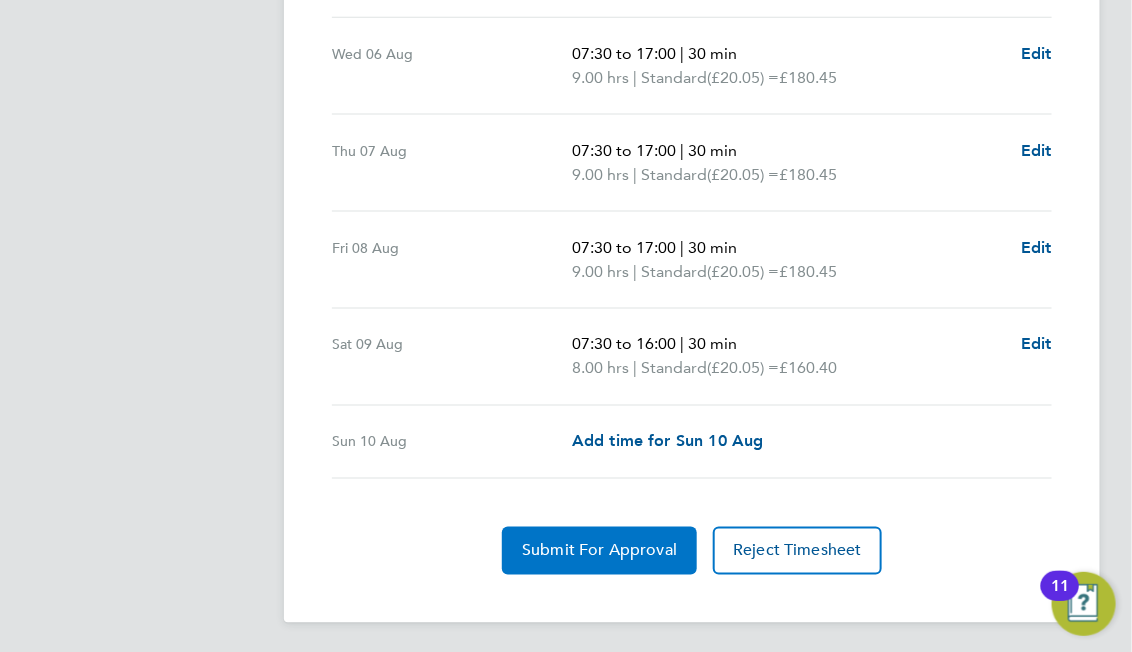 click on "Submit For Approval" 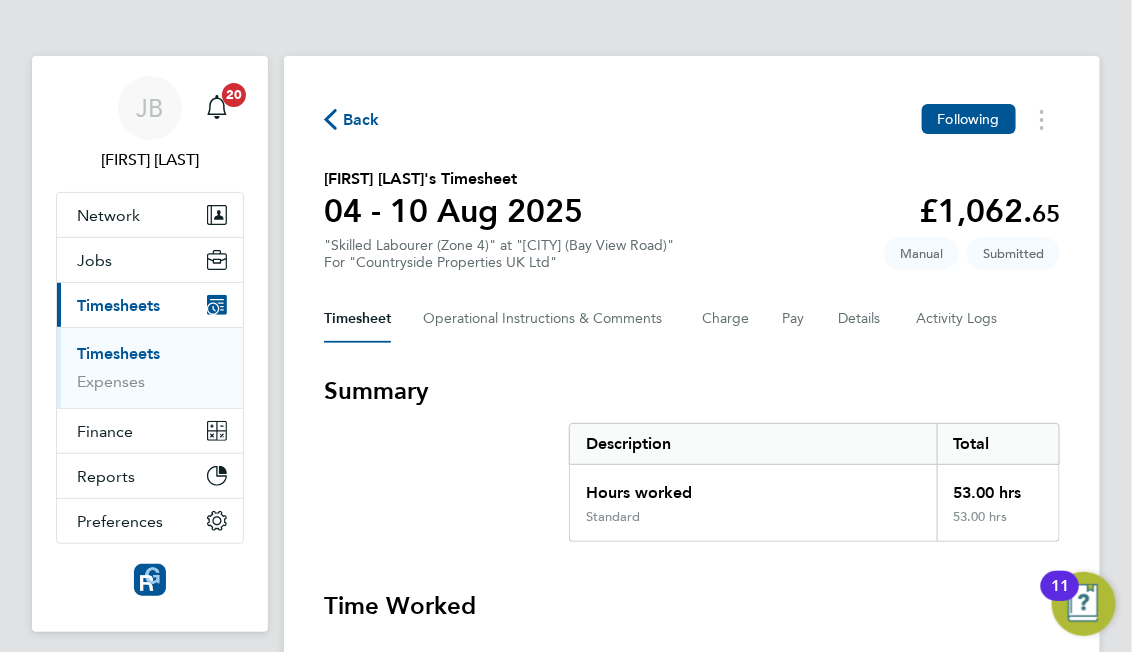click 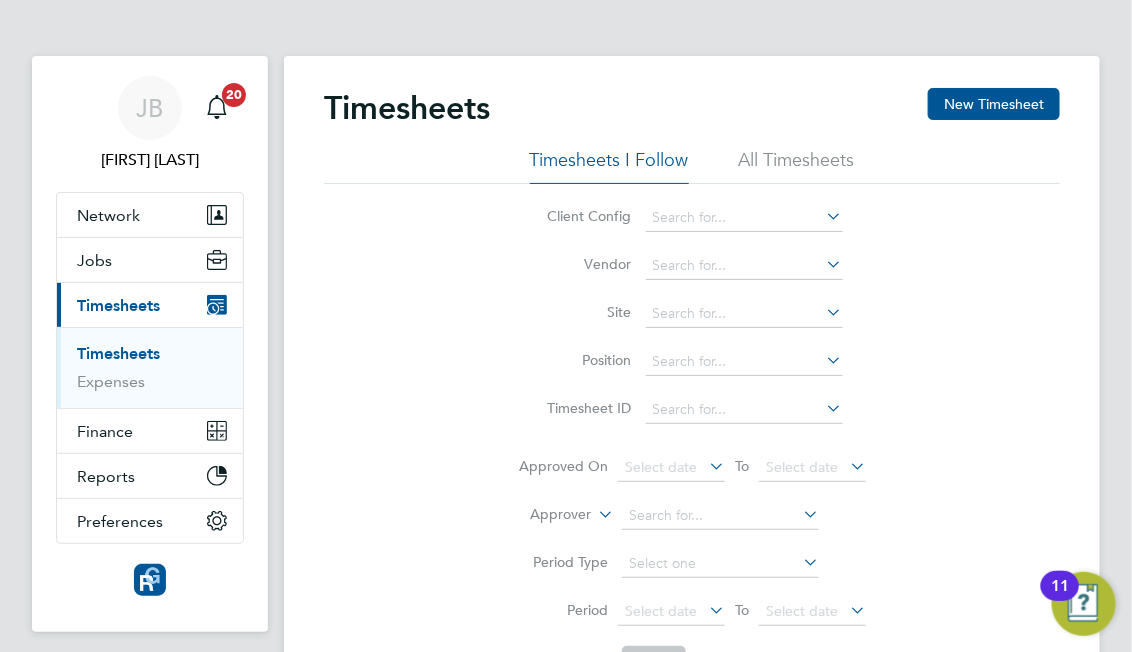 scroll, scrollTop: 10, scrollLeft: 10, axis: both 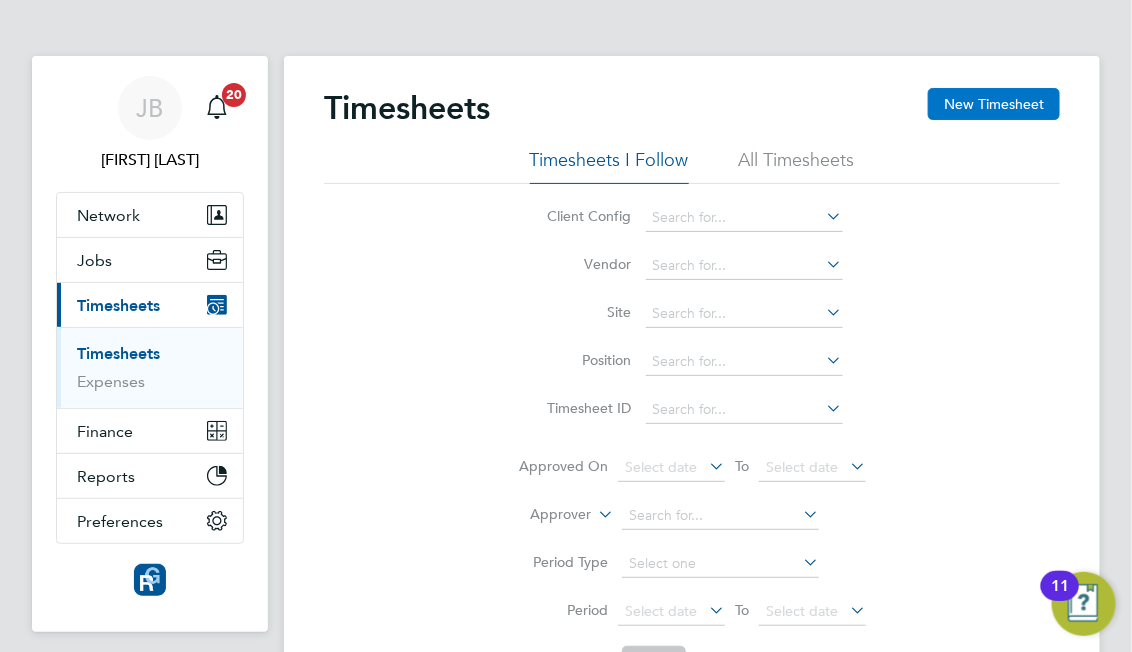 click on "New Timesheet" 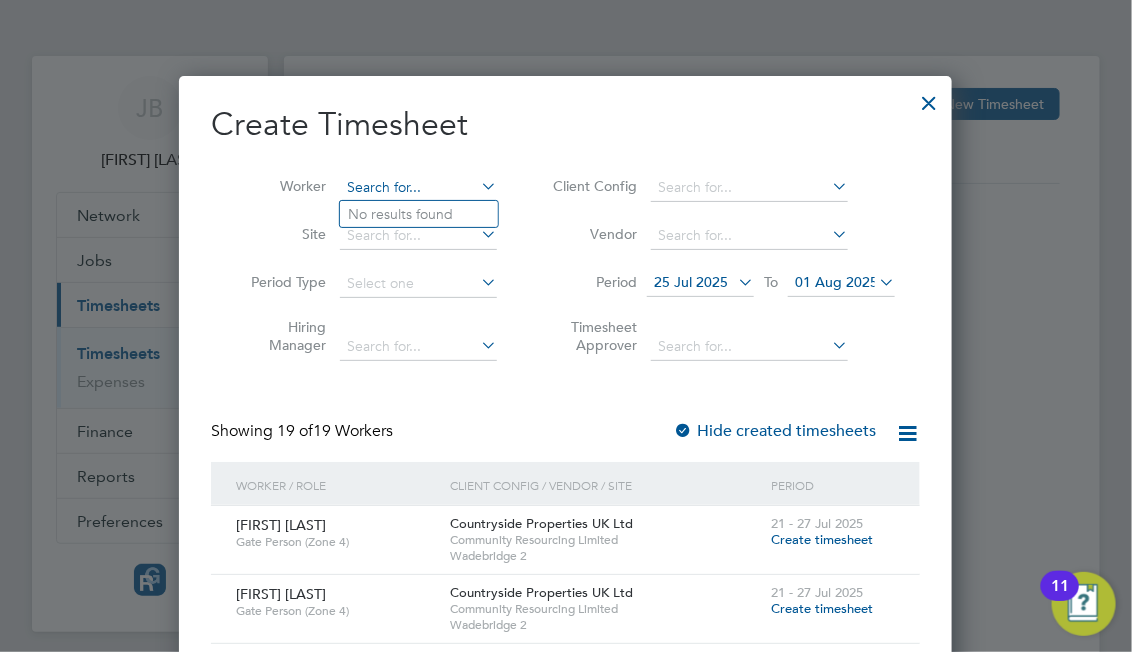 click at bounding box center (418, 188) 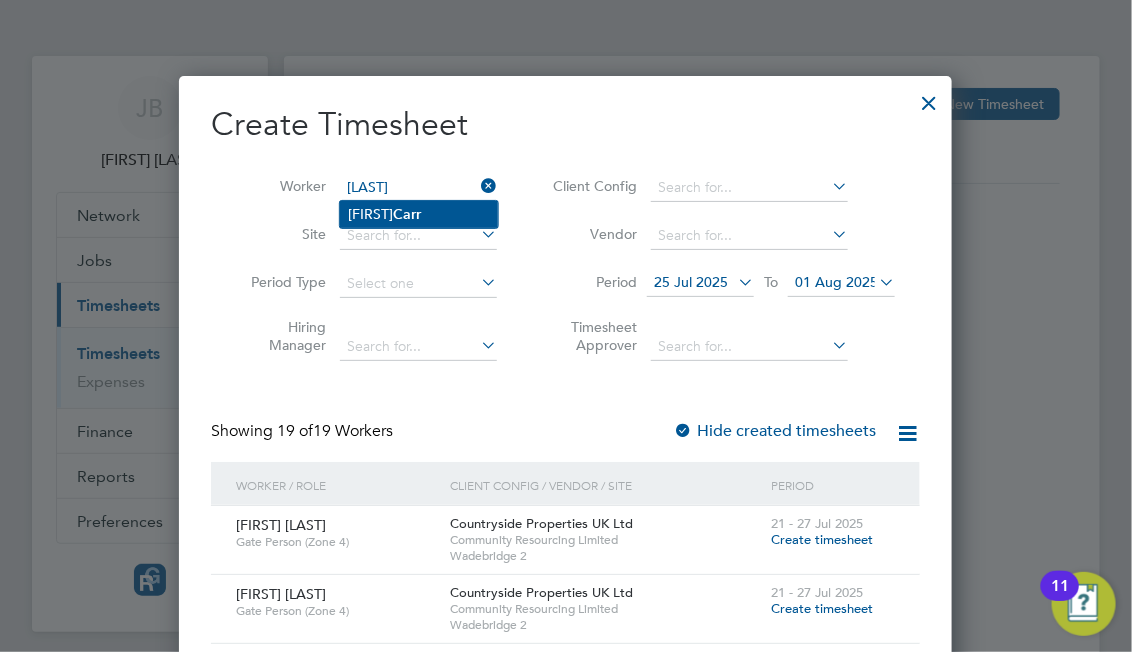 click on "[FIRST]  [LAST]" 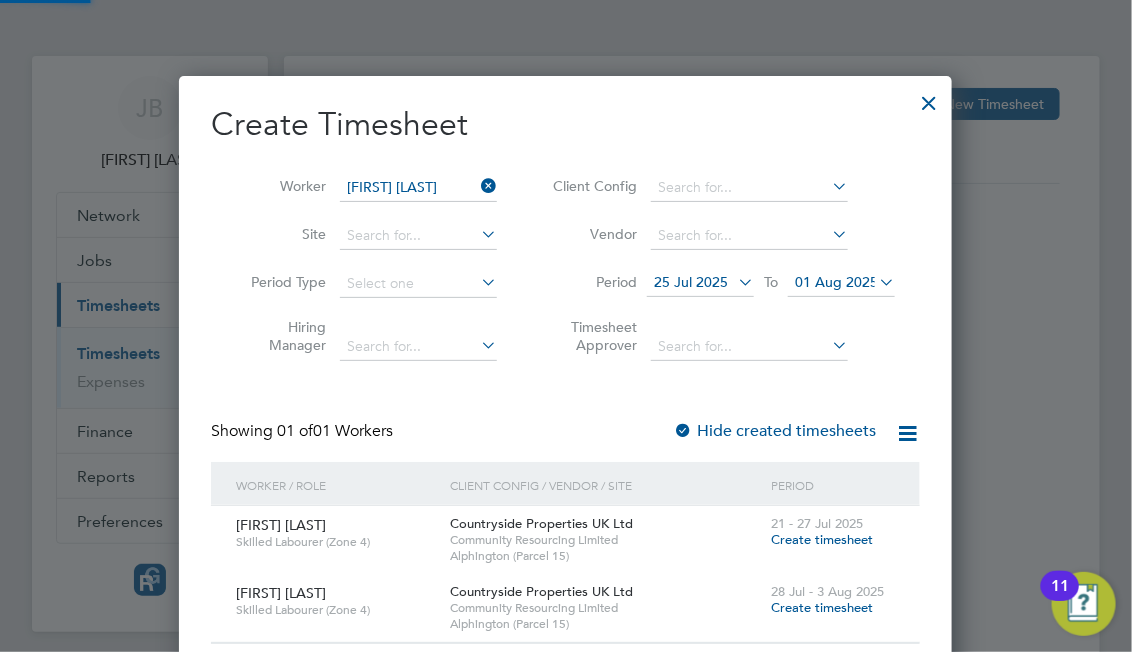 click on "01 Aug 2025" at bounding box center [836, 282] 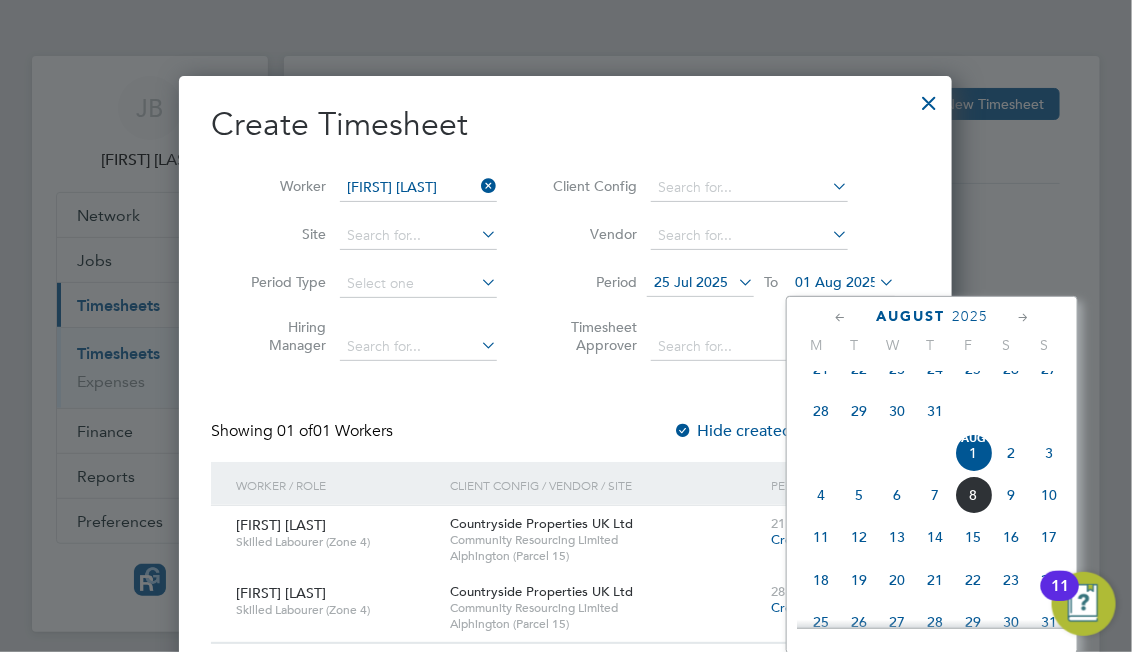 click on "13" 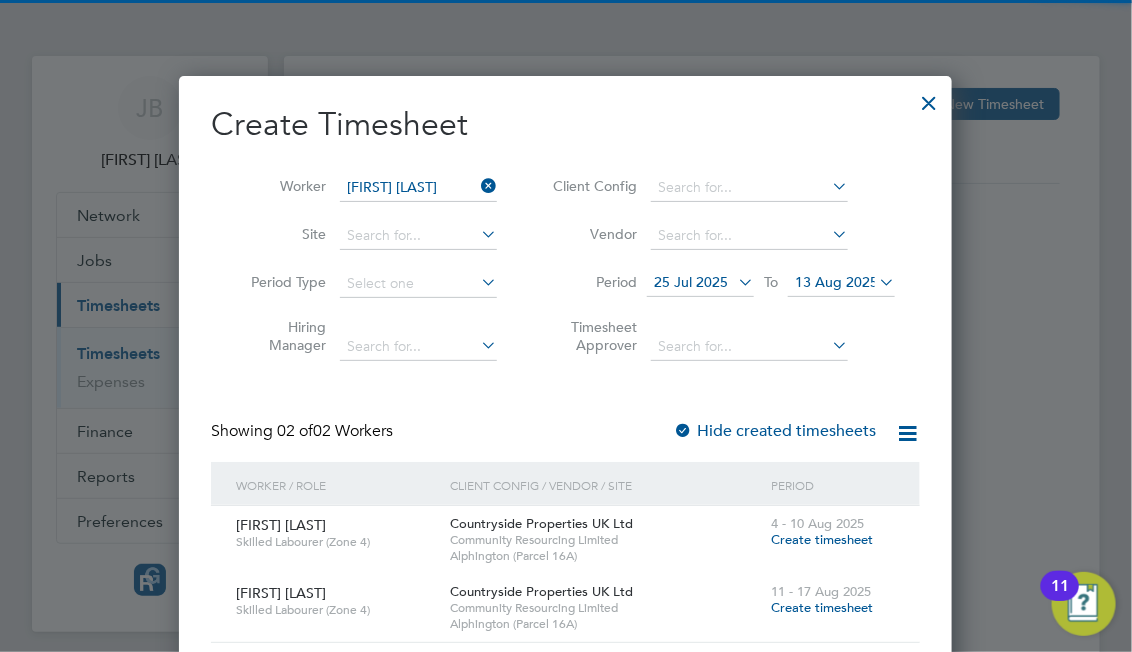 click on "4 - 10 Aug 2025   Create timesheet" at bounding box center [833, 533] 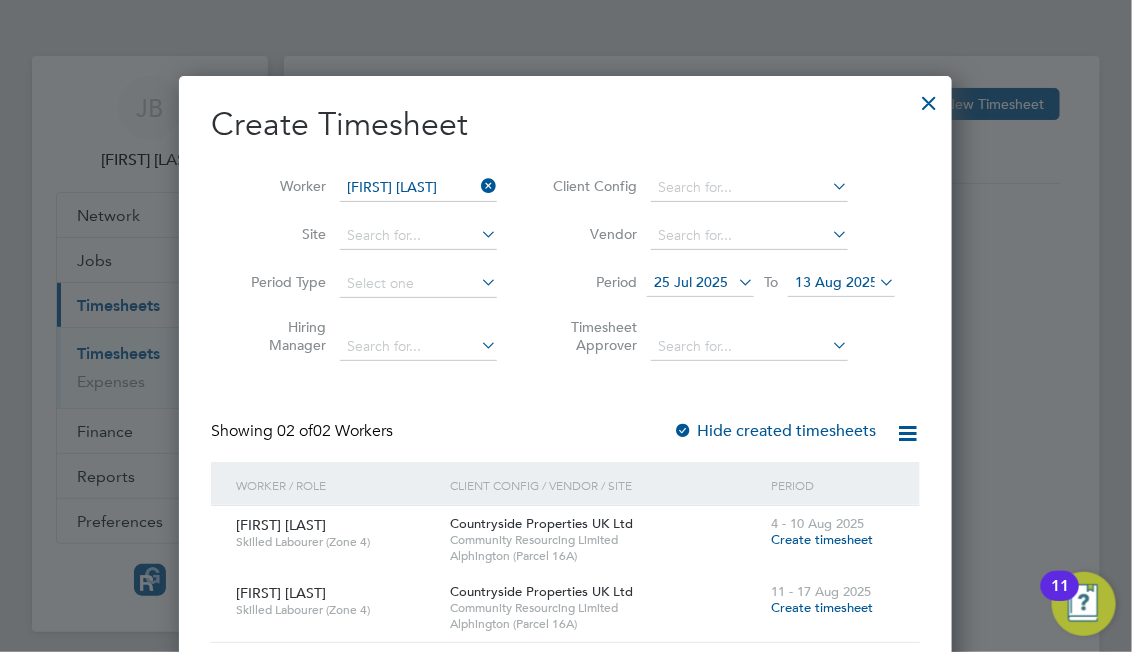 click on "Create timesheet" at bounding box center [822, 539] 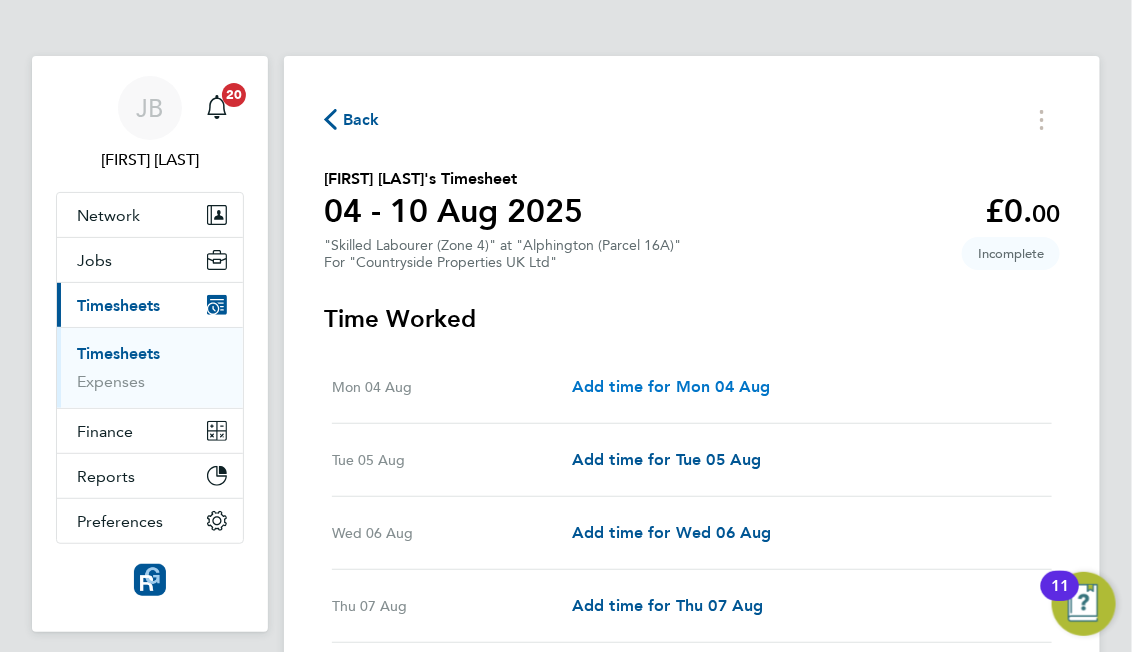 click on "Add time for Mon 04 Aug" at bounding box center [671, 386] 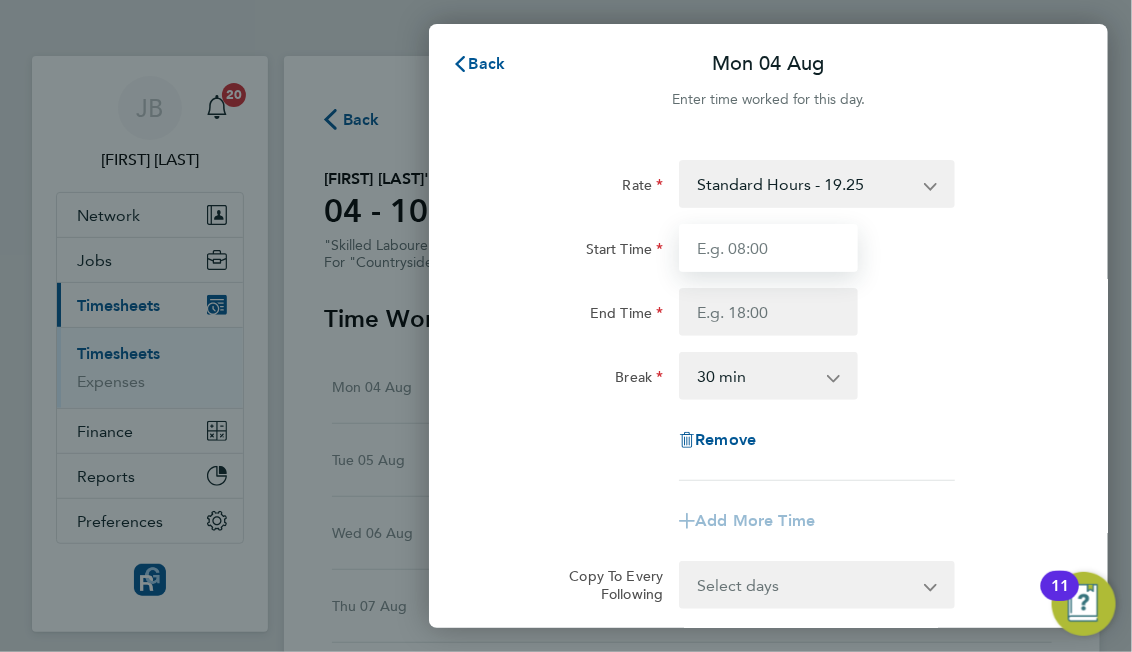 click on "Start Time" at bounding box center [768, 248] 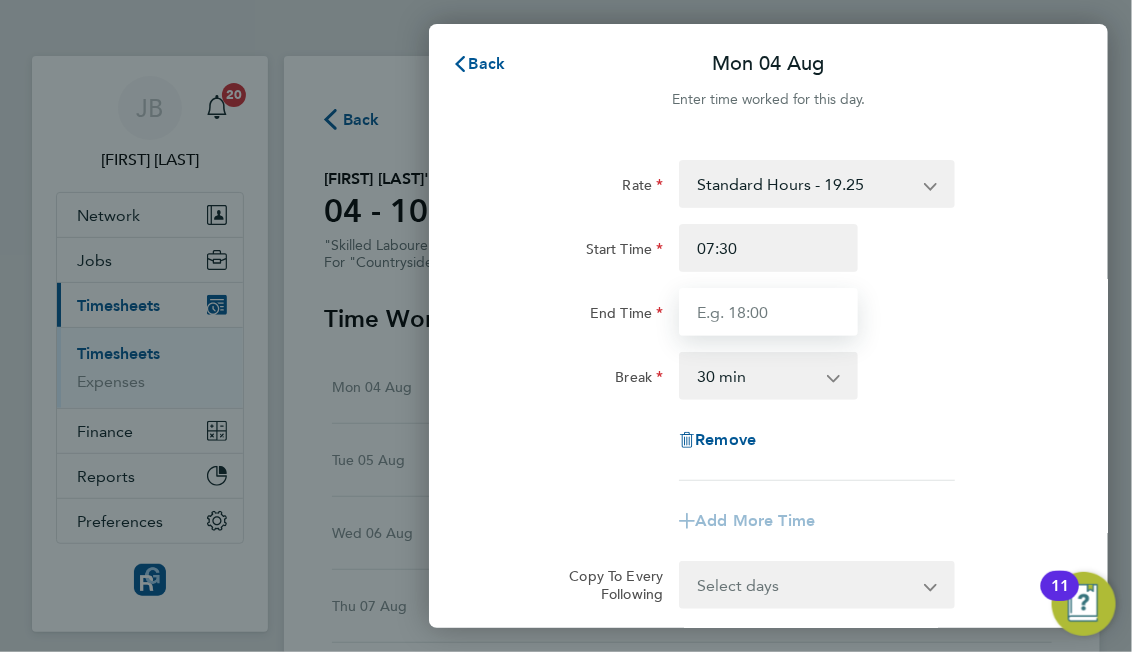 click on "End Time" at bounding box center (768, 312) 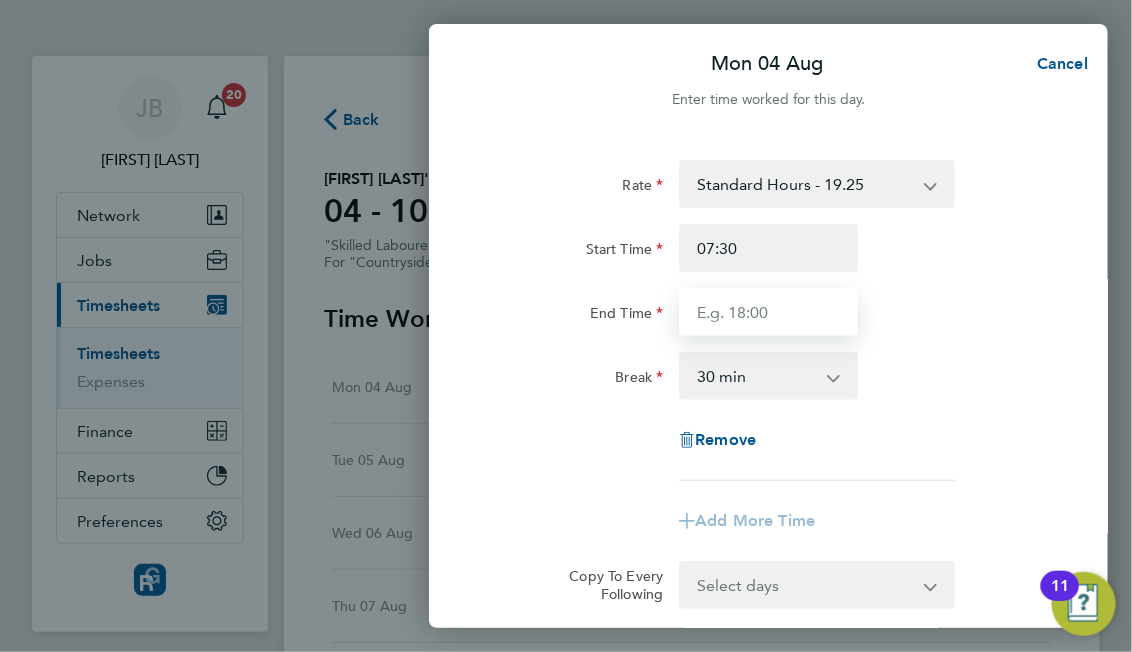 type on "17:00" 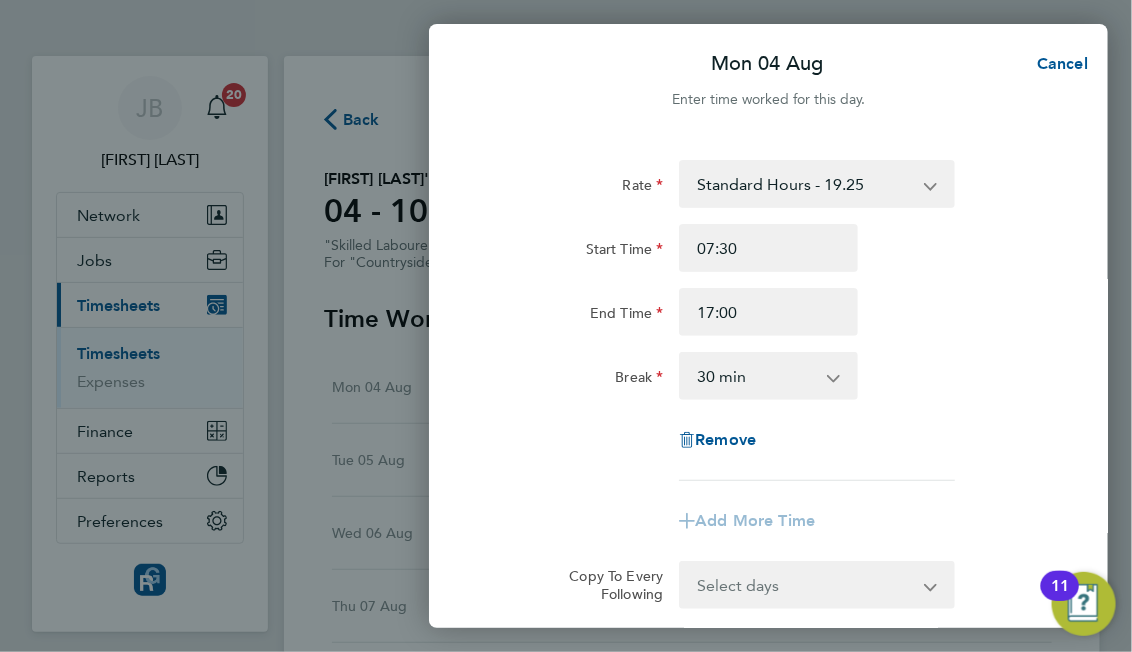 click on "End Time 17:00" 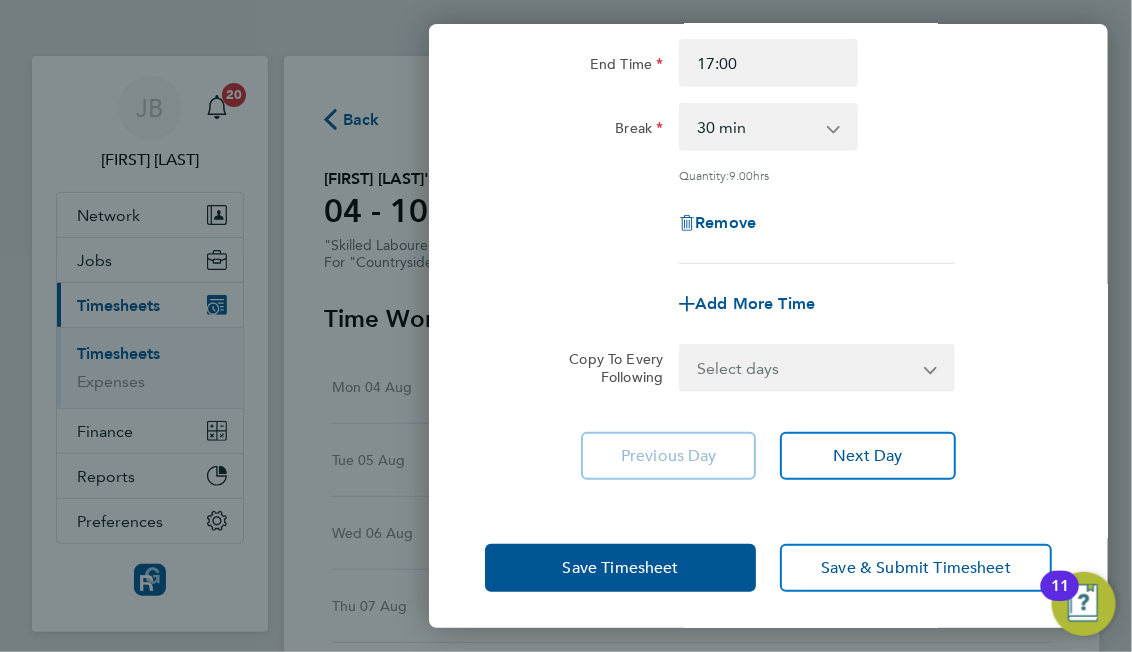 click on "Select days   Day   Weekday (Mon-Fri)   Weekend (Sat-Sun)   Tuesday   Wednesday   Thursday   Friday   Saturday   Sunday" at bounding box center [806, 368] 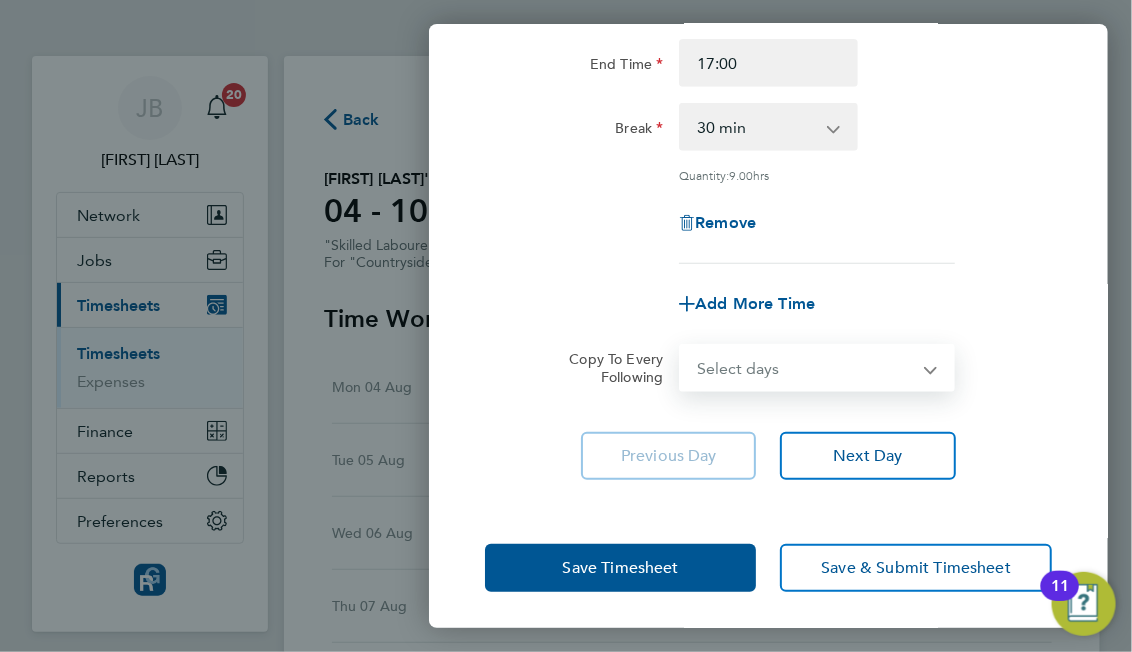 select on "WEEKDAY" 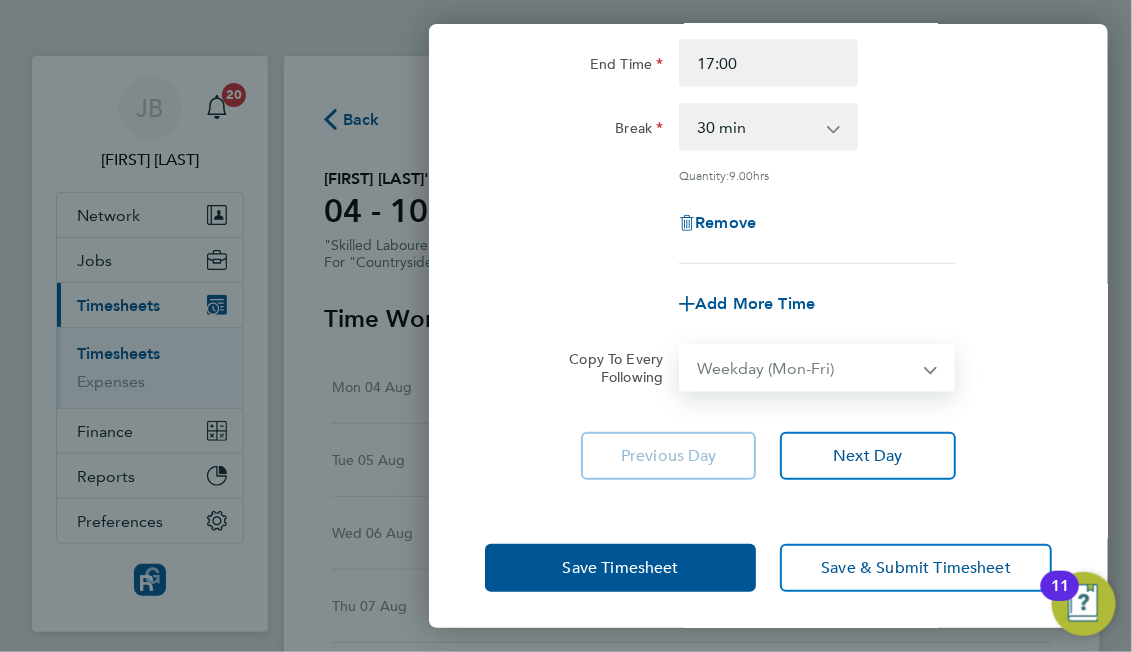 click on "Select days   Day   Weekday (Mon-Fri)   Weekend (Sat-Sun)   Tuesday   Wednesday   Thursday   Friday   Saturday   Sunday" at bounding box center [806, 368] 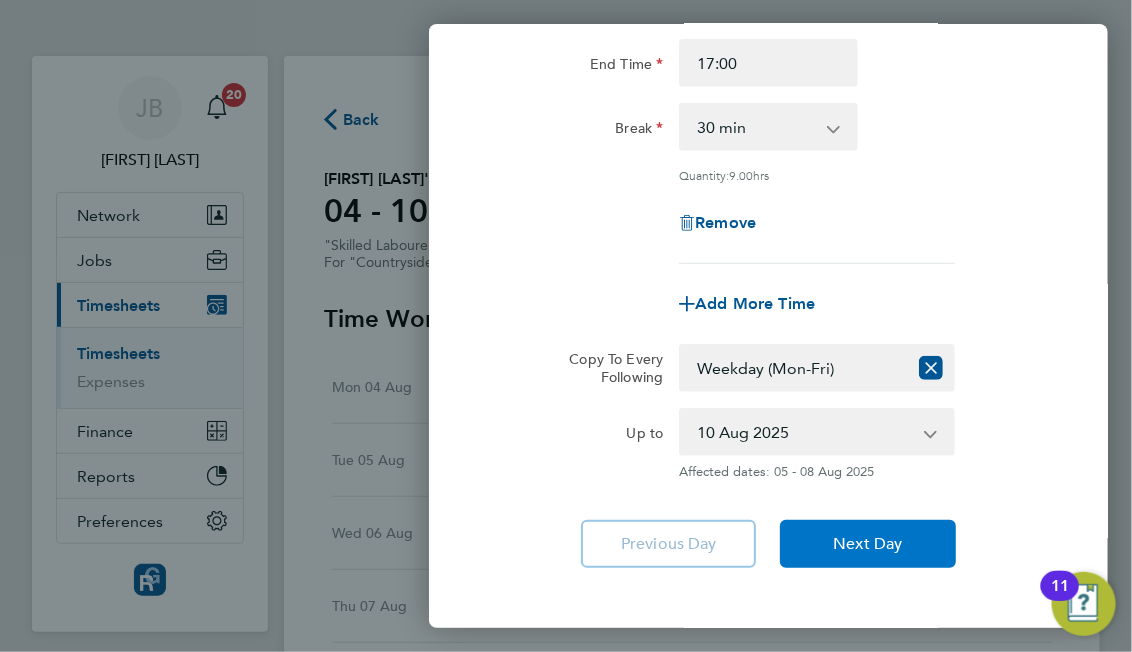 click on "Next Day" 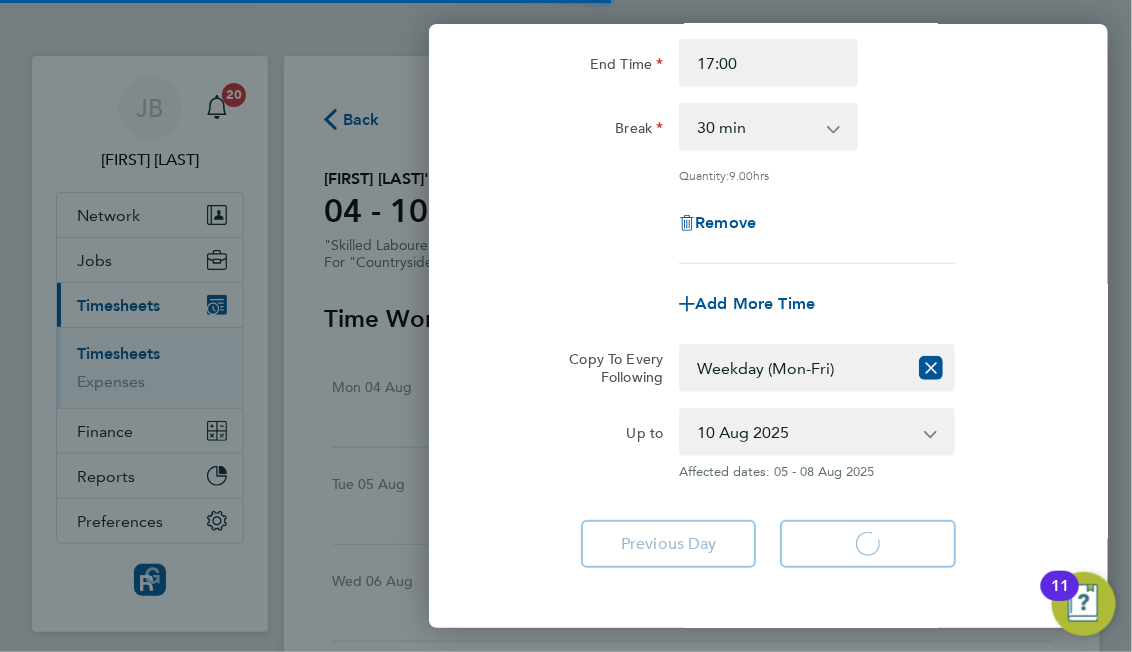 select on "30" 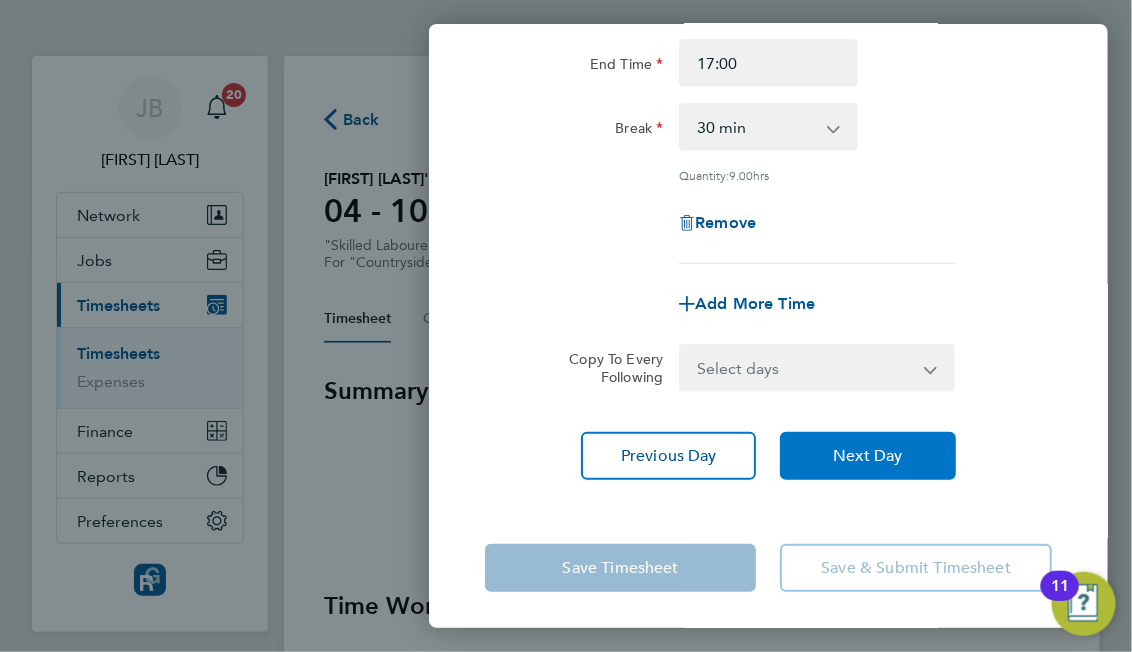 click on "Next Day" 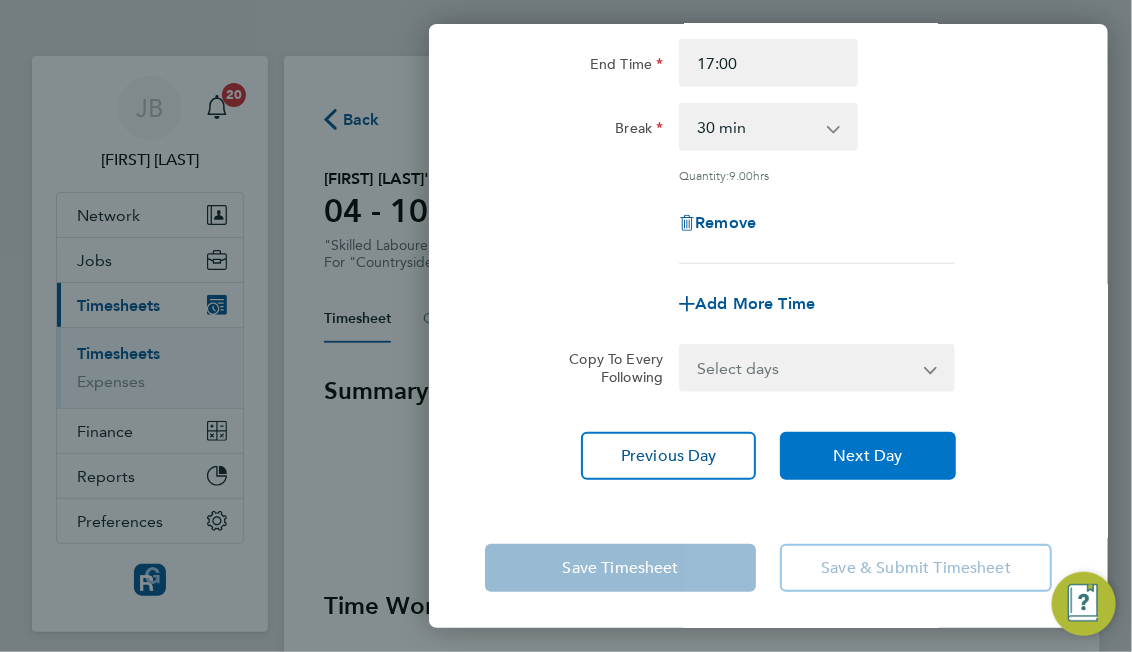 click on "Next Day" 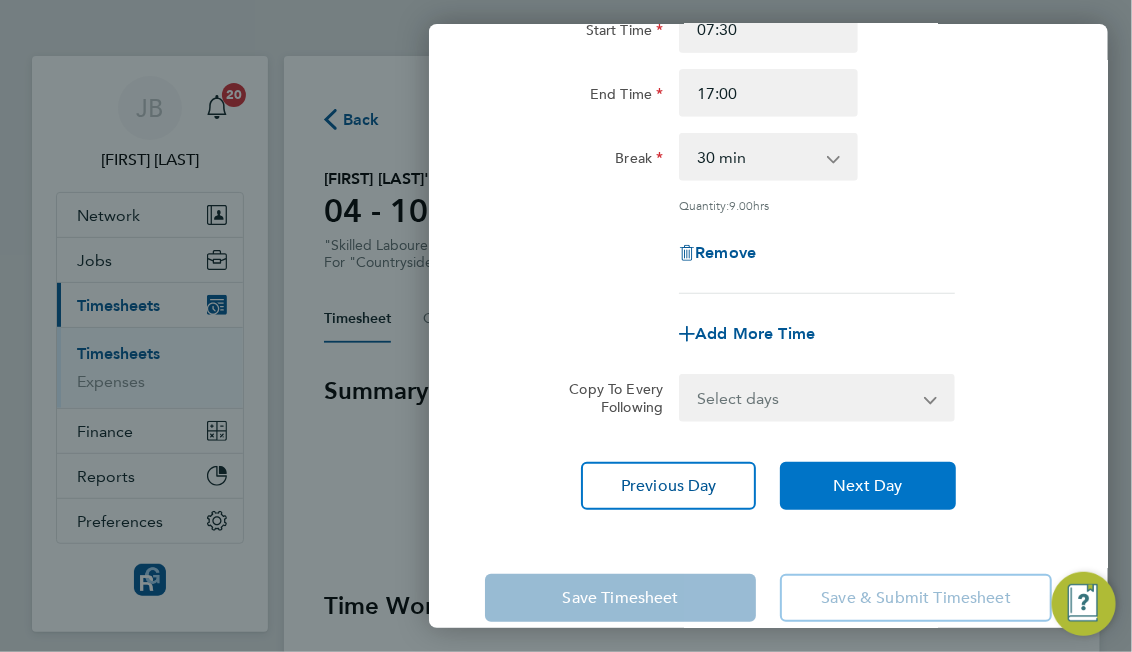 click on "Next Day" 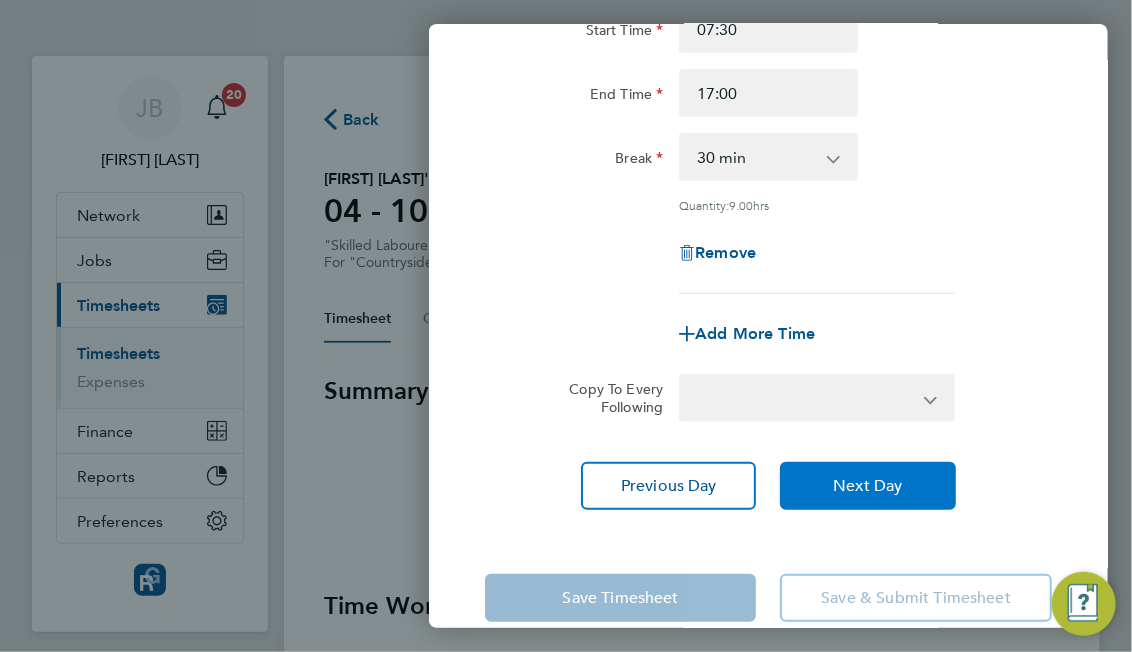 select on "30" 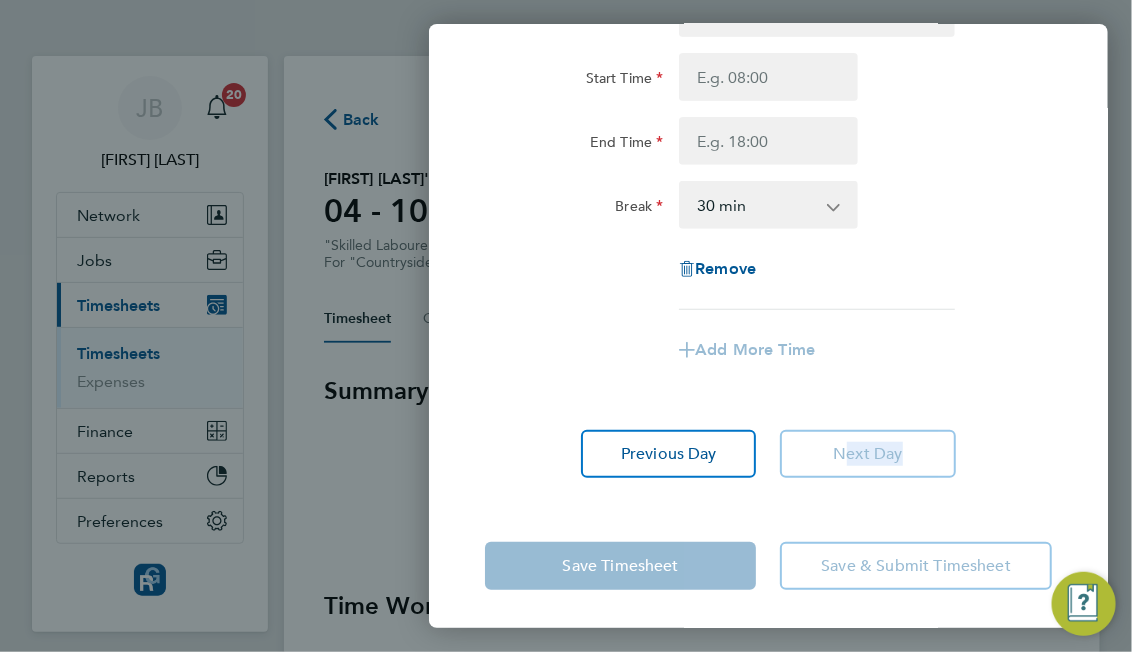 click on "Next Day" 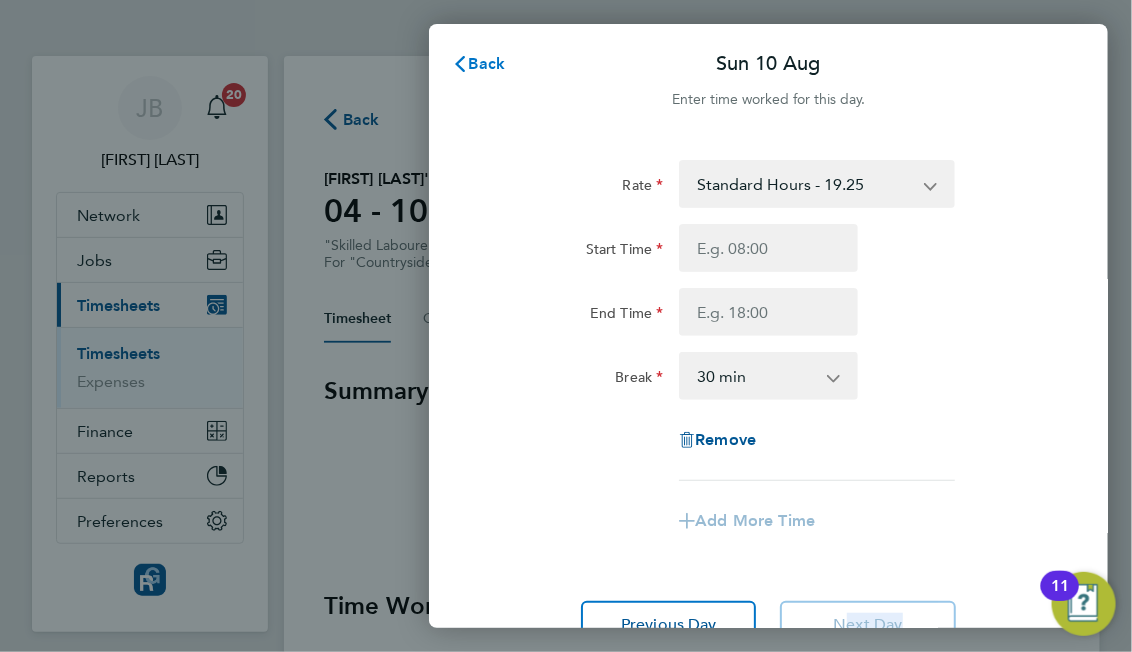 click on "Back" 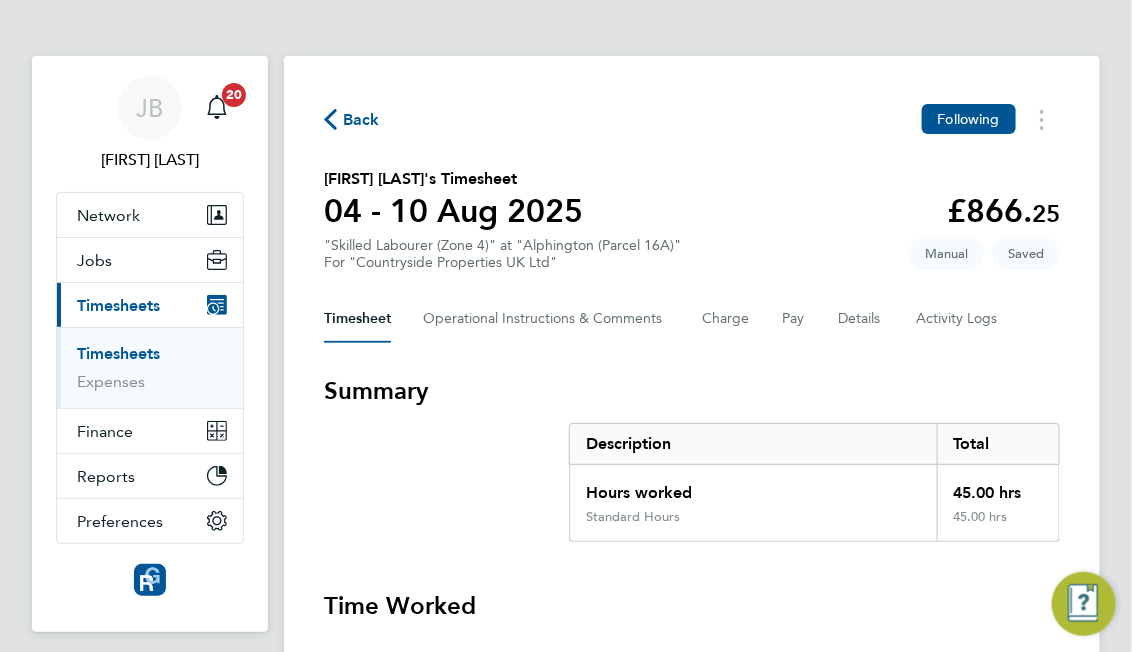 click on "Back  Following
[FIRST] [LAST]'s Timesheet   04 - 10 Aug 2025   £866. 25  "Skilled Labourer (Zone 4)" at "[CITY] (Parcel 16A)"  For "Countryside Properties UK Ltd"  Saved   Manual   Timesheet   Operational Instructions & Comments   Charge   Pay   Details   Activity Logs   Summary   Description   Total   Hours worked   45.00 hrs   Standard Hours   45.00 hrs   Time Worked   Mon 04 Aug   07:30 to 17:00   |   30 min   9.00 hrs   |   Standard Hours   (£19.25) =   £173.25   Edit   Tue 05 Aug   07:30 to 17:00   |   30 min   9.00 hrs   |   Standard Hours   (£19.25) =   £173.25   Edit   Wed 06 Aug   07:30 to 17:00   |   30 min   9.00 hrs   |   Standard Hours   (£19.25) =   £173.25   Edit   Thu 07 Aug   07:30 to 17:00   |   30 min   9.00 hrs   |   Standard Hours   (£19.25) =   £173.25   Edit   Fri 08 Aug   07:30 to 17:00   |   30 min   9.00 hrs   |   Standard Hours   (£19.25) =   £173.25   Edit   Sat 09 Aug   Add time for Sat 09 Aug   Add time for Sat 09 Aug   Sun 10 Aug   Reject Timesheet" 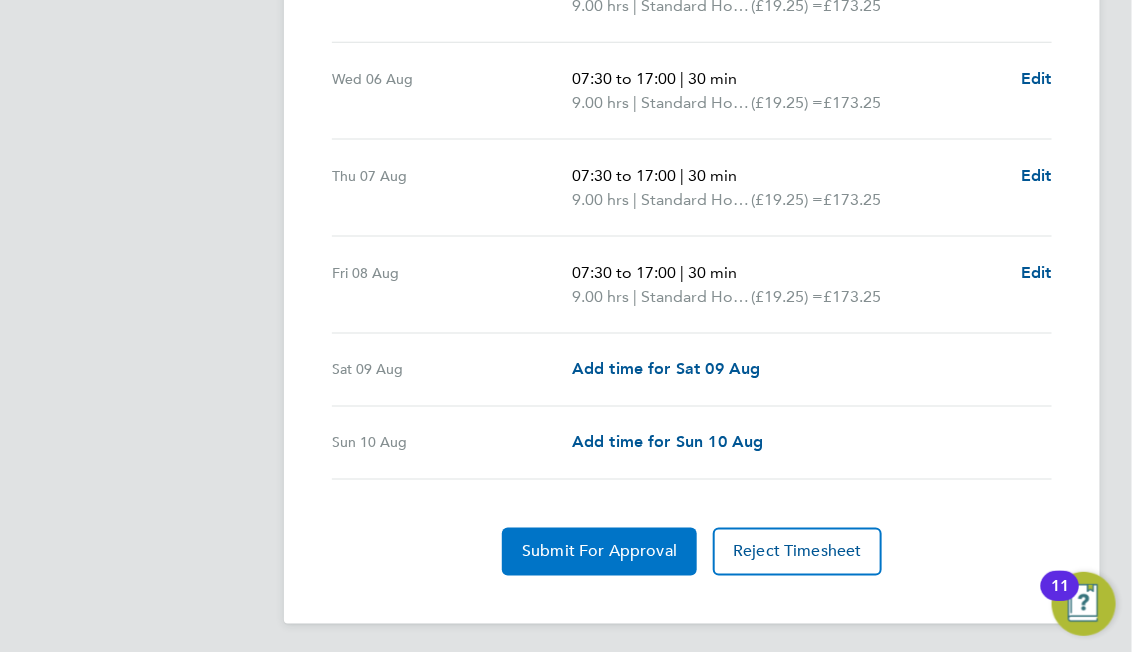 click on "Submit For Approval" 